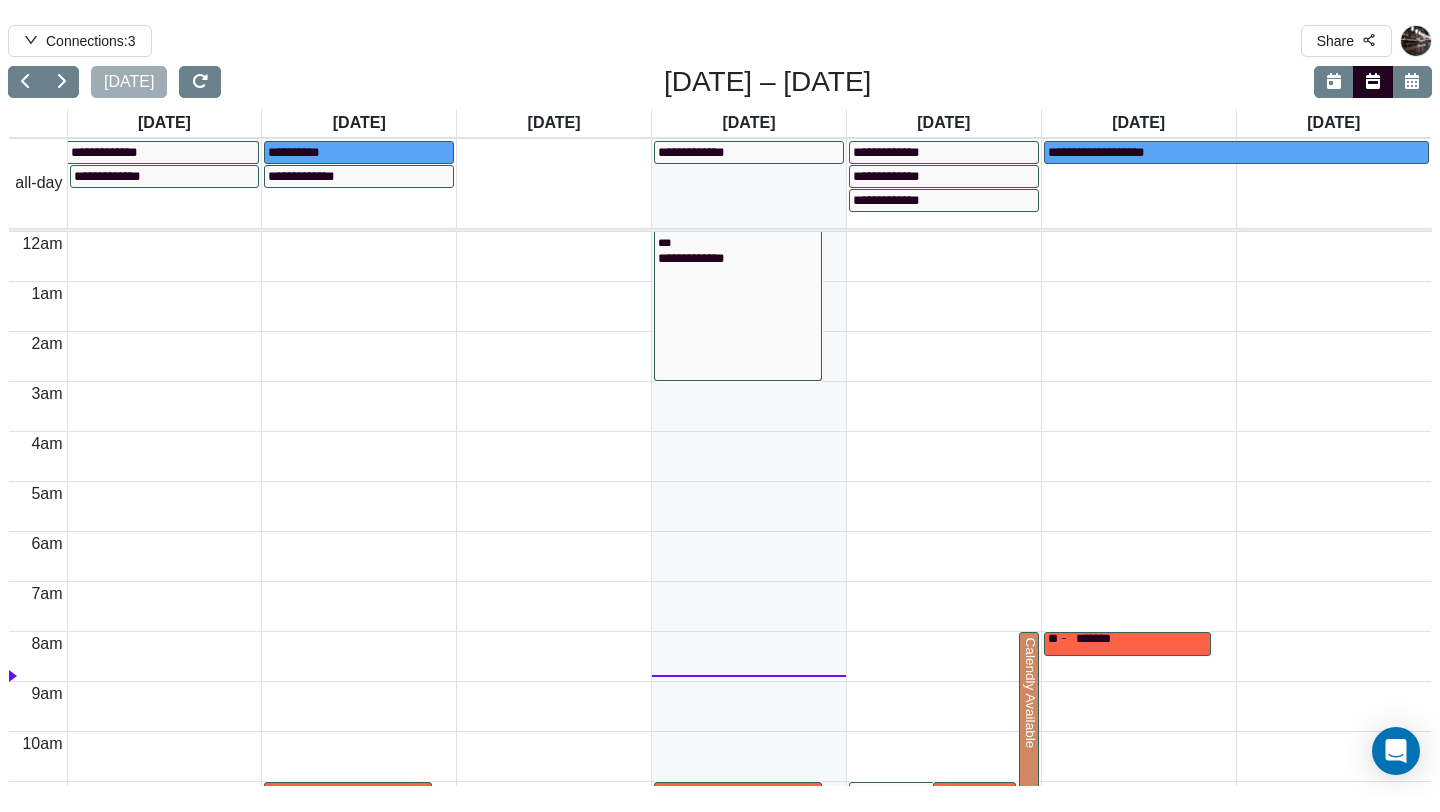 scroll, scrollTop: 0, scrollLeft: 0, axis: both 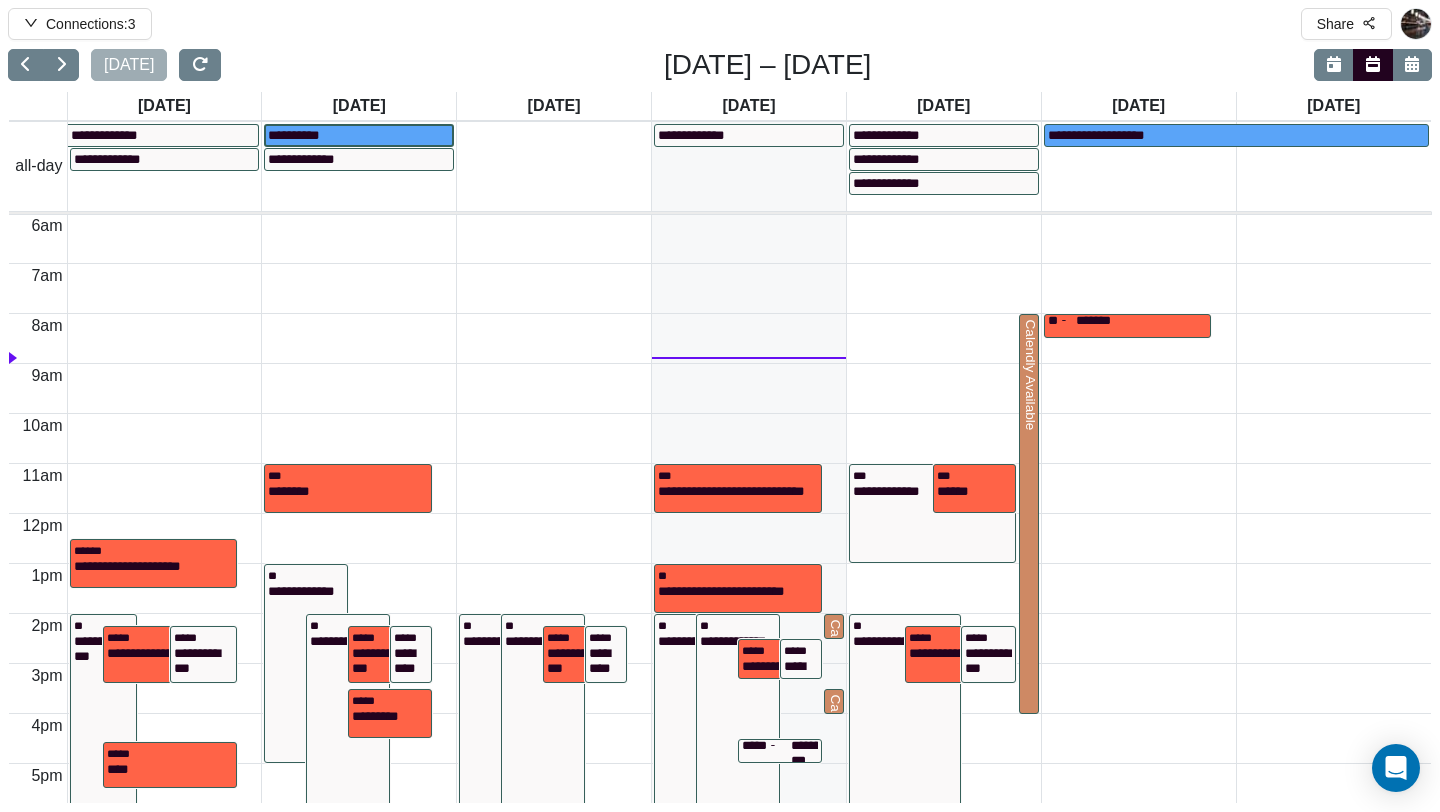 click on "**********" 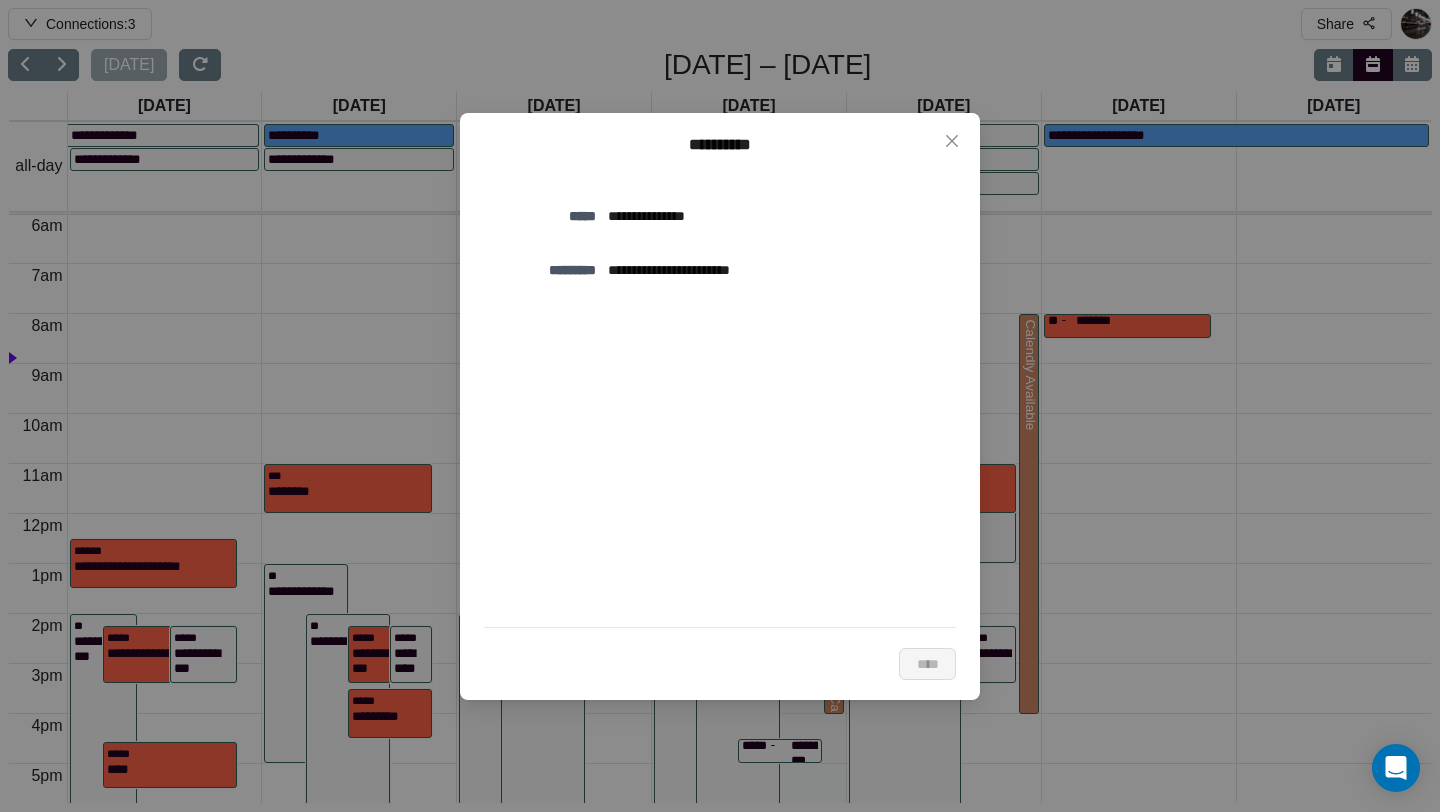 click on "**********" at bounding box center (776, 216) 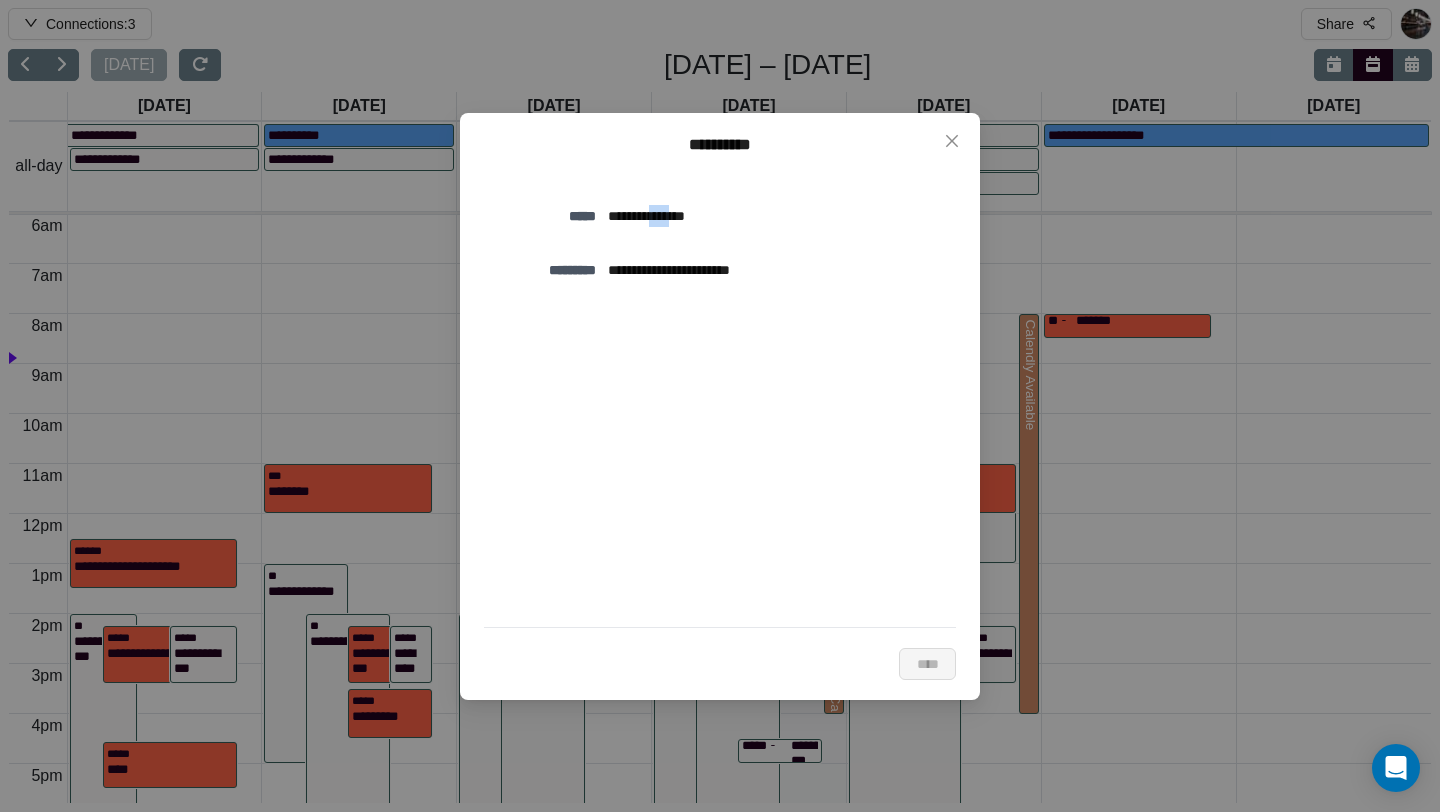 click on "**********" at bounding box center [776, 216] 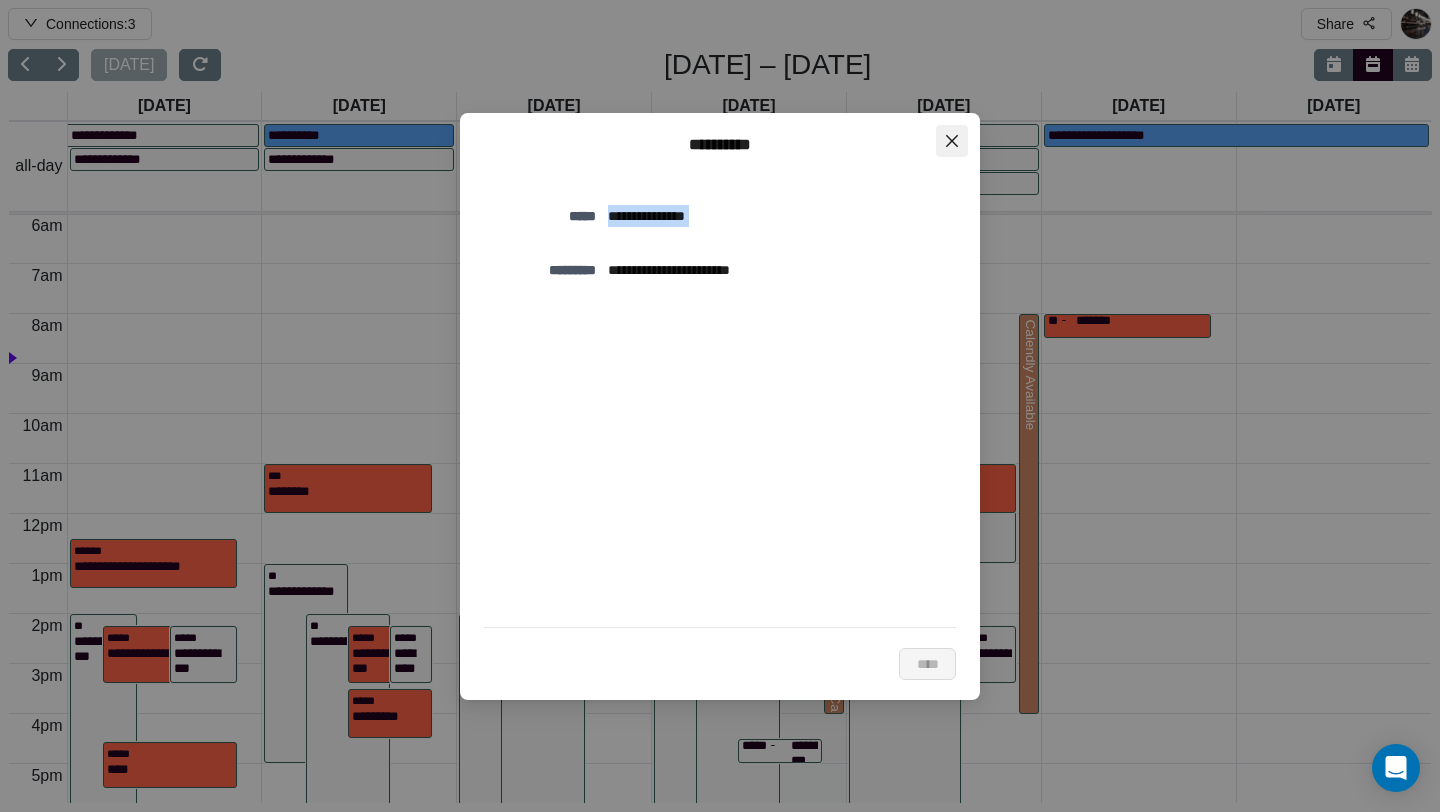 click at bounding box center (952, 141) 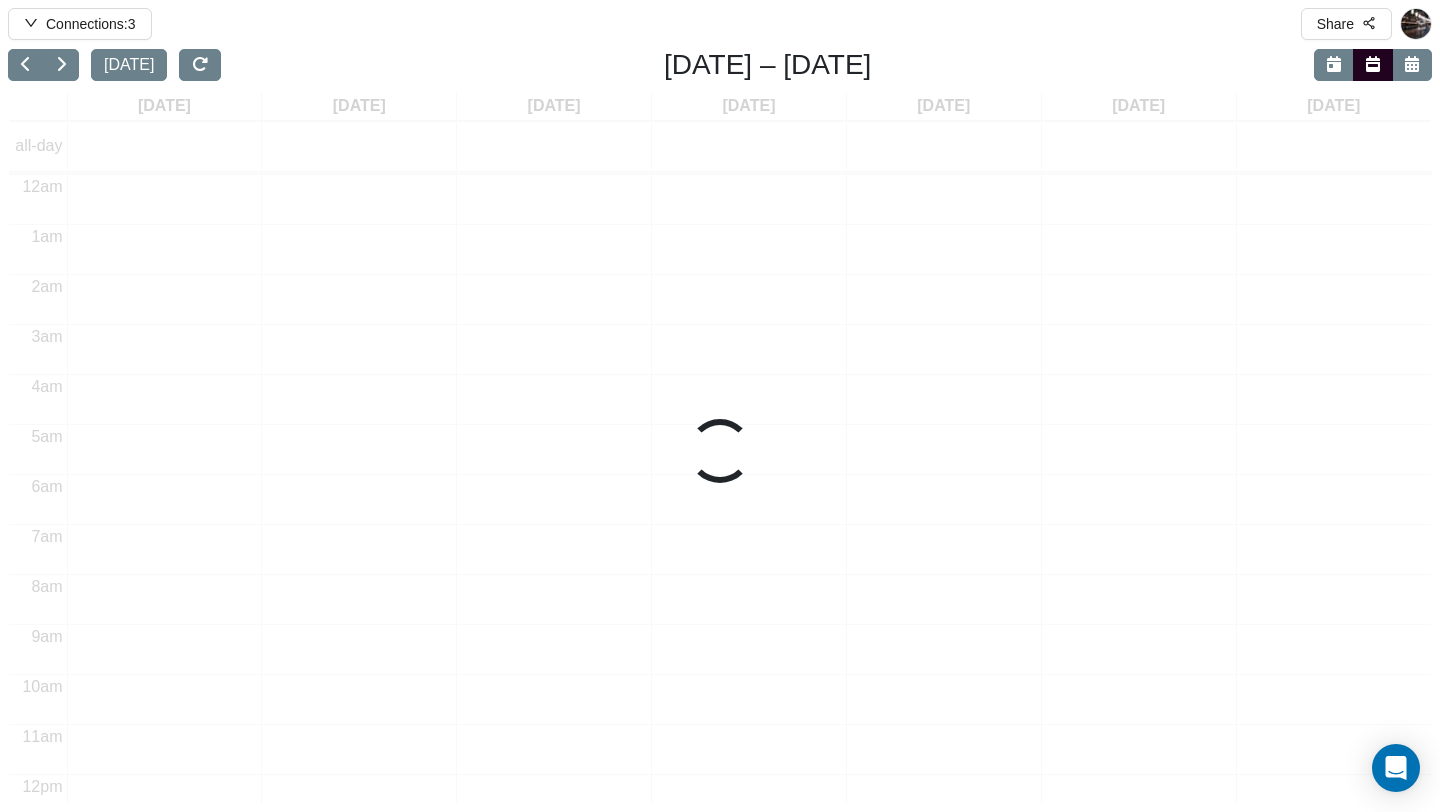 scroll, scrollTop: 0, scrollLeft: 0, axis: both 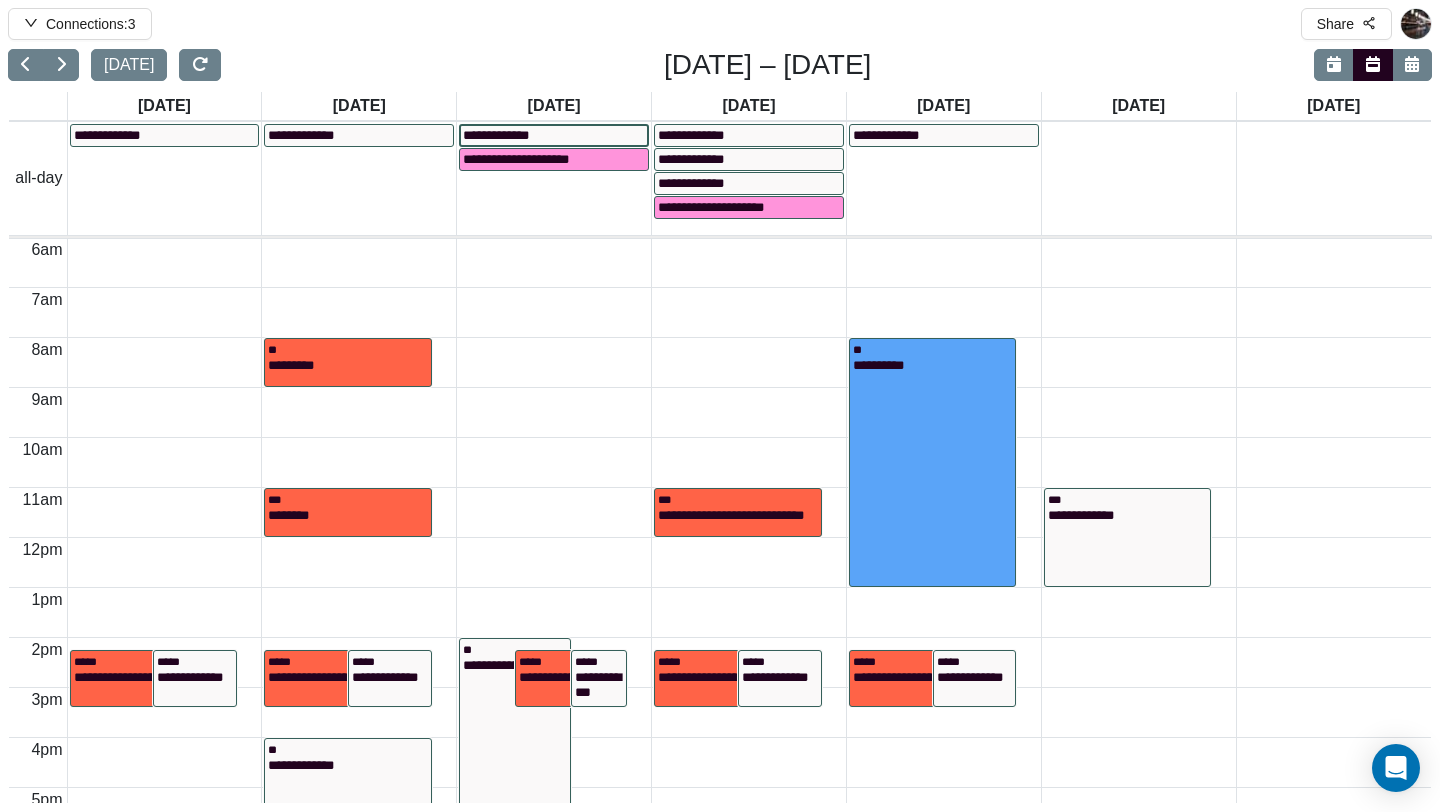 click on "**********" 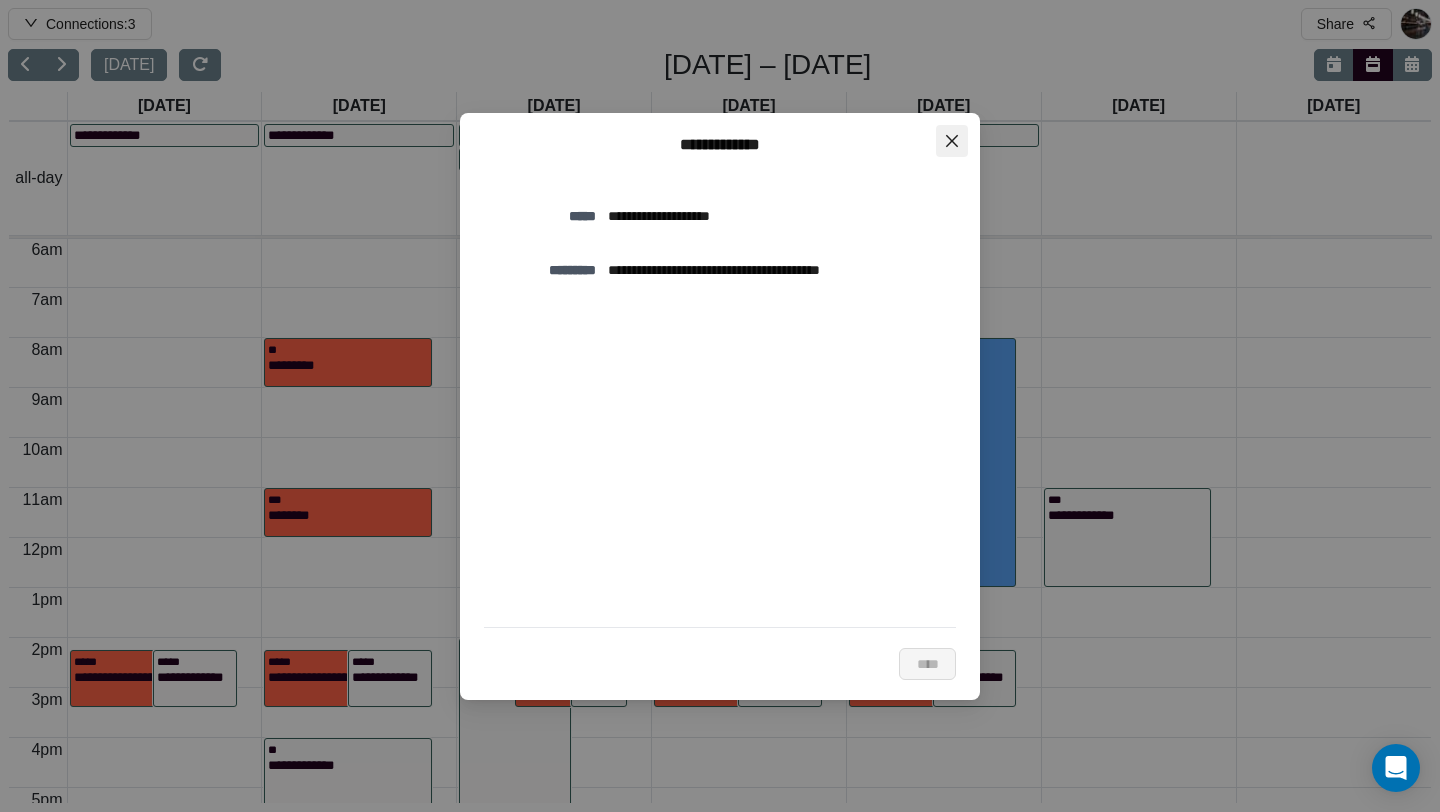 click 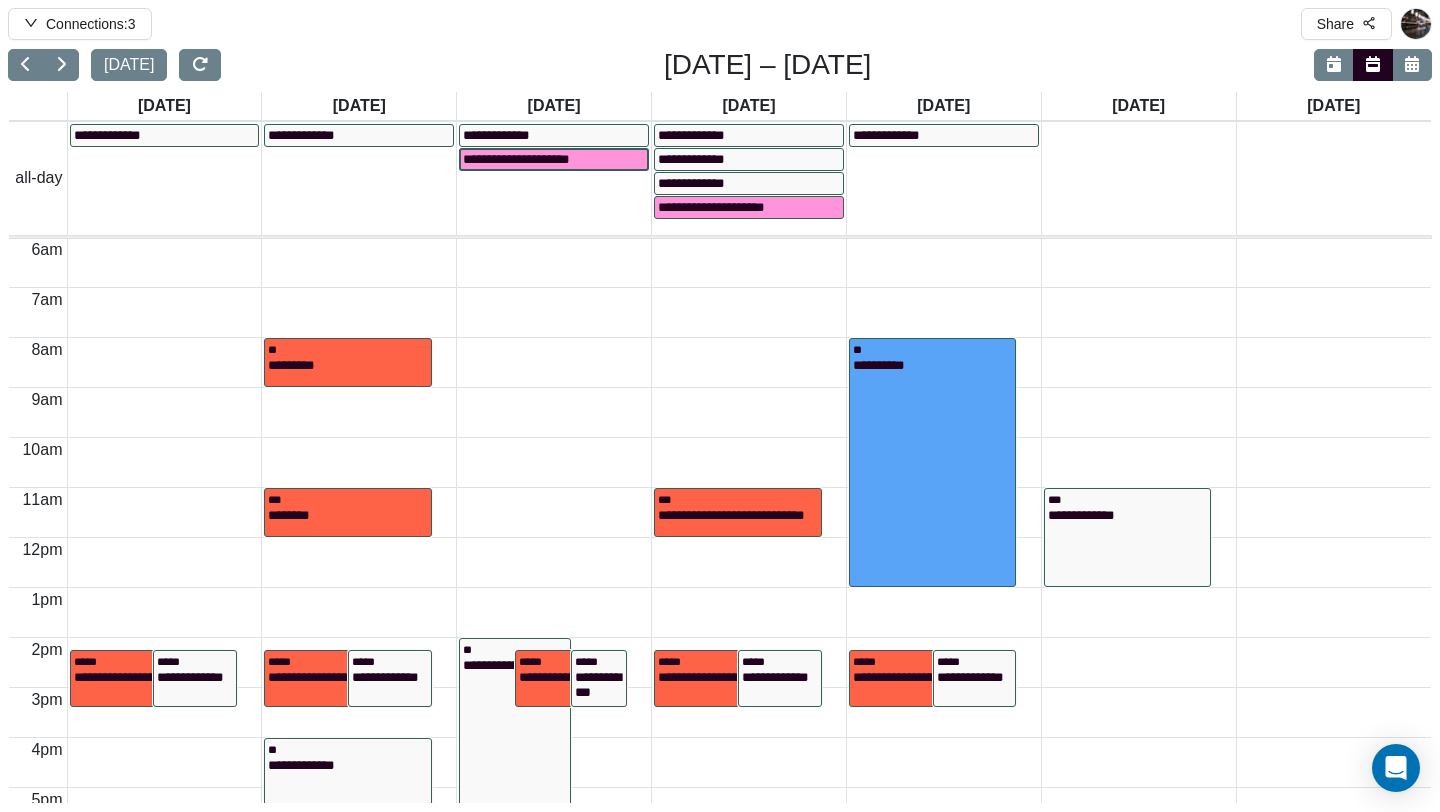 click on "**********" at bounding box center (532, 159) 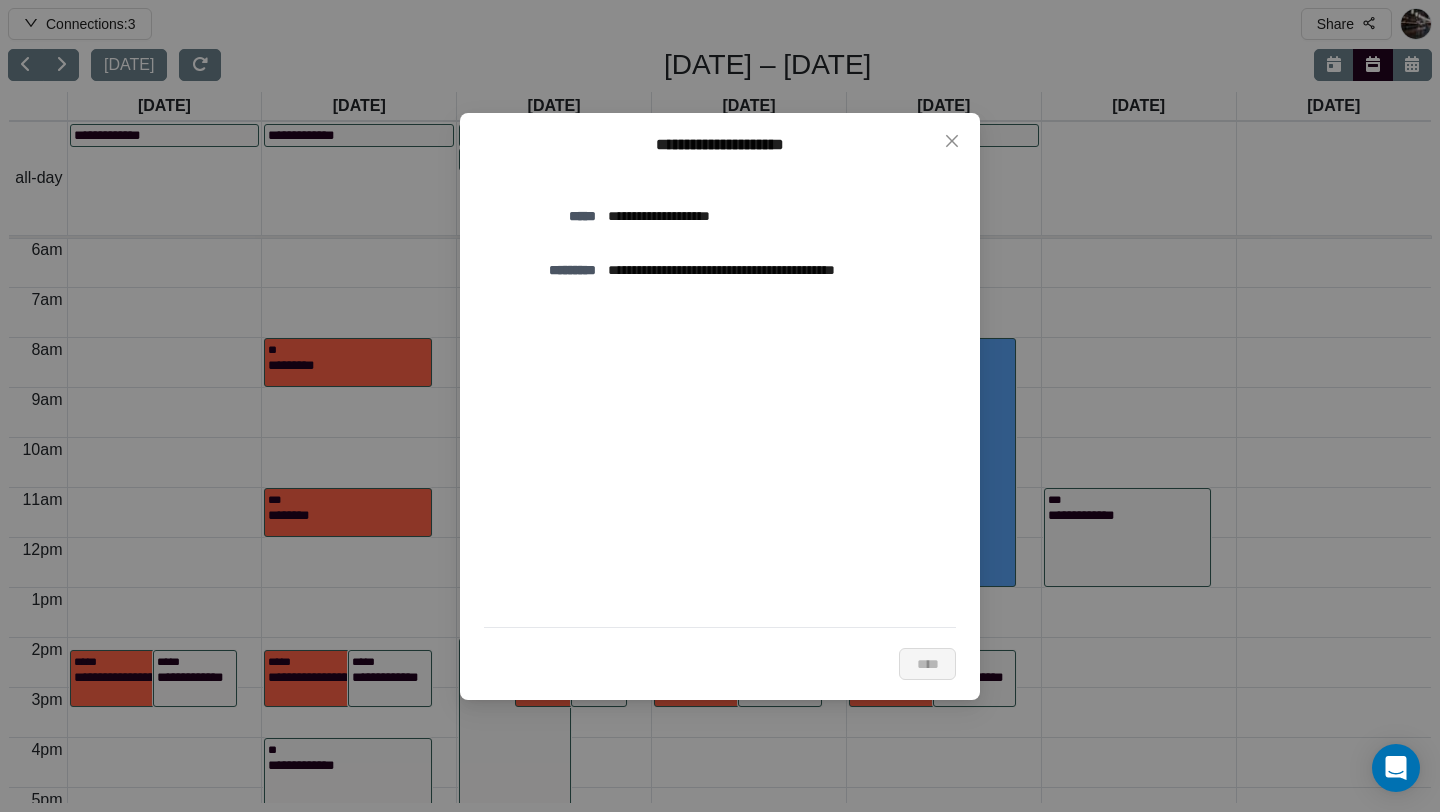 click on "**********" at bounding box center (776, 216) 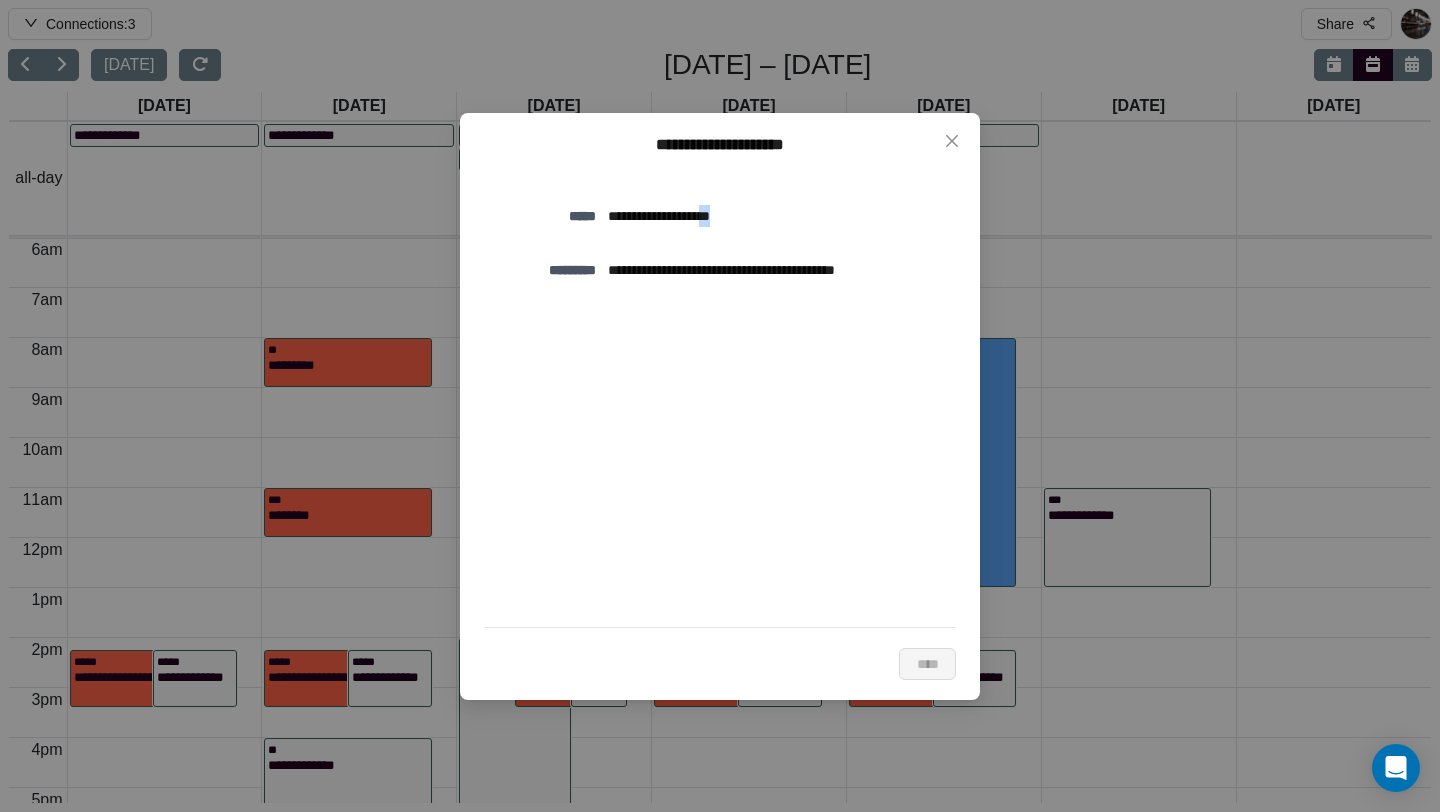 click on "**********" at bounding box center (776, 216) 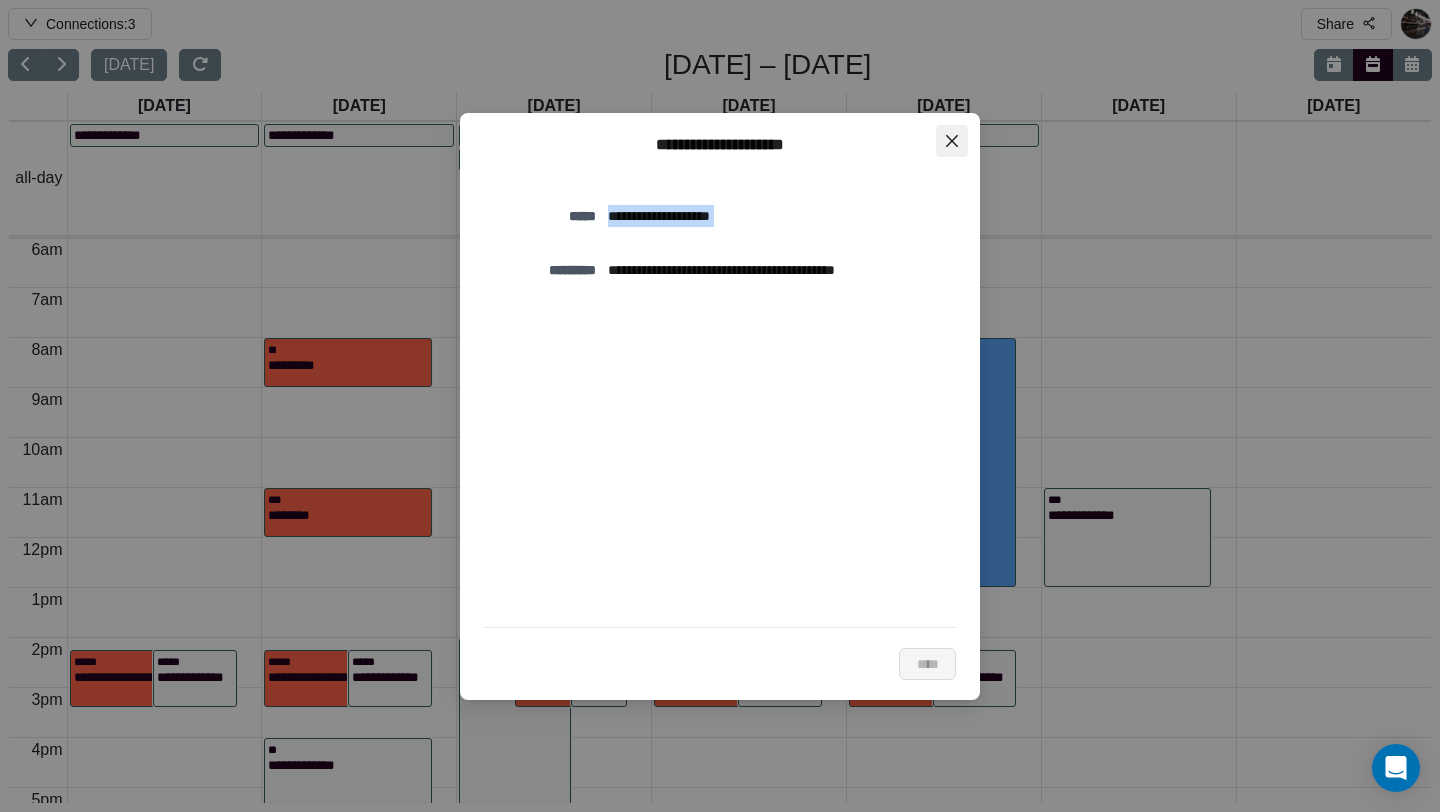 click at bounding box center [952, 141] 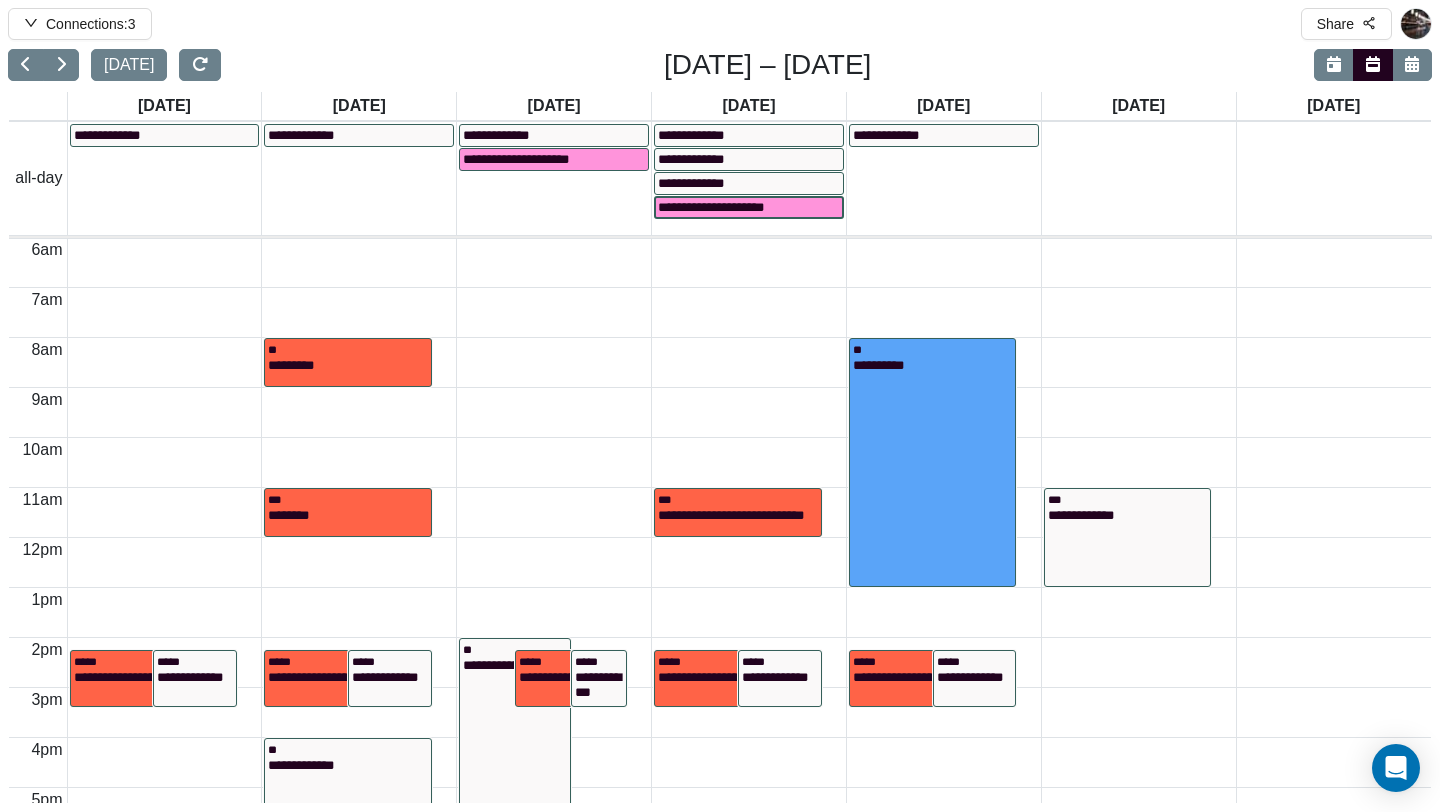 click on "**********" at bounding box center (728, 207) 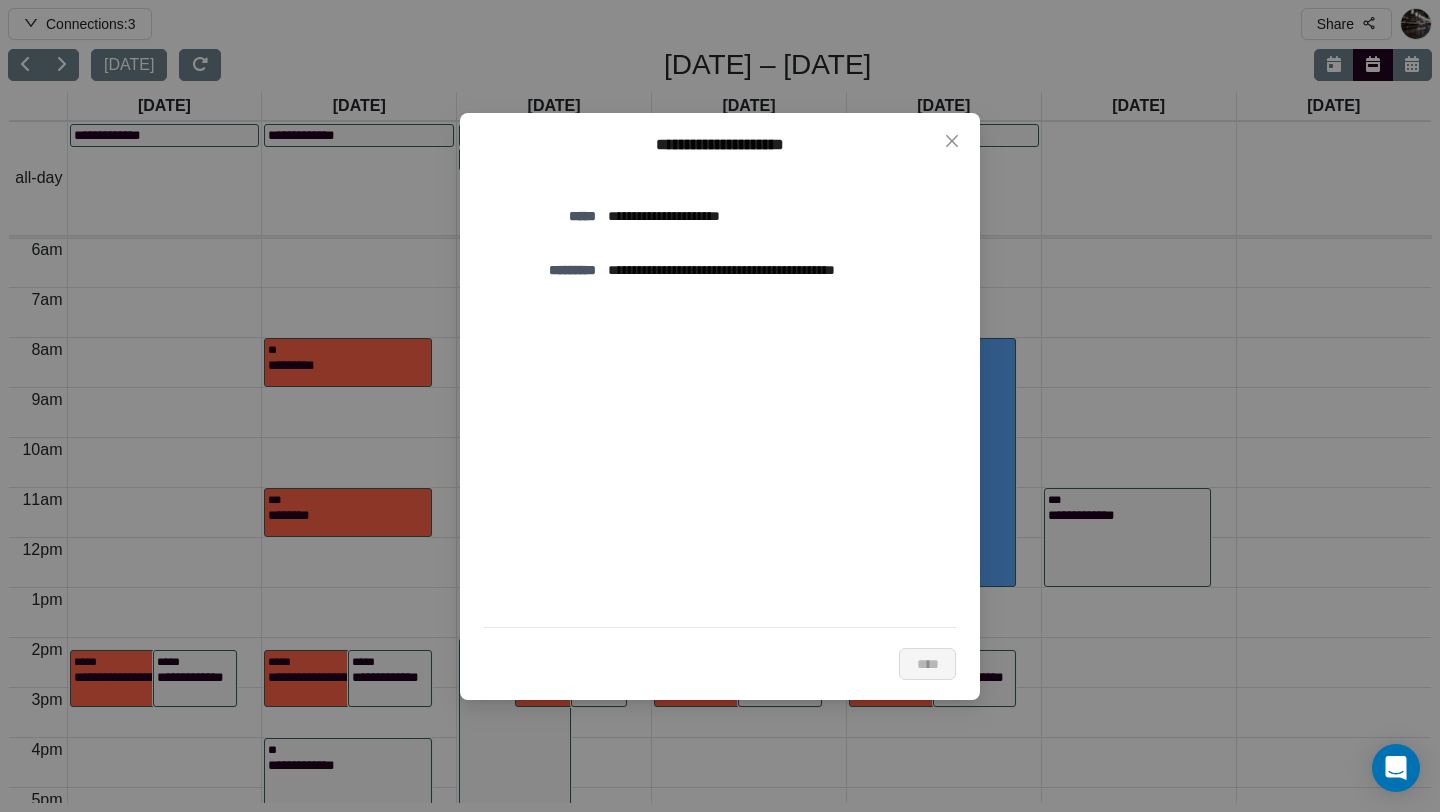 click on "**********" at bounding box center (776, 216) 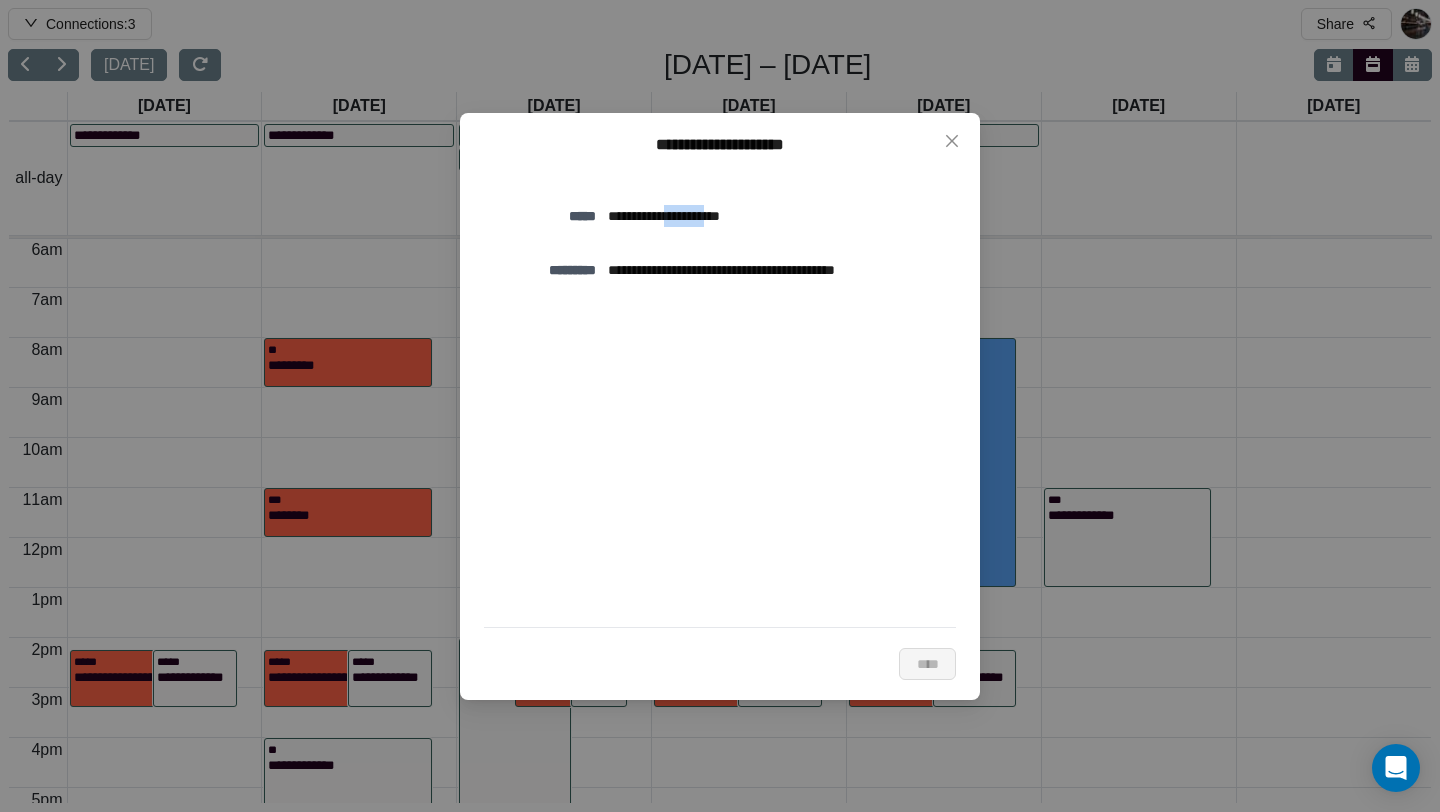 click on "**********" at bounding box center [776, 216] 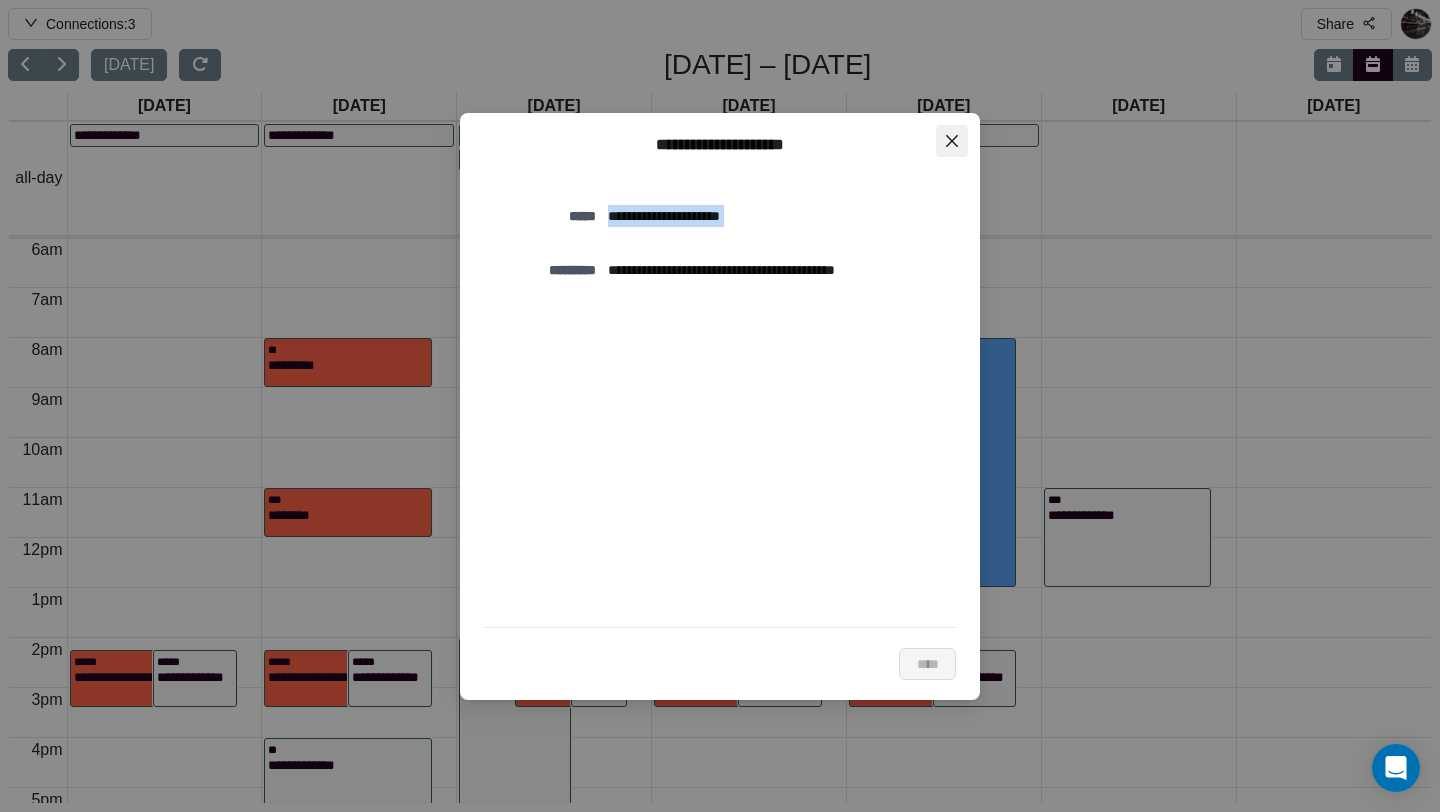 click 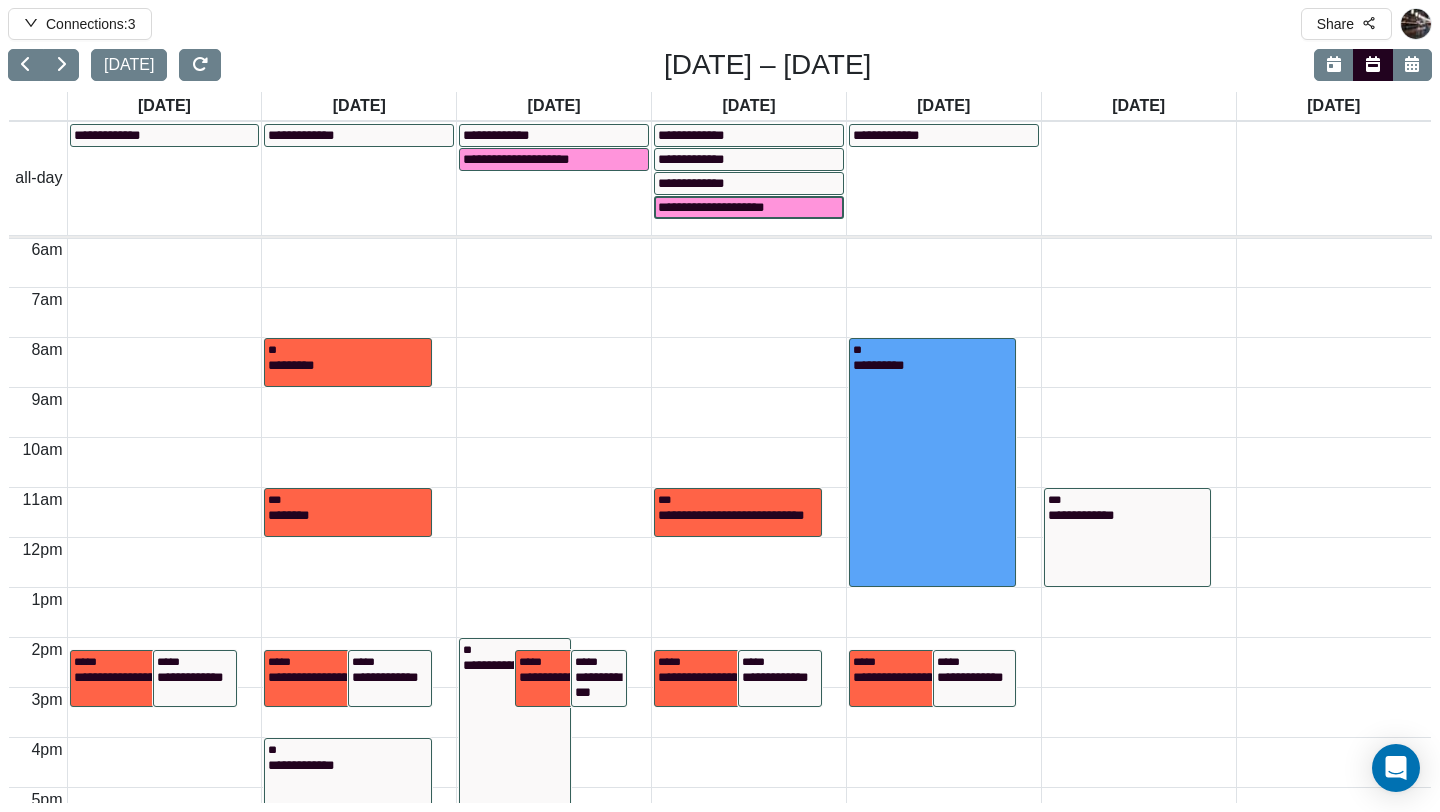 click on "**********" at bounding box center (728, 207) 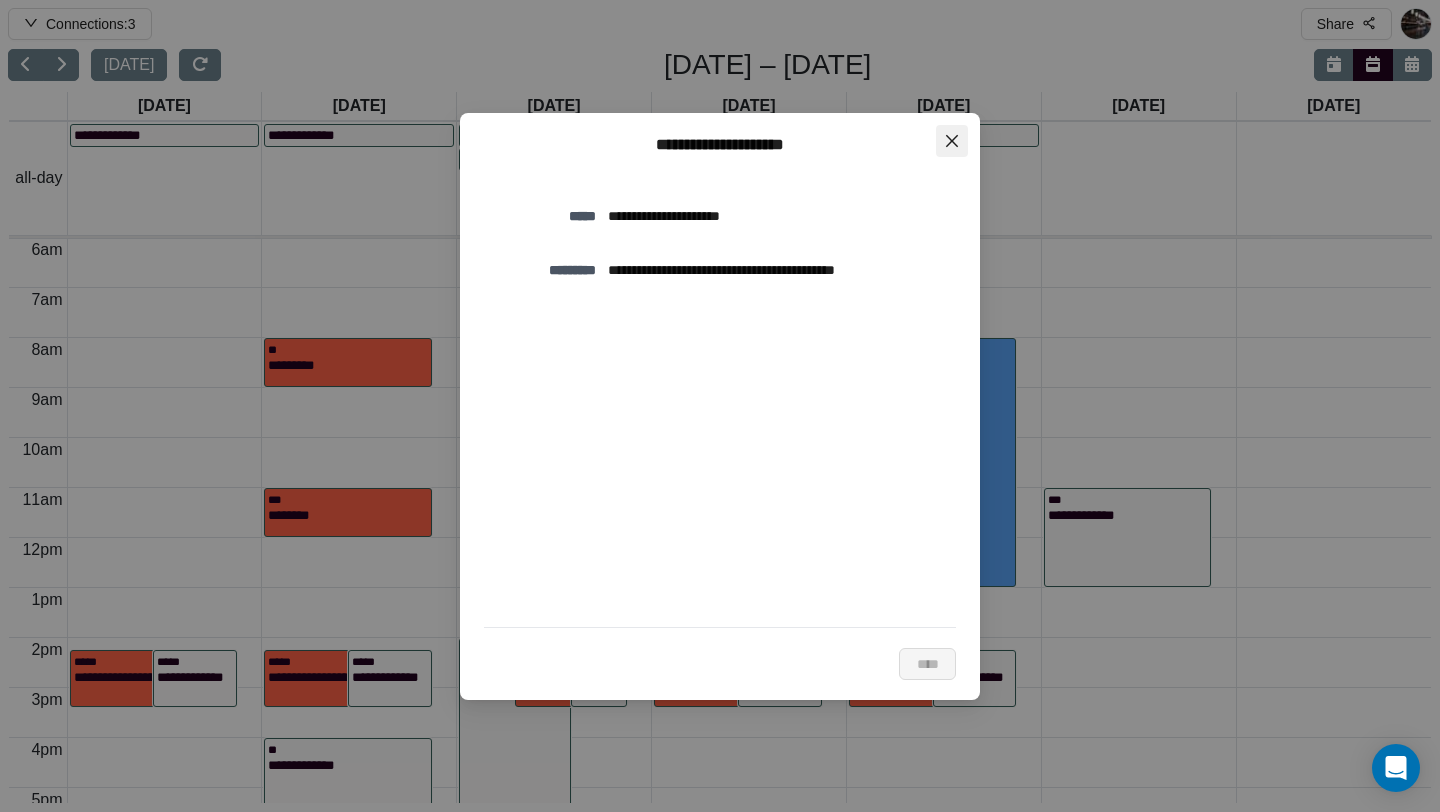 click 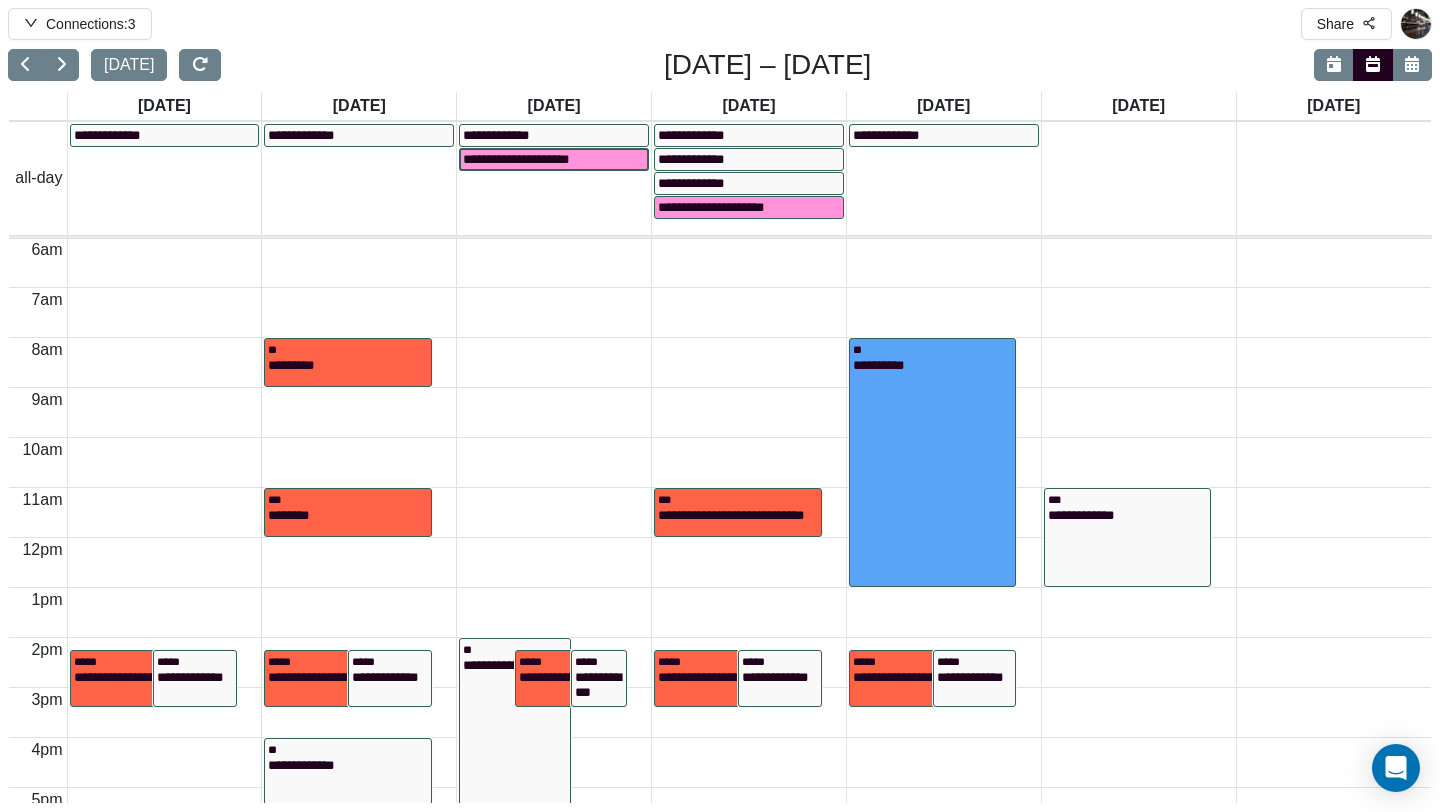 click on "**********" at bounding box center (532, 159) 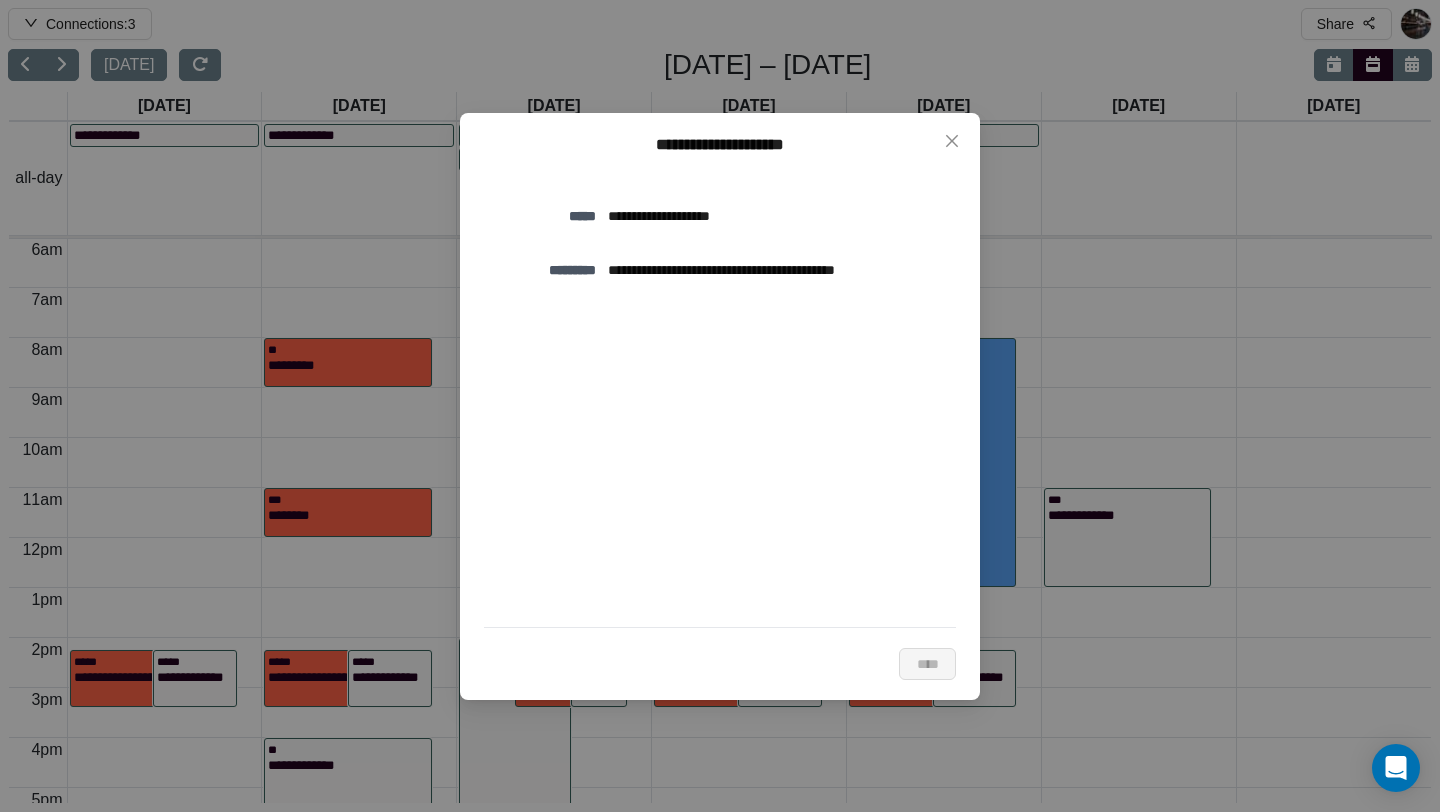 click on "**********" at bounding box center [720, 145] 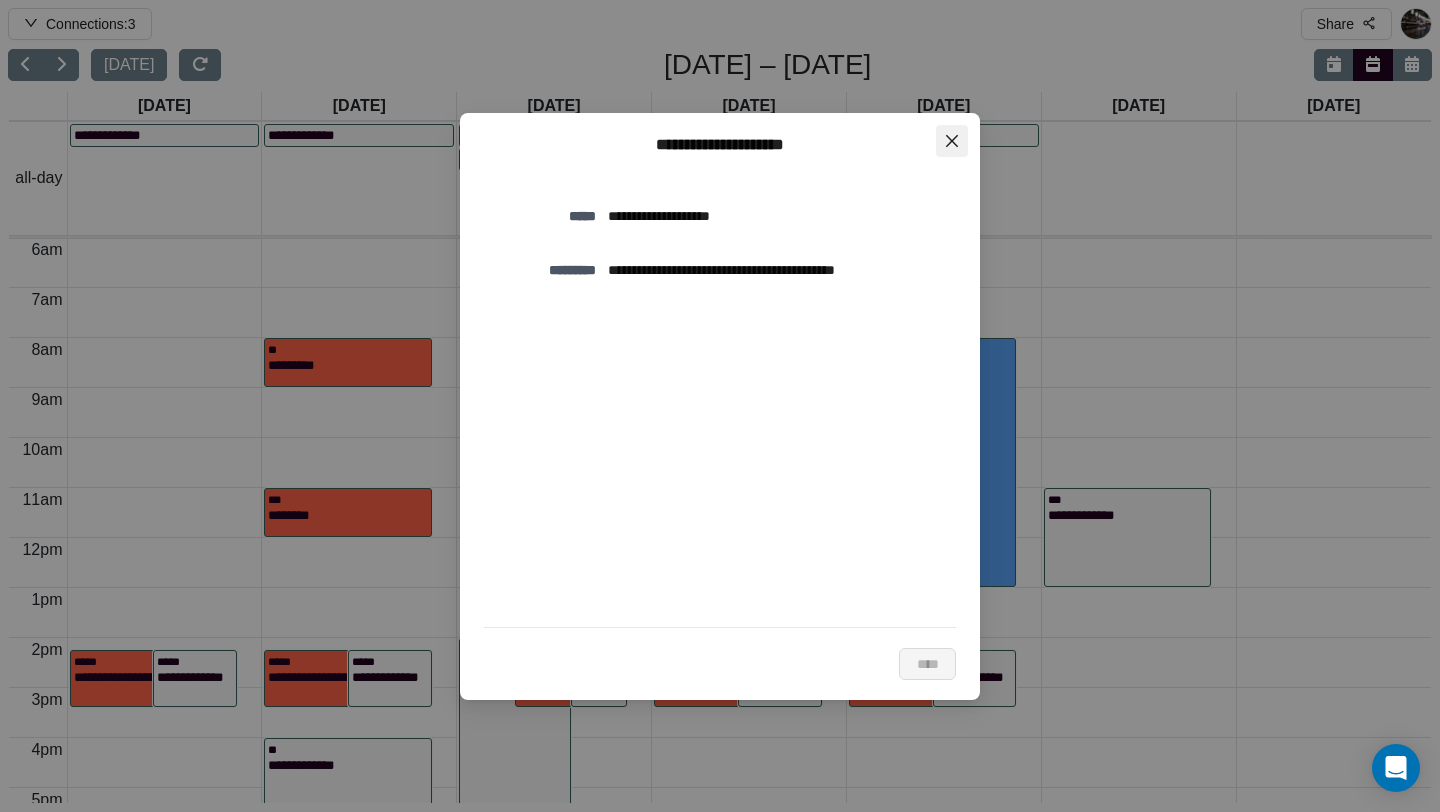 click at bounding box center [952, 141] 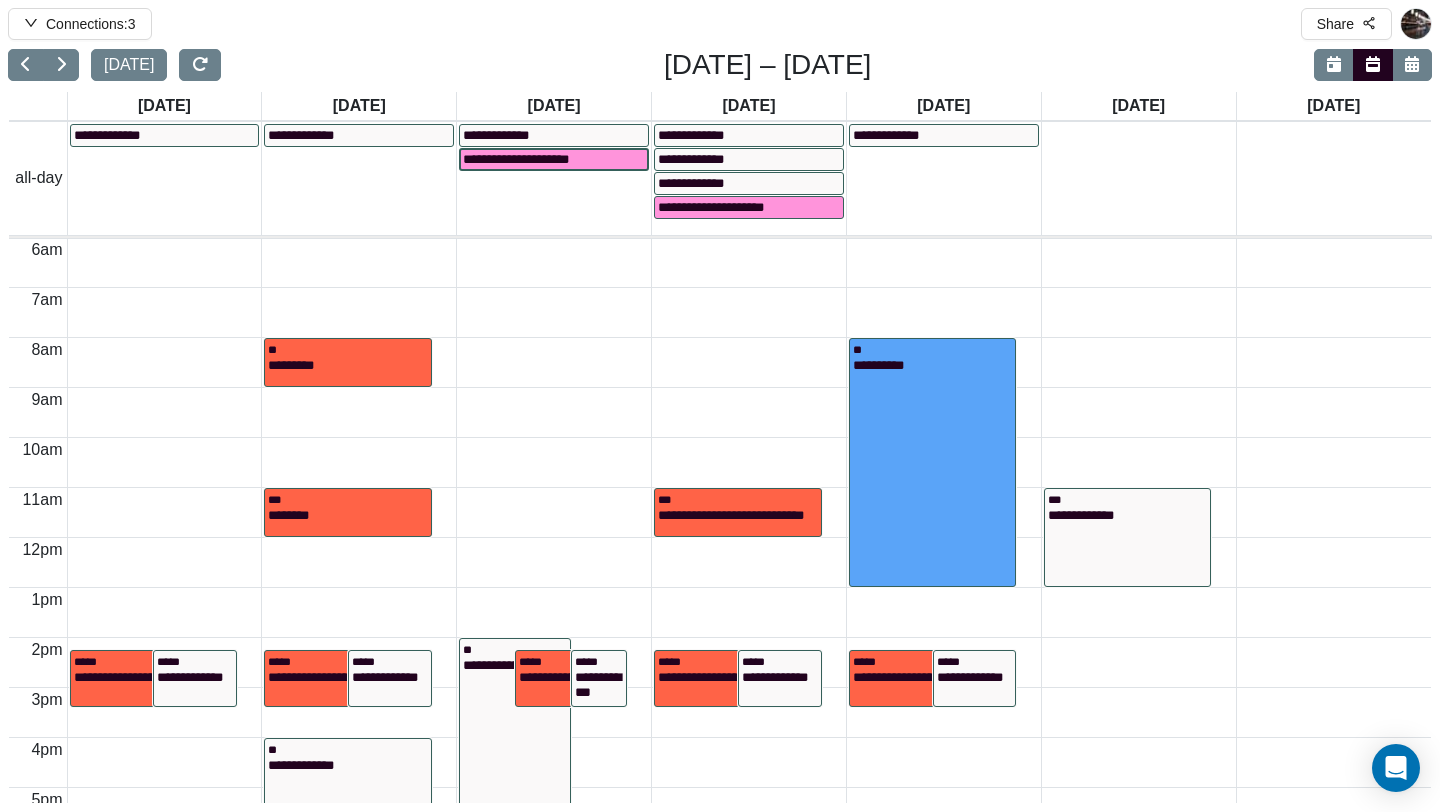 click on "**********" at bounding box center [532, 159] 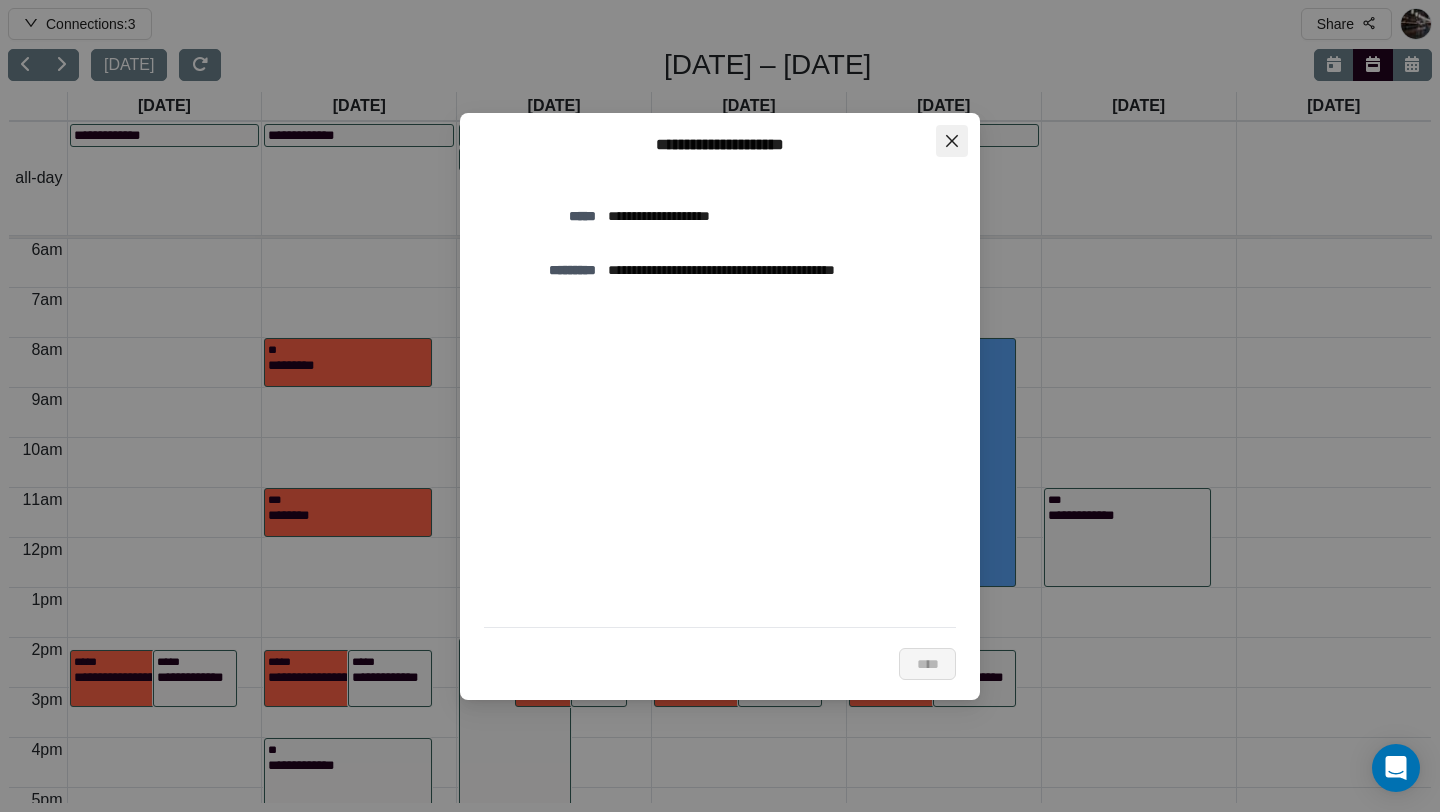 click 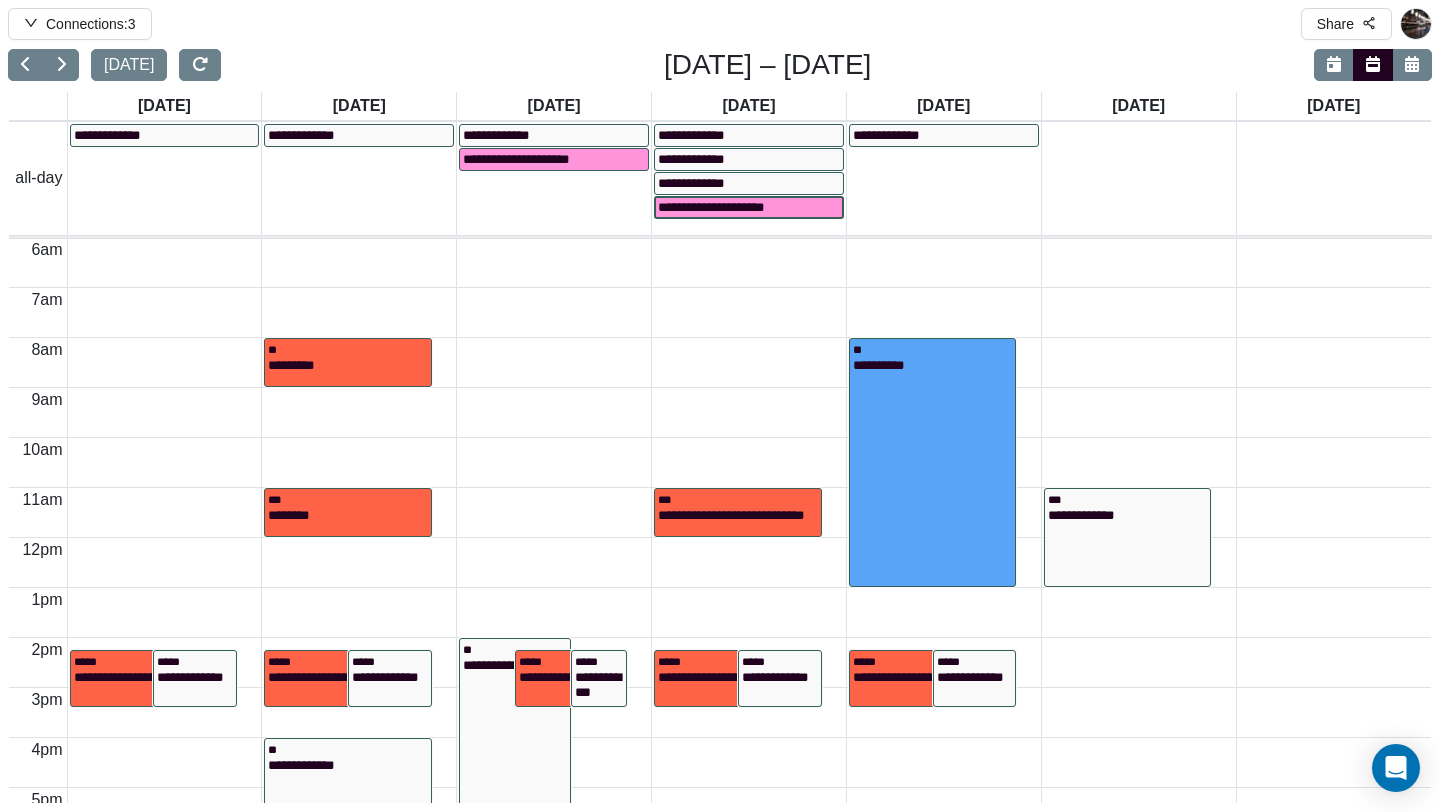 click on "**********" at bounding box center [728, 207] 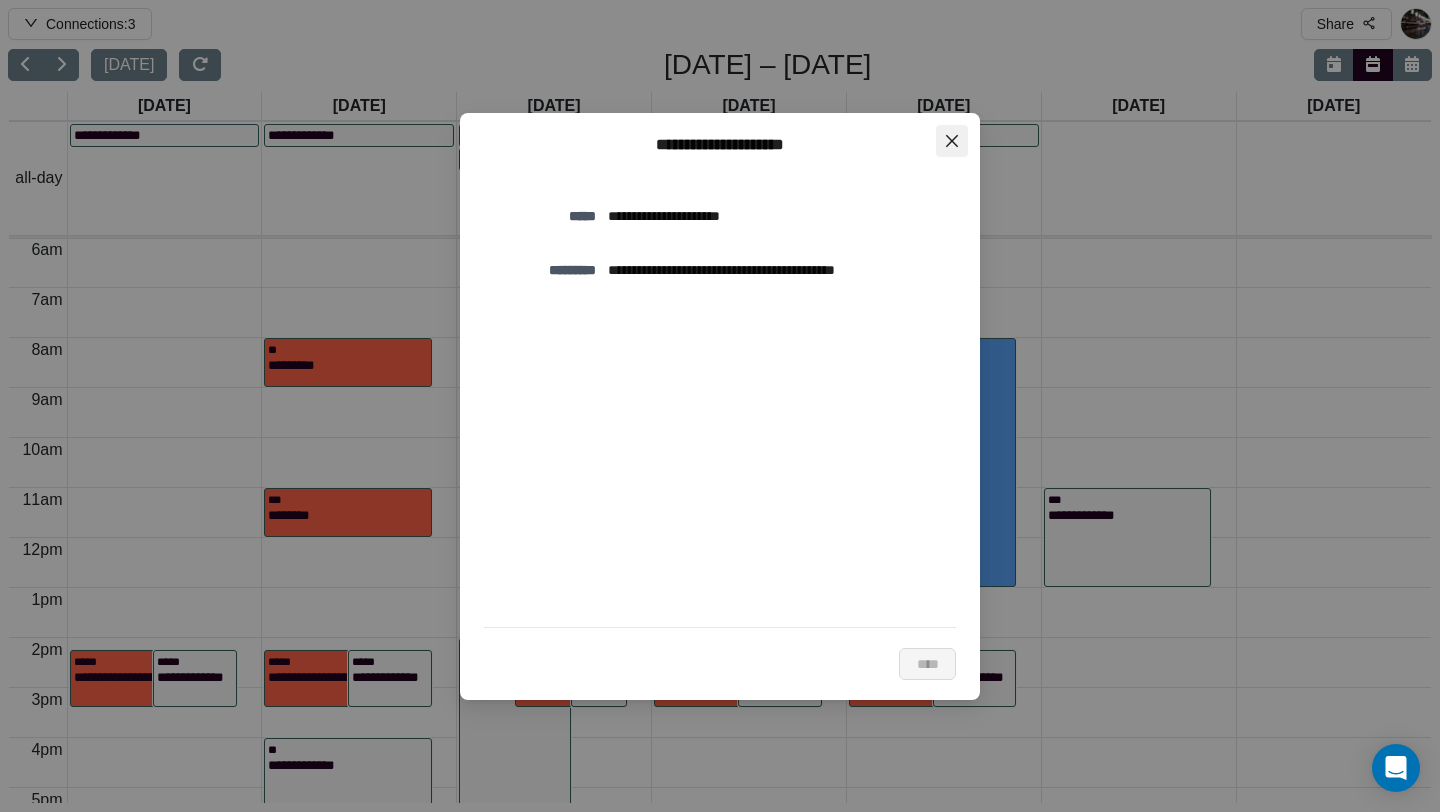 click at bounding box center [952, 141] 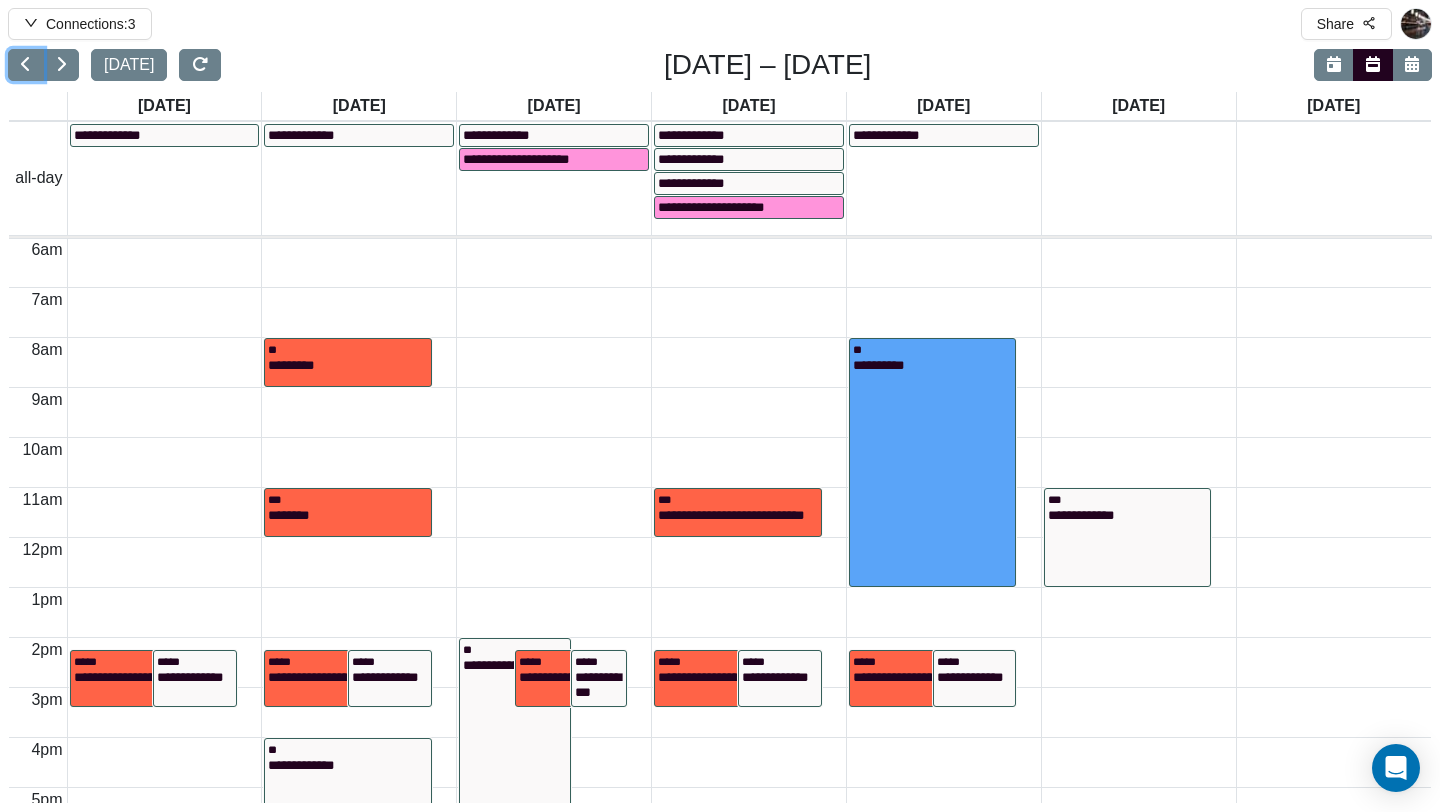 click at bounding box center [26, 64] 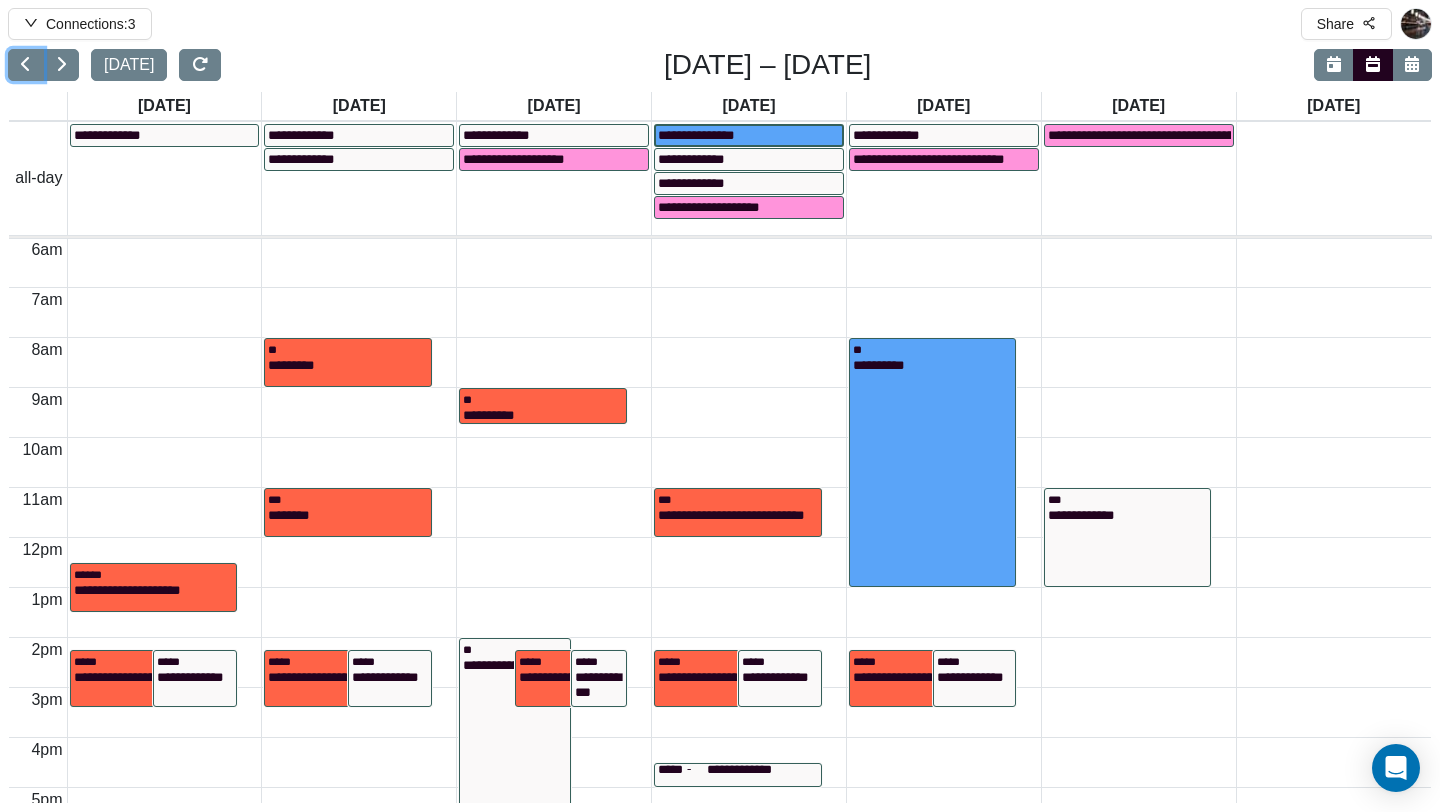 click on "**********" 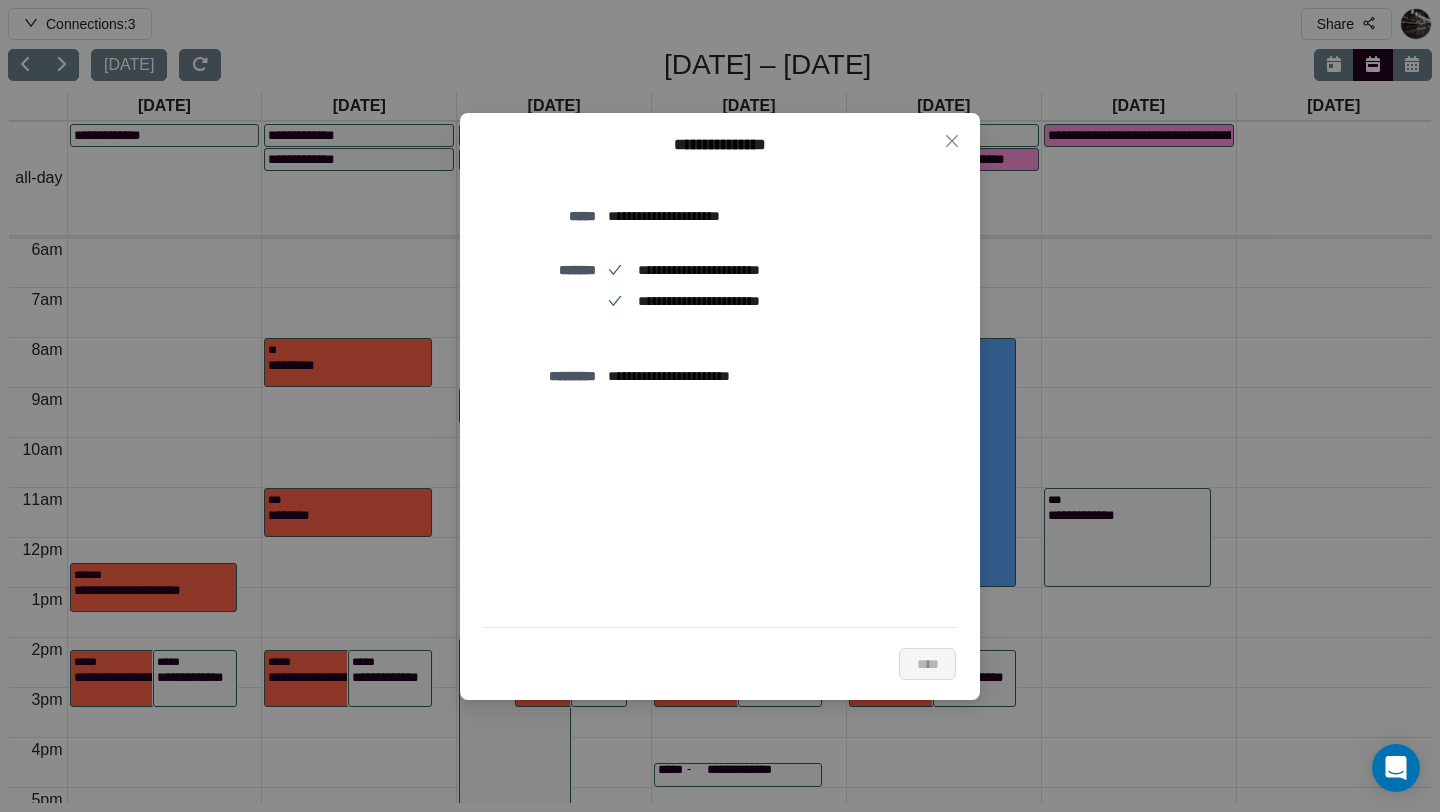 click on "**********" at bounding box center [776, 216] 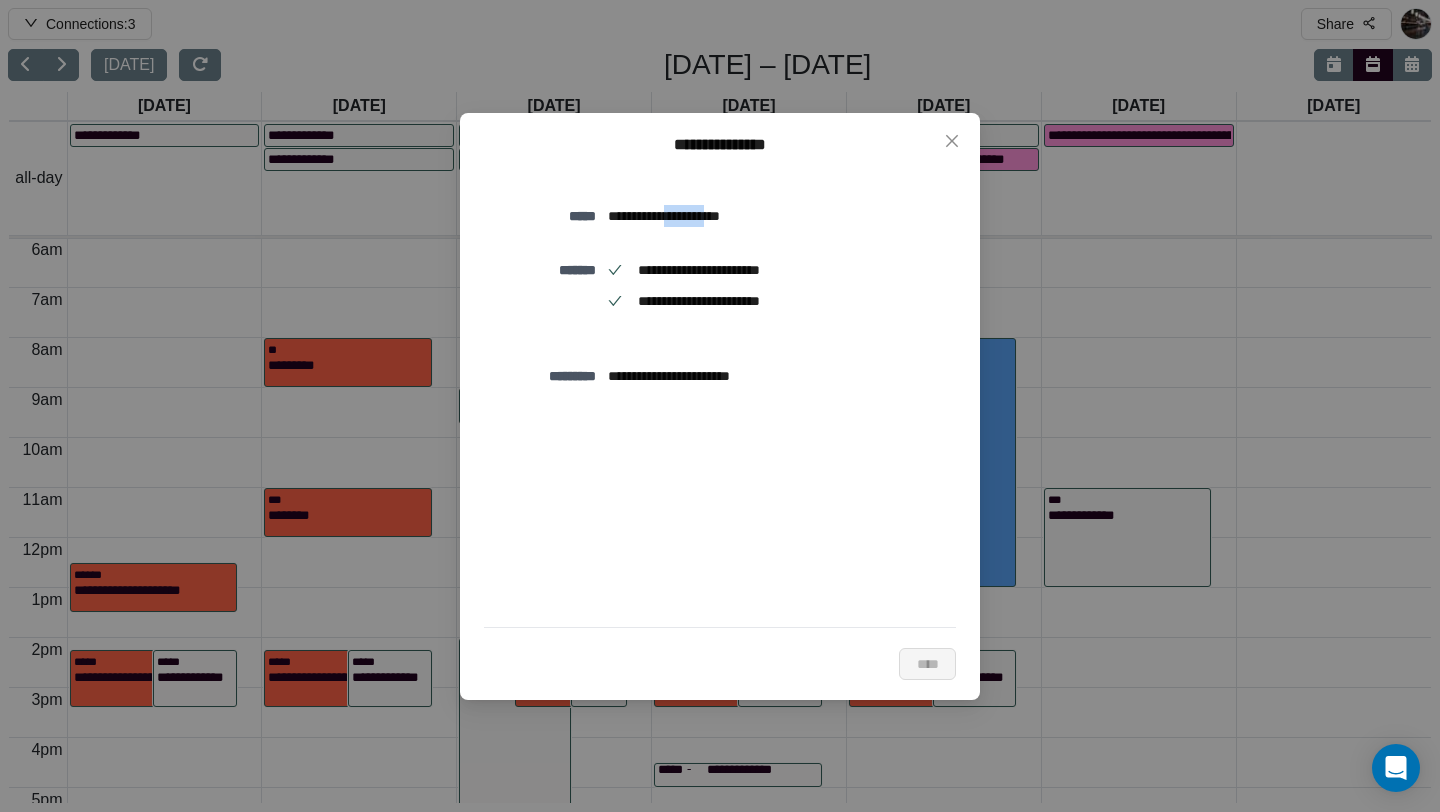 click on "**********" at bounding box center [776, 216] 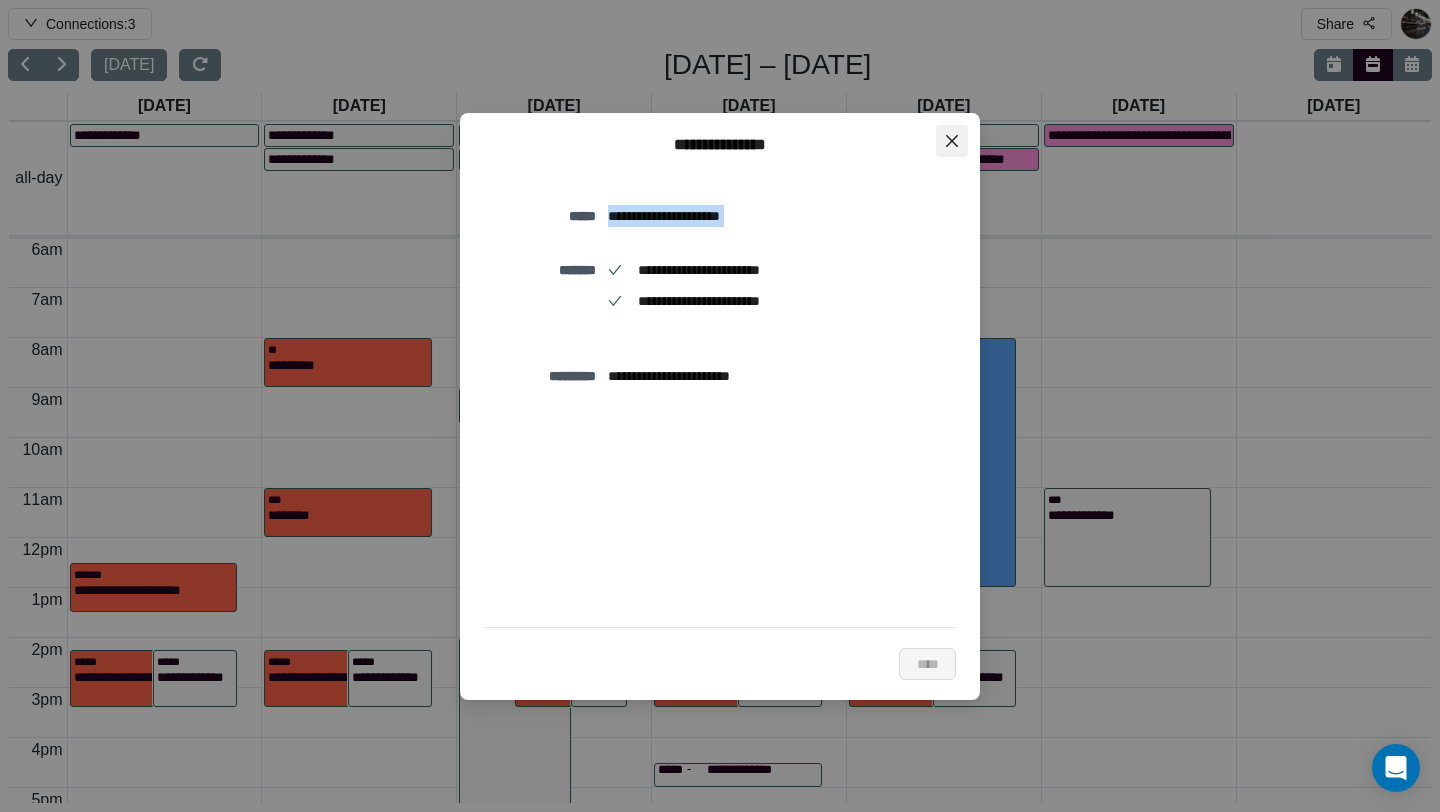 click 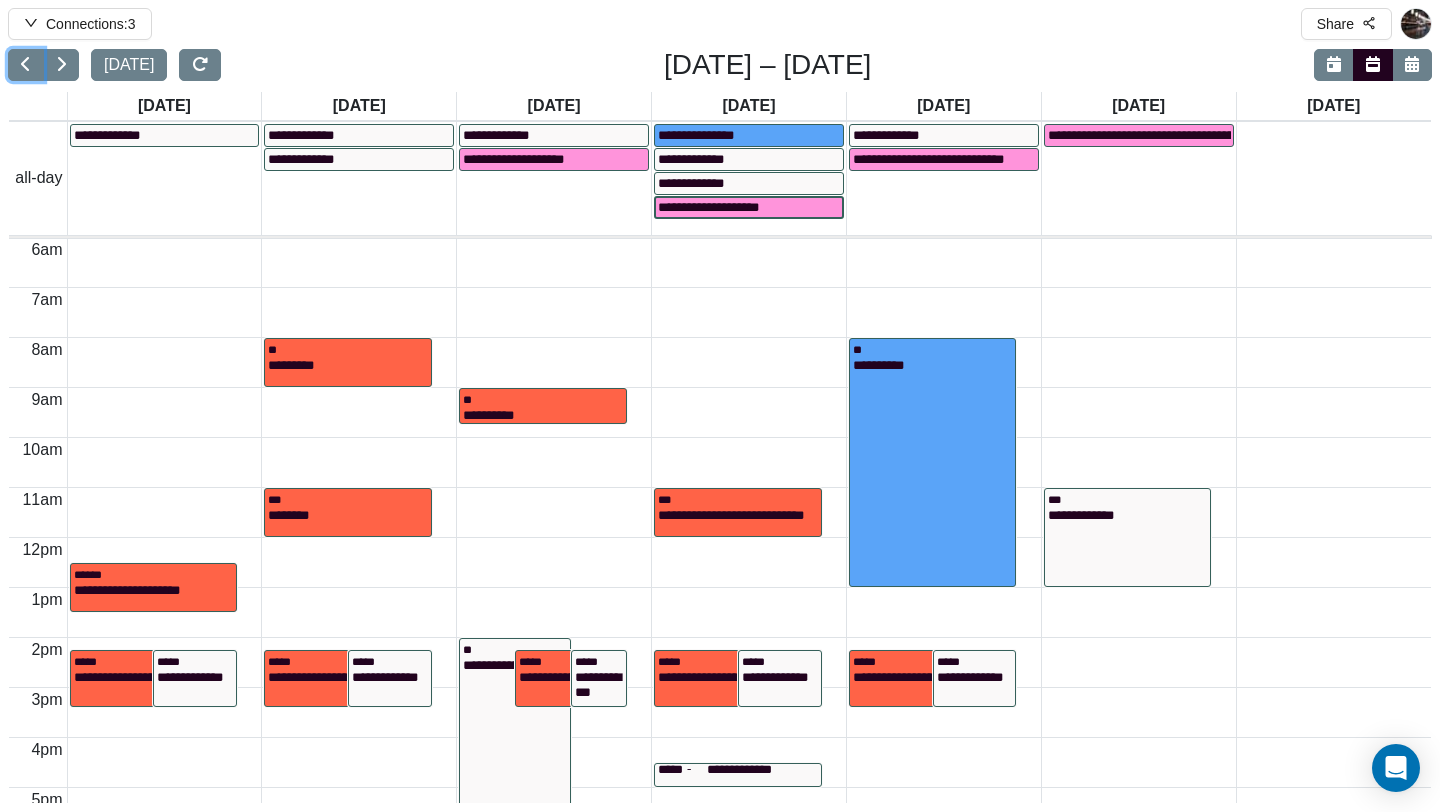 click on "**********" at bounding box center [724, 207] 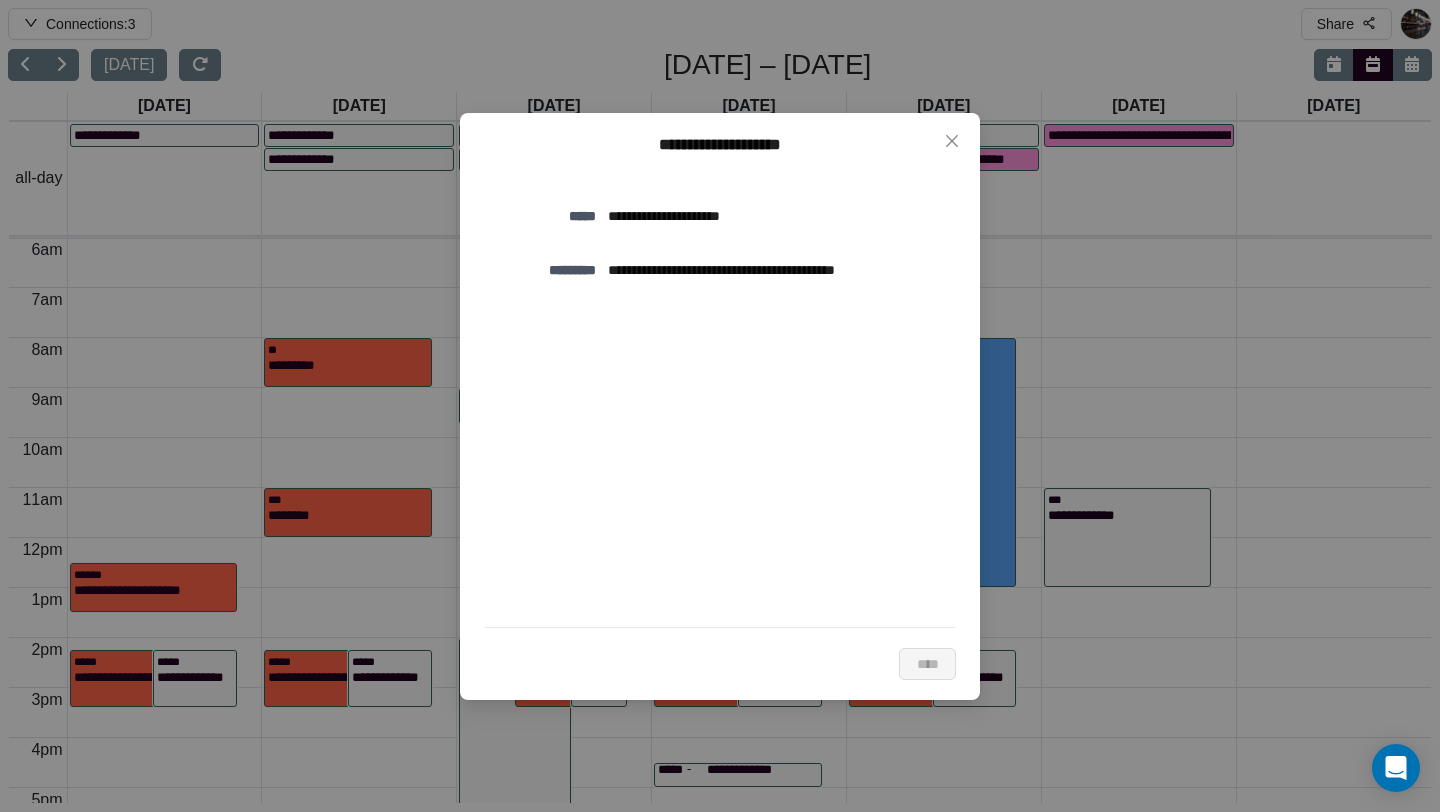 click on "**********" at bounding box center [776, 216] 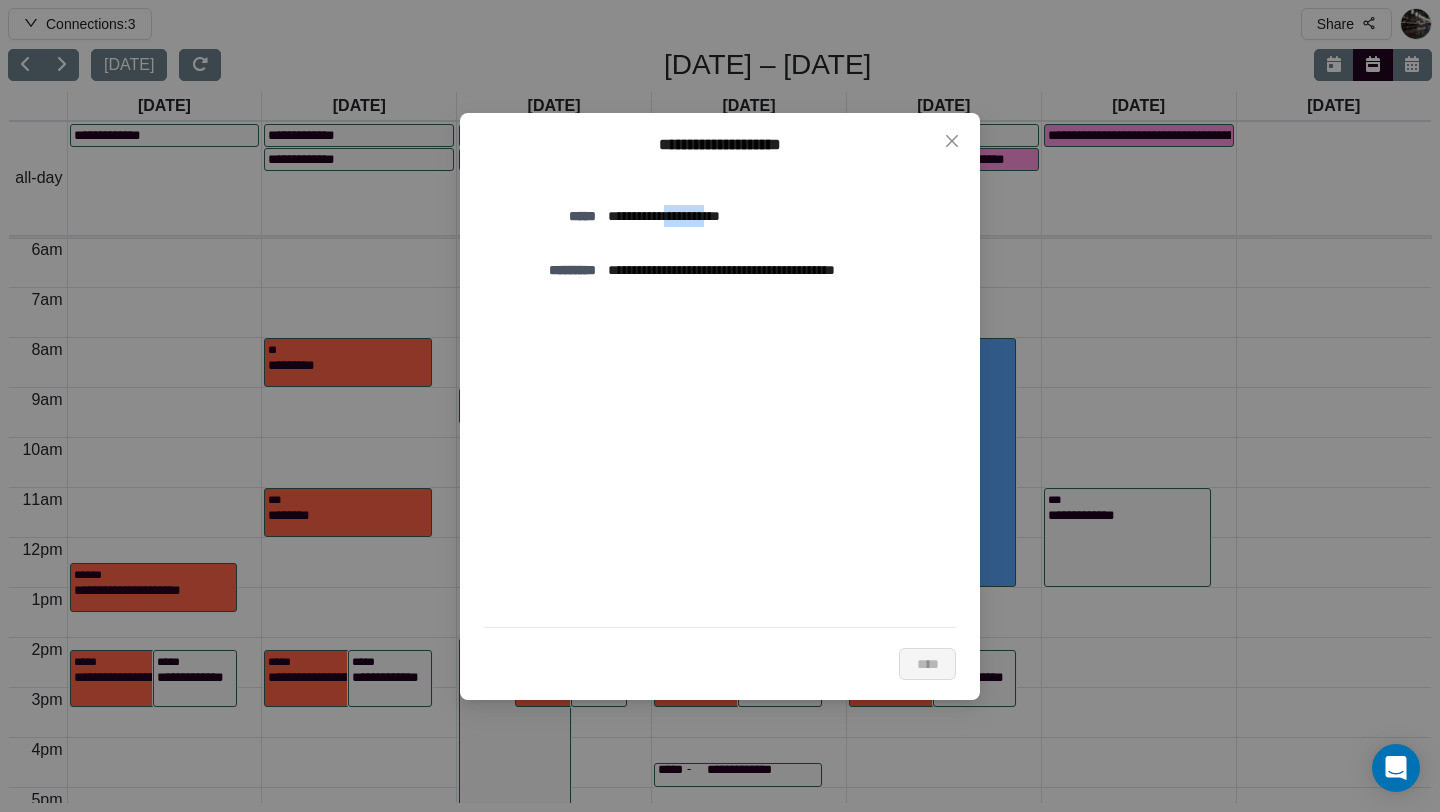 click on "**********" at bounding box center (776, 216) 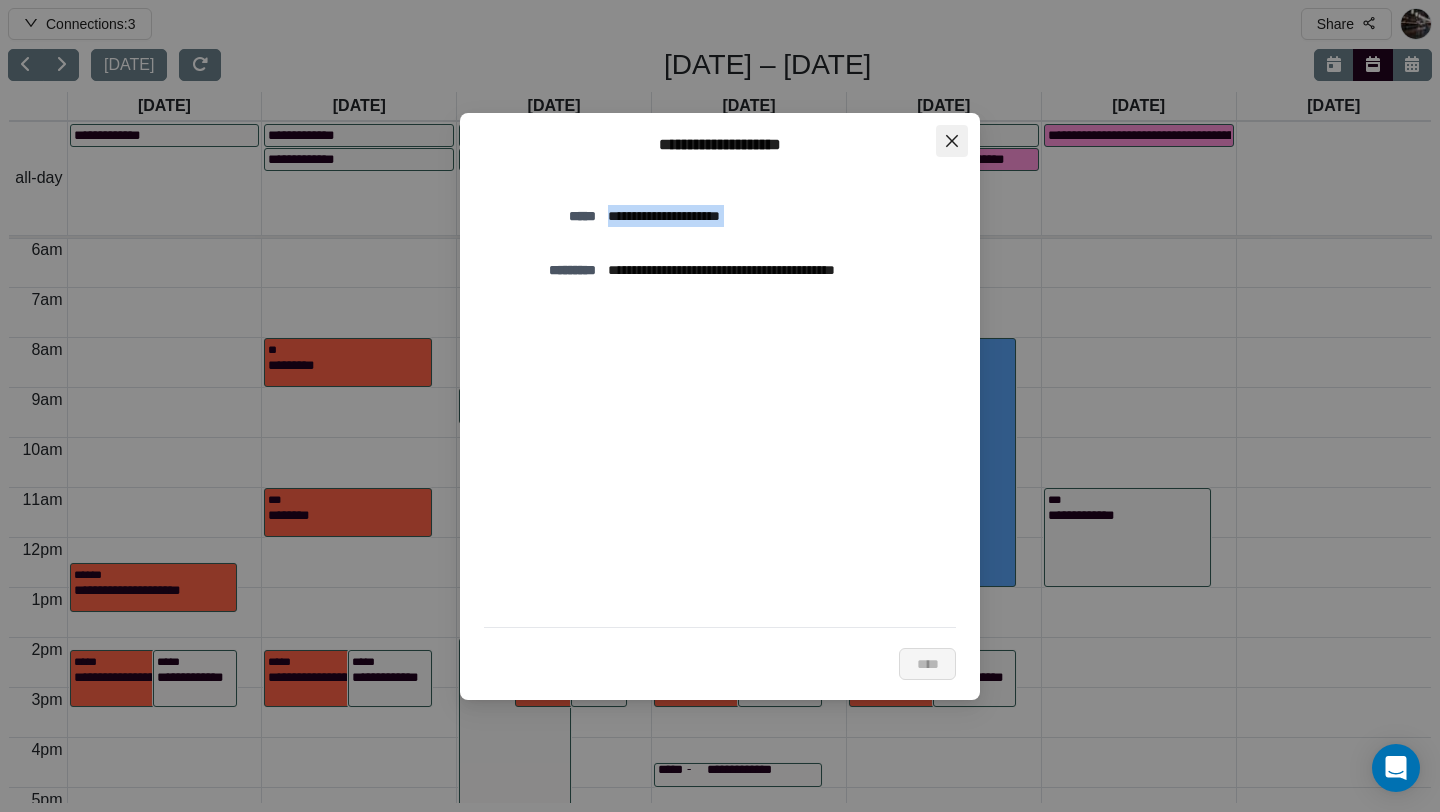 click 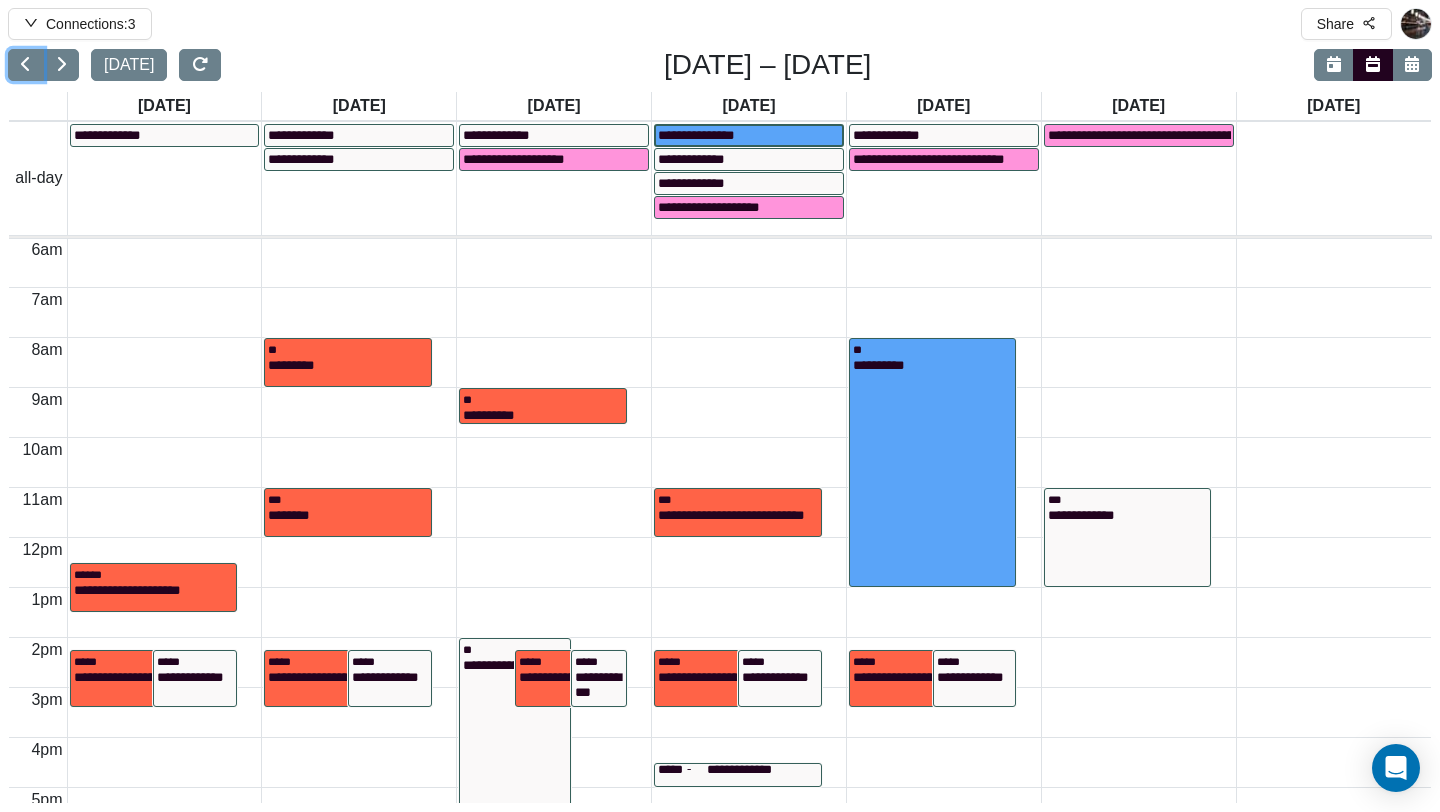 click on "**********" at bounding box center [705, 135] 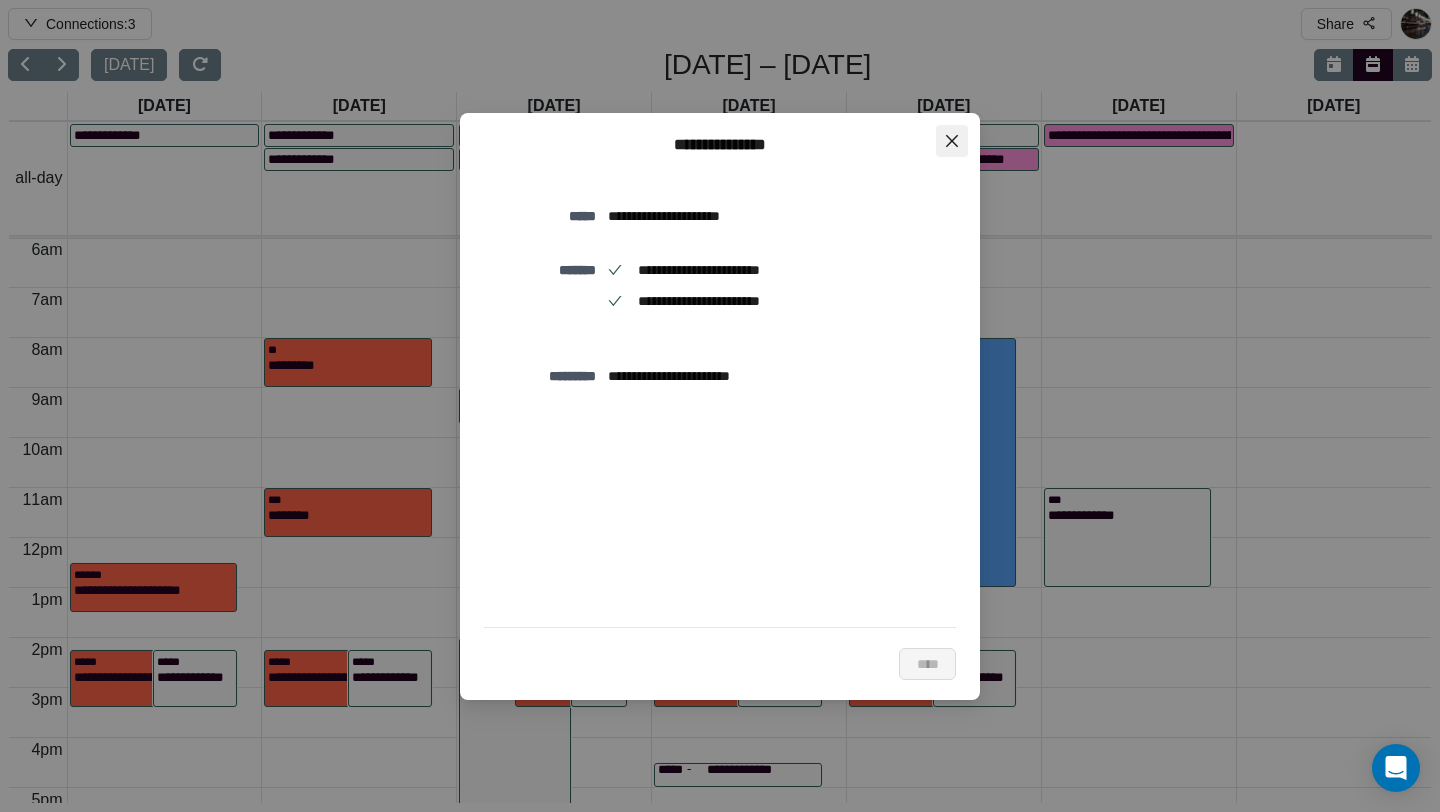 click at bounding box center (952, 141) 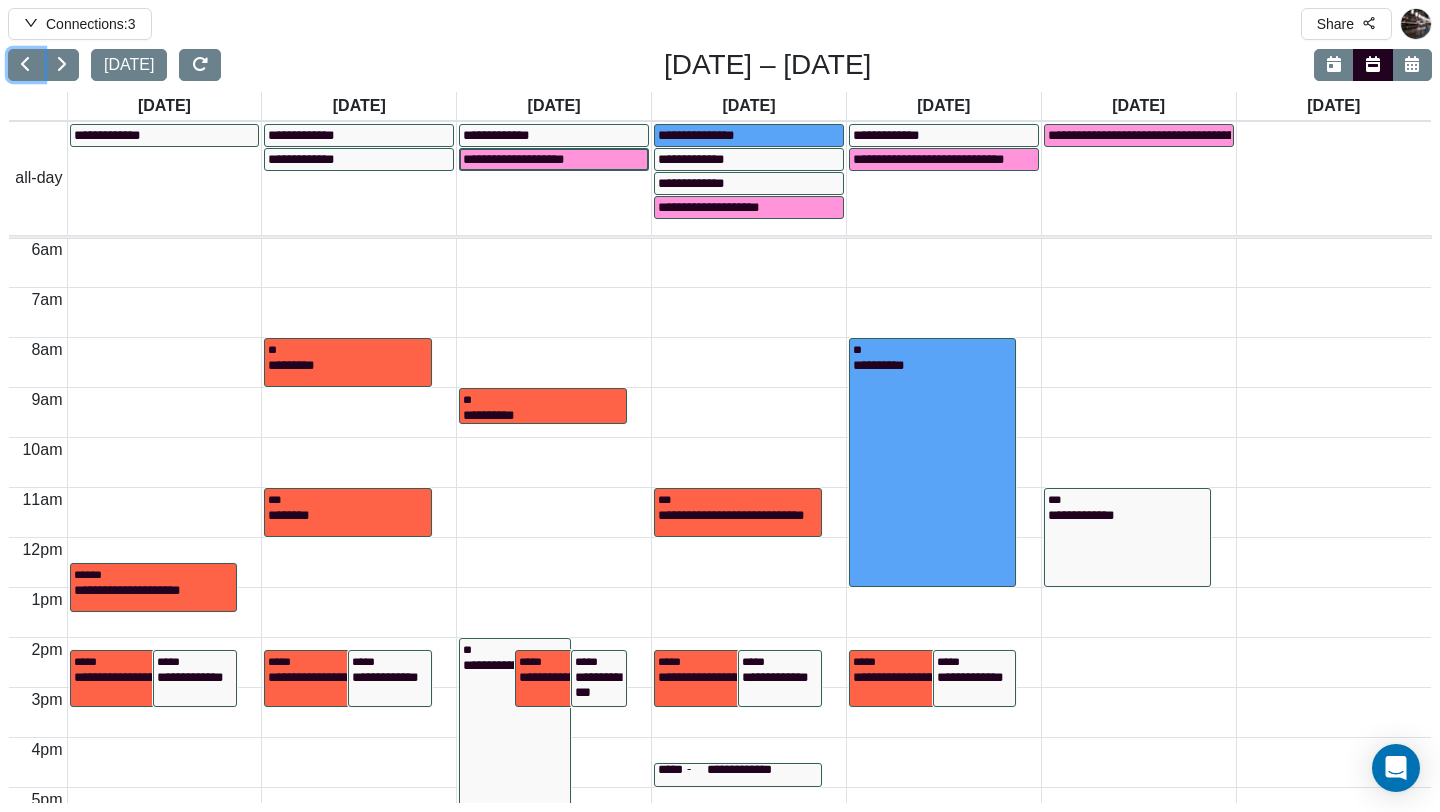 click on "**********" at bounding box center (529, 159) 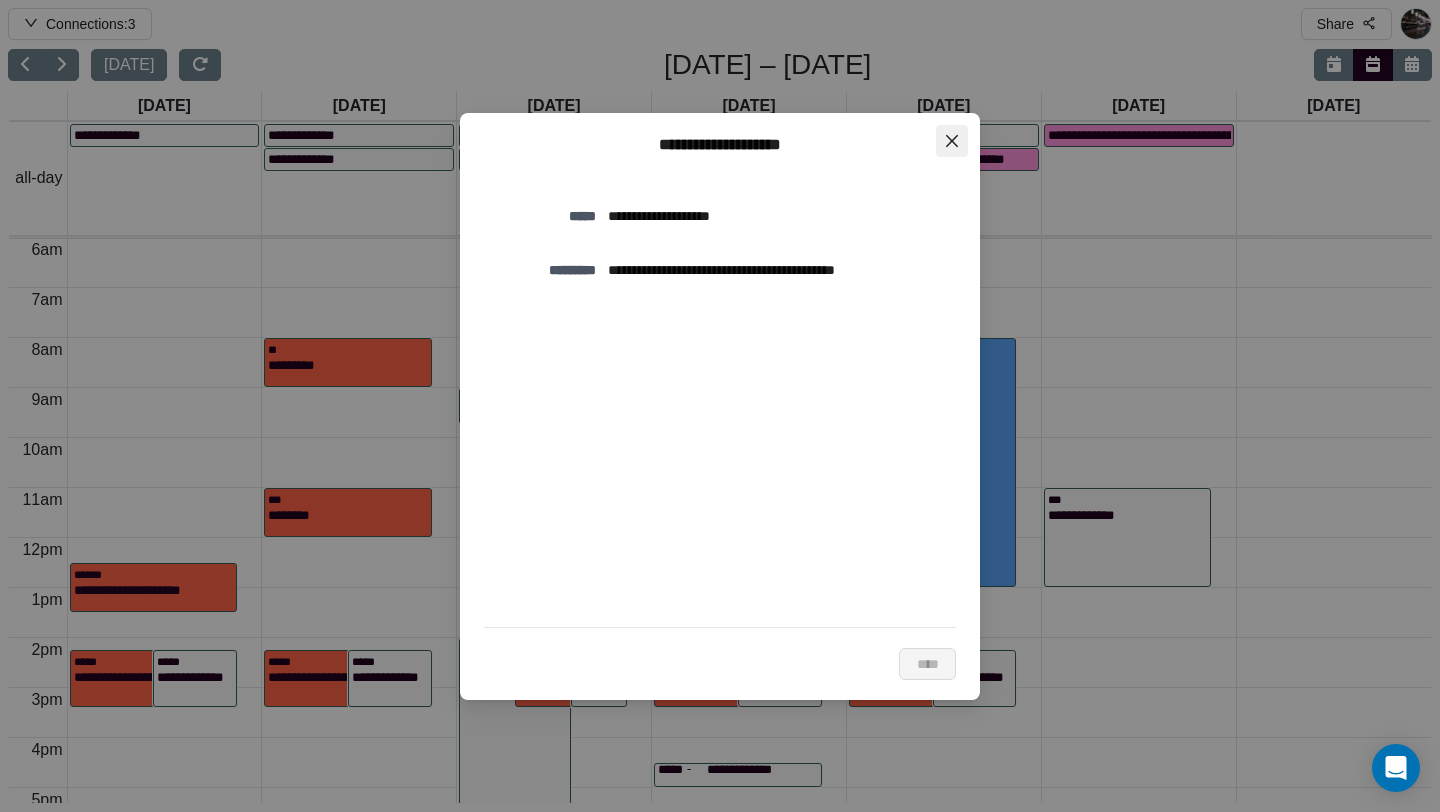 click at bounding box center [952, 141] 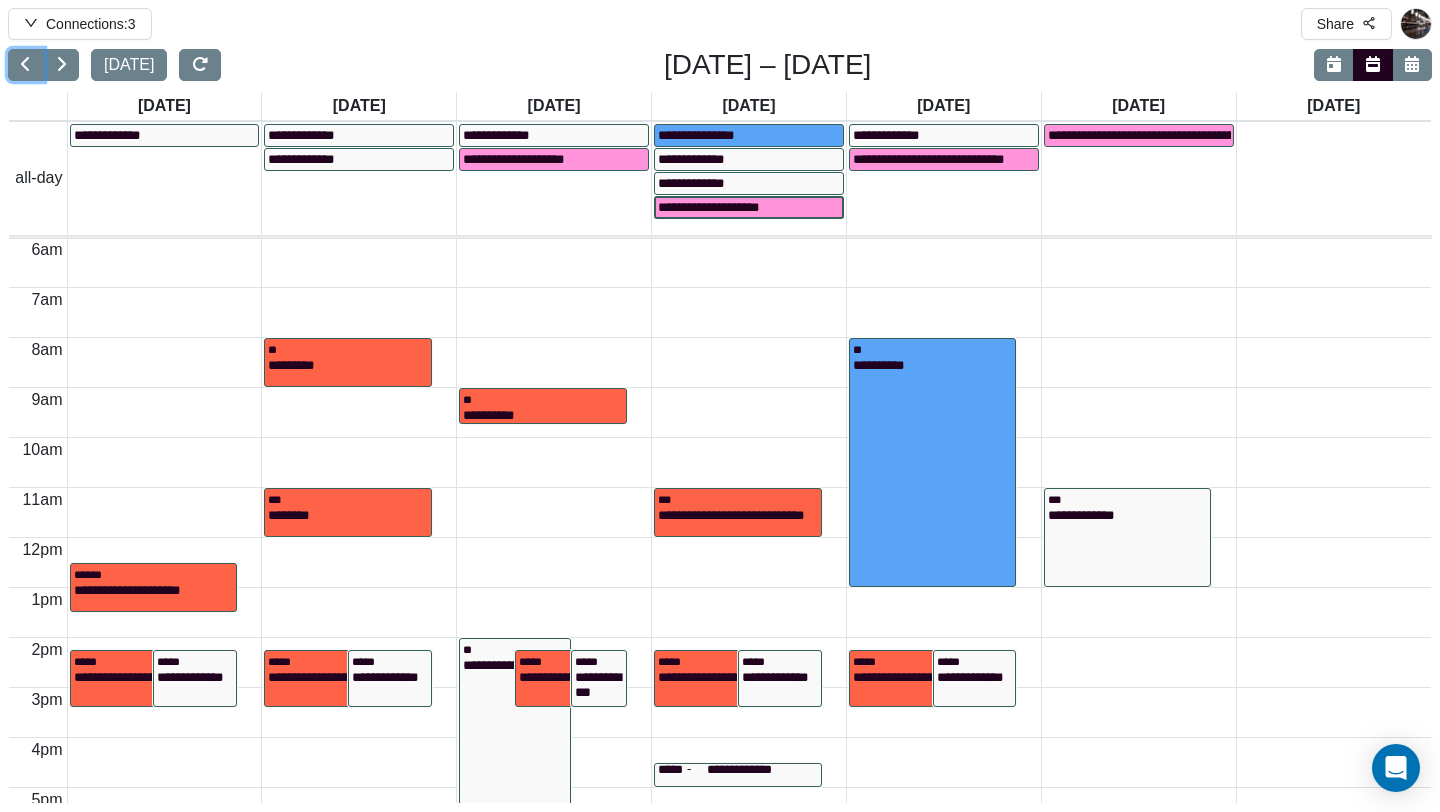 click on "**********" at bounding box center (724, 207) 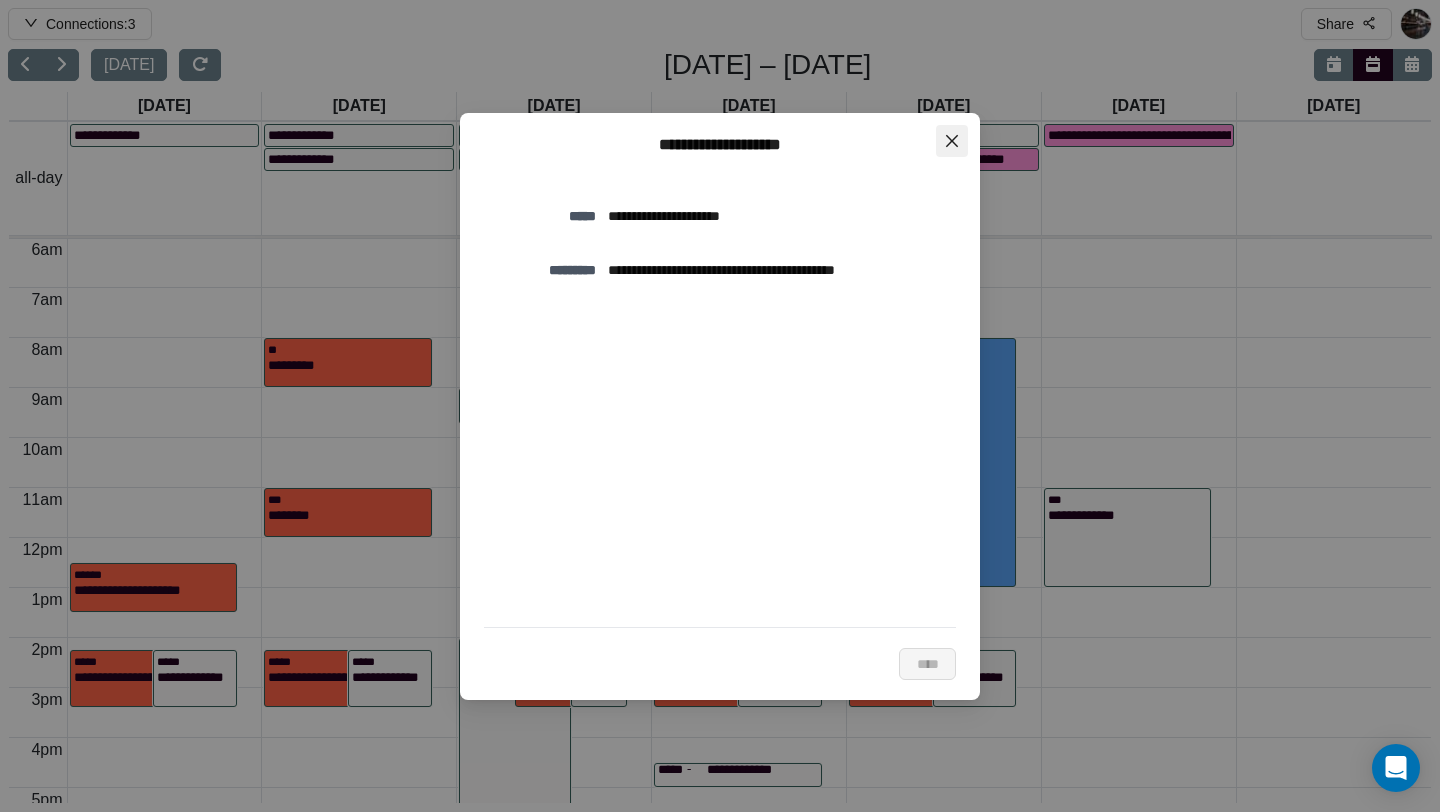 click at bounding box center (952, 141) 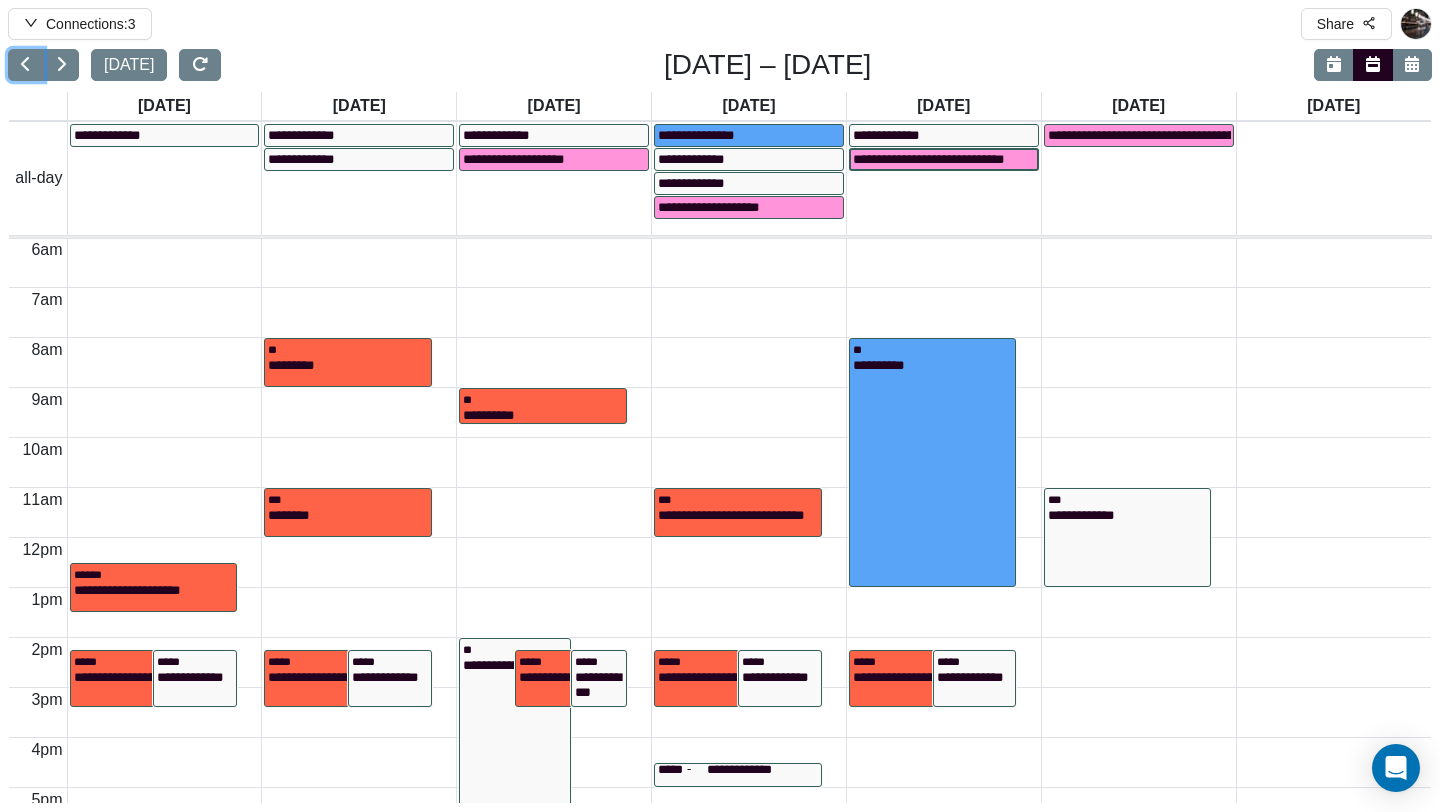 click on "**********" at bounding box center (944, 159) 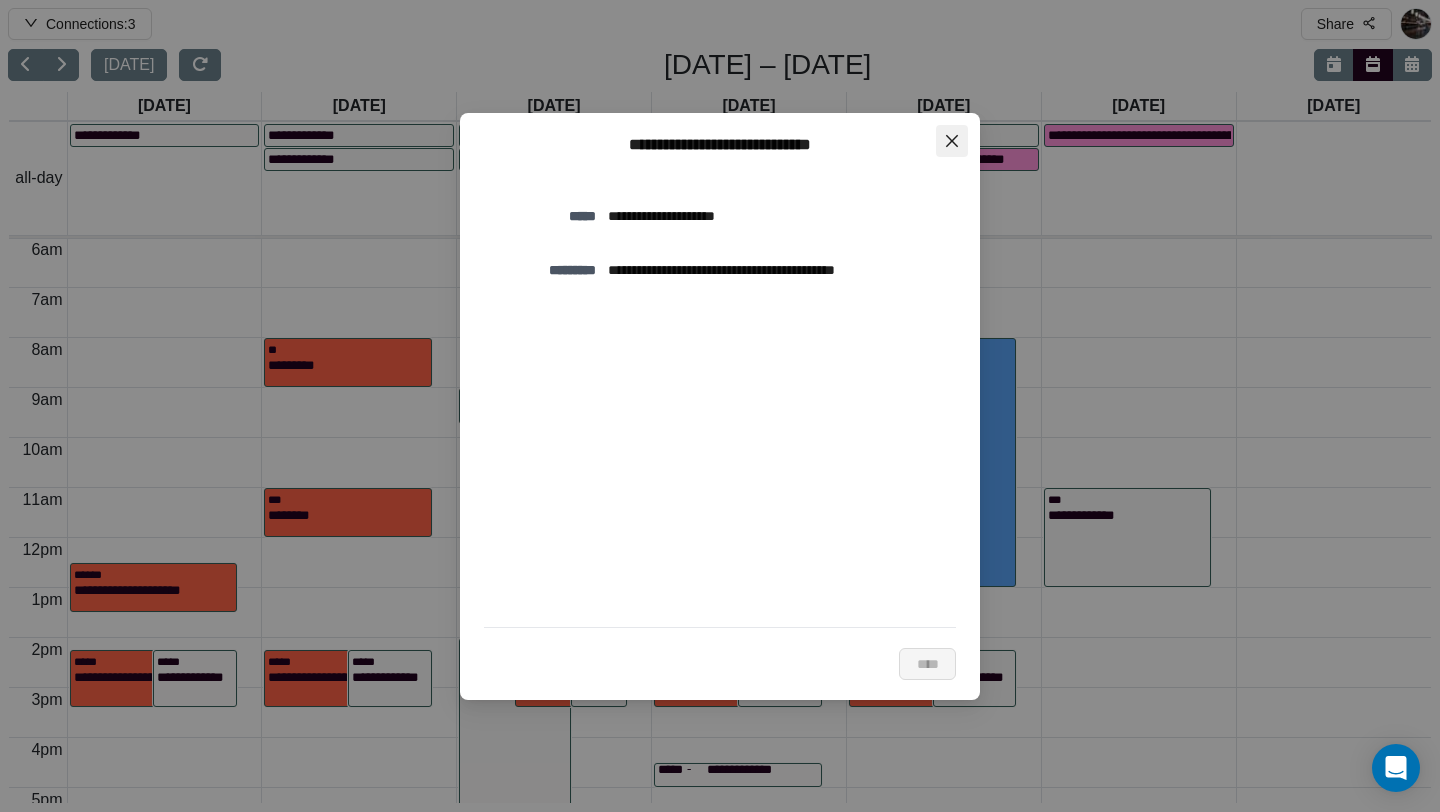 click at bounding box center [952, 141] 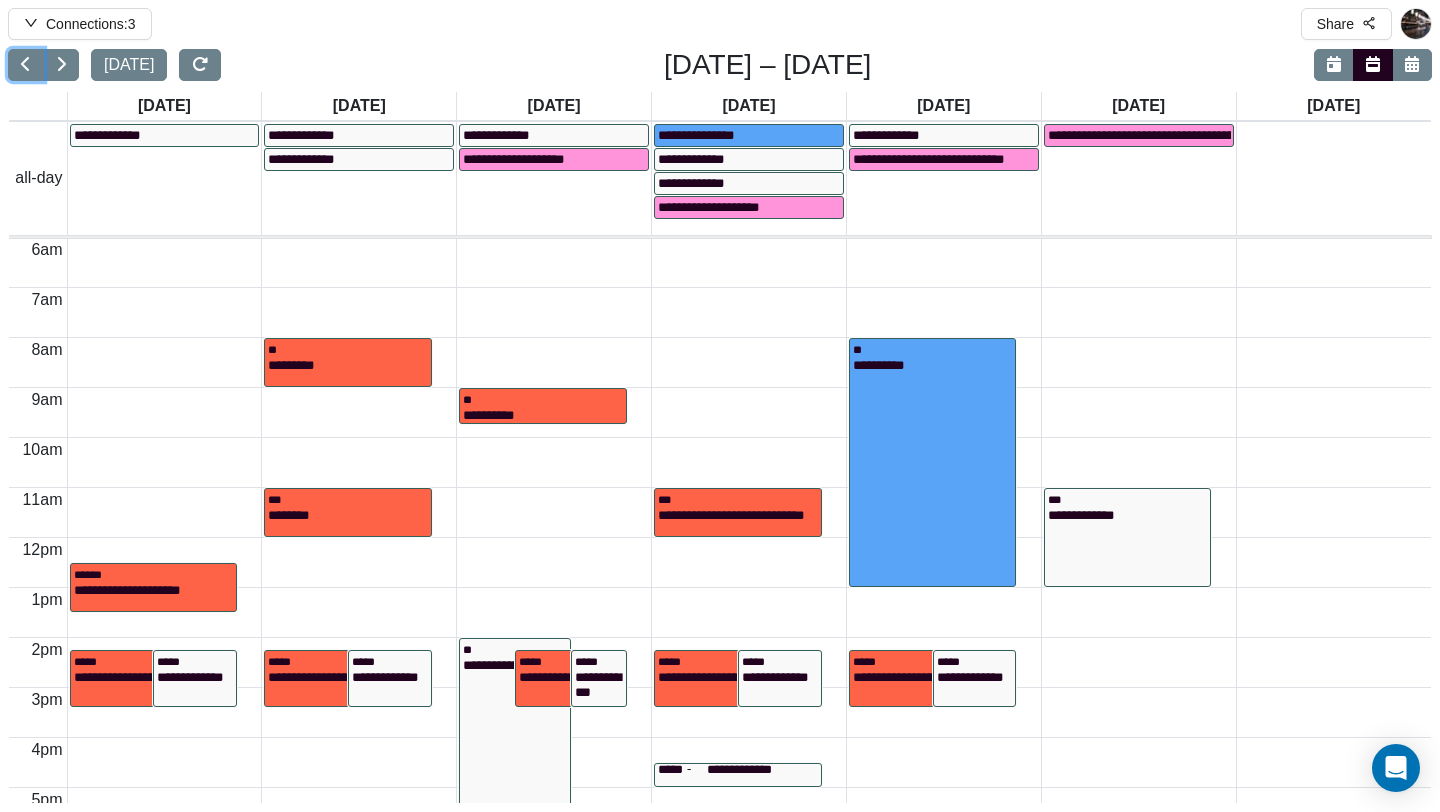 click on "**********" at bounding box center [554, 178] 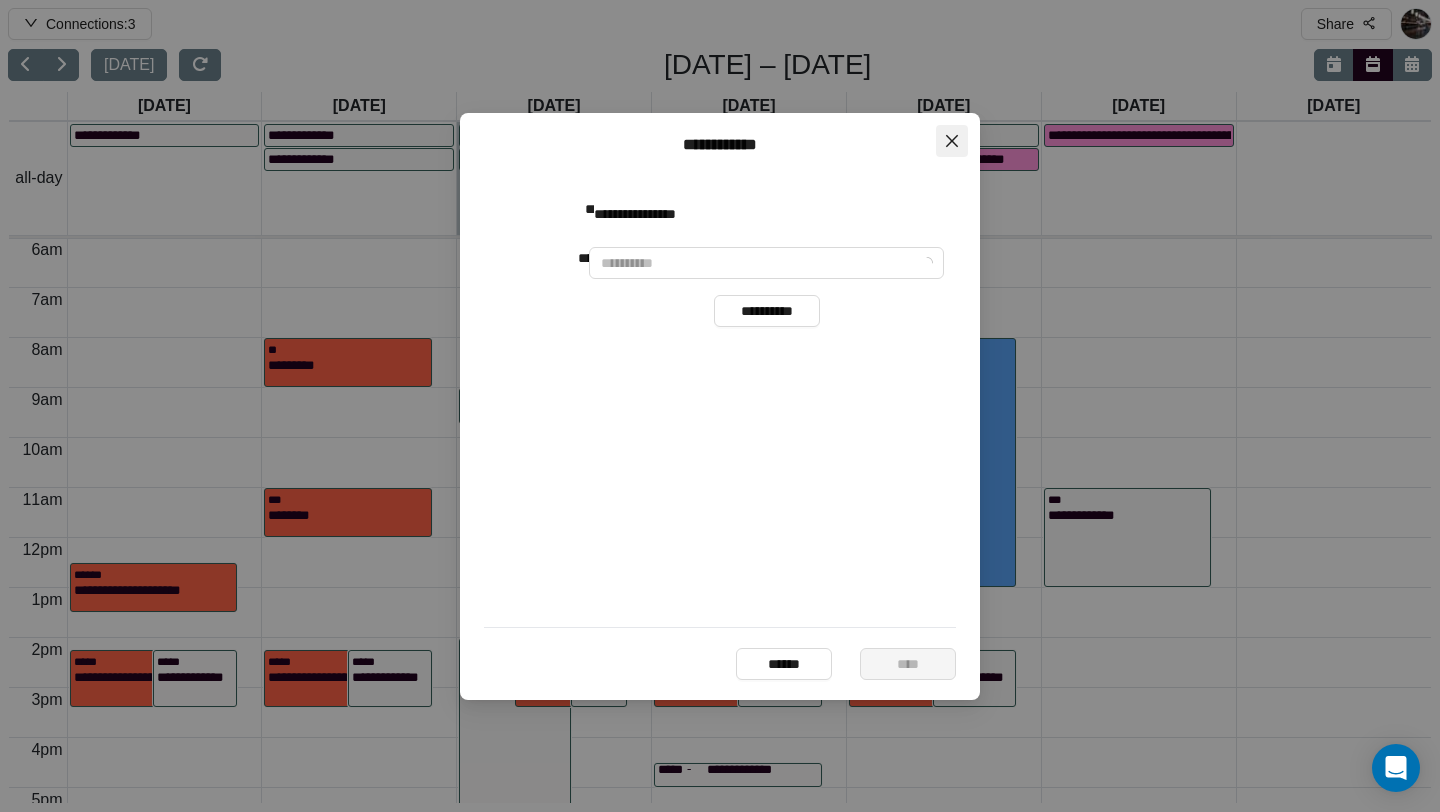 click 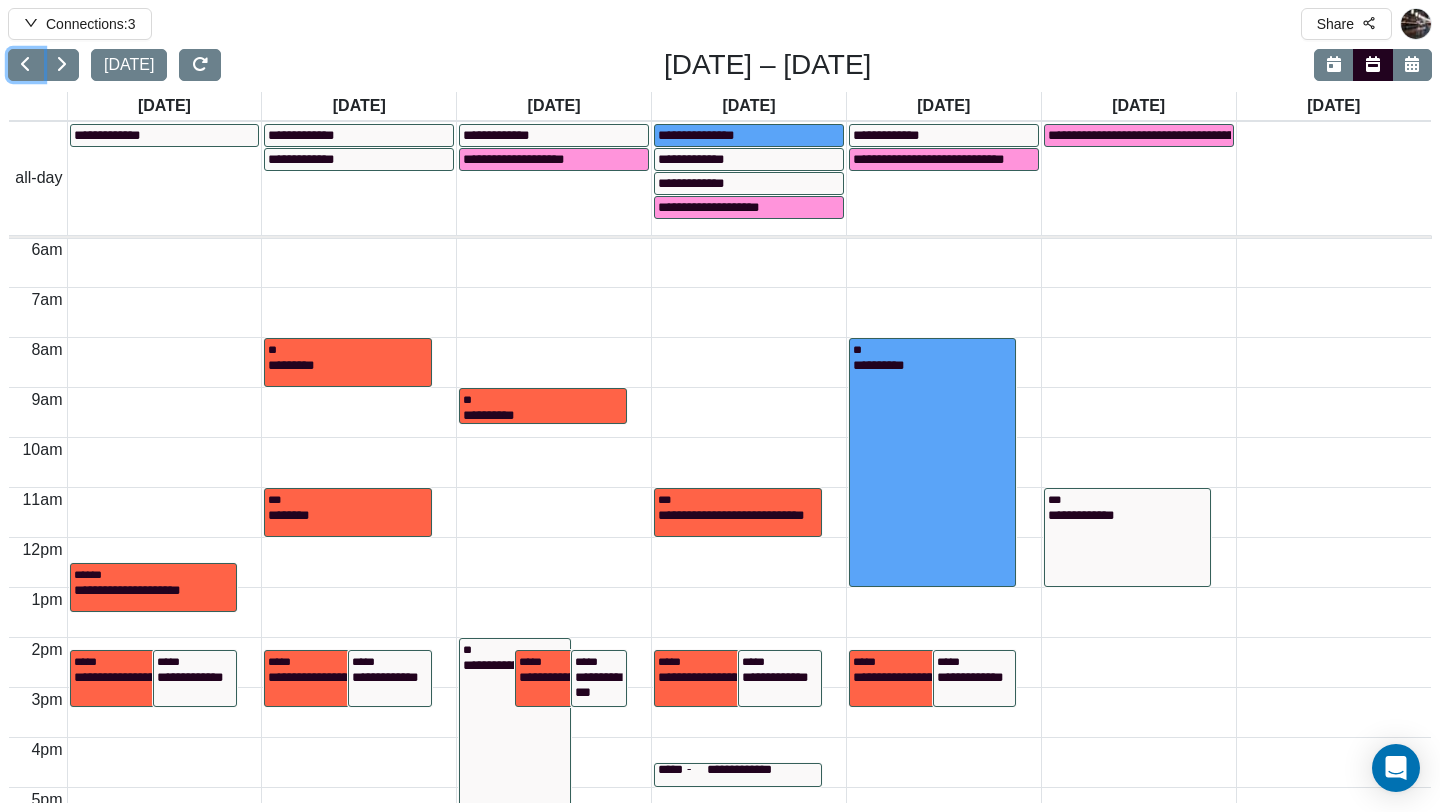 click on "**********" at bounding box center (554, 178) 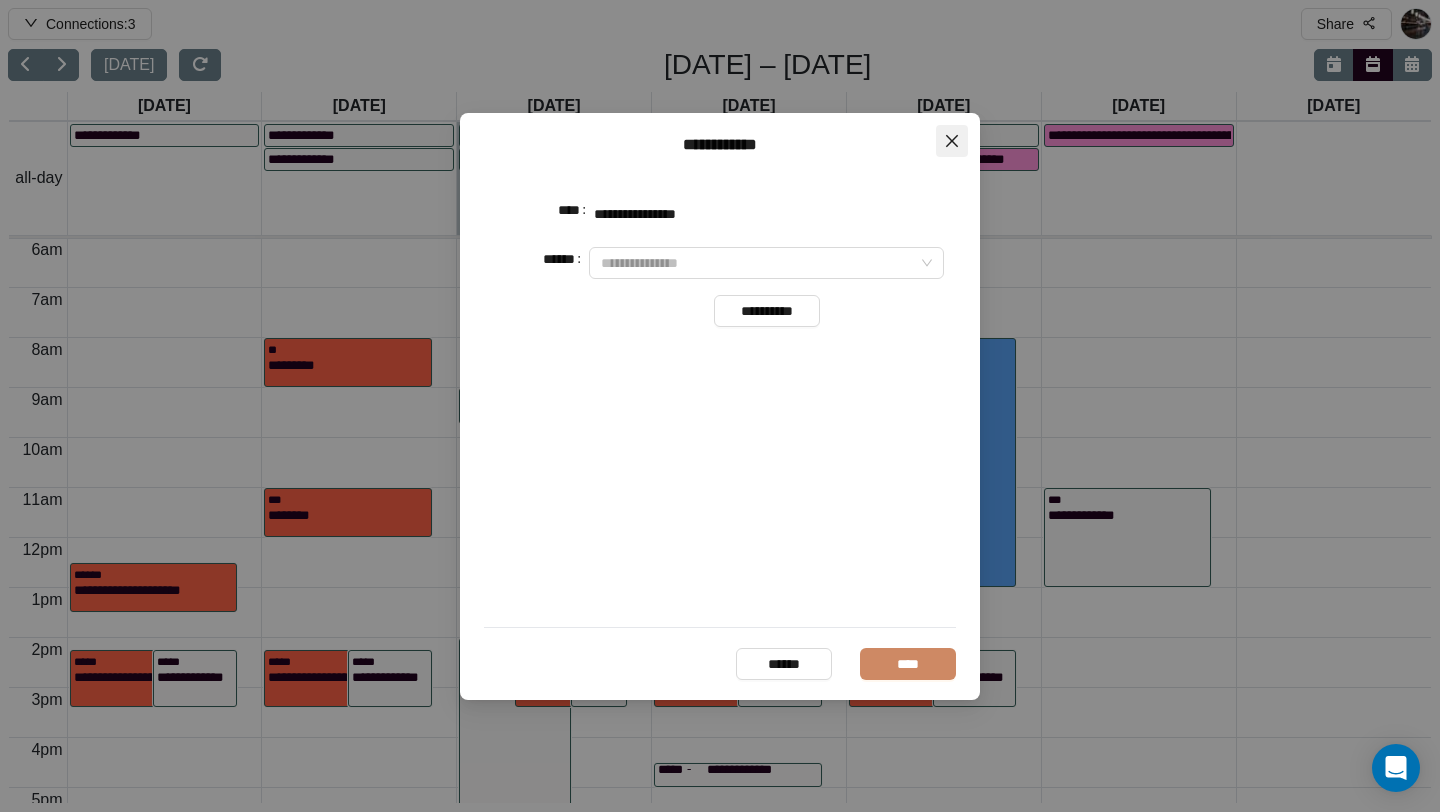 click 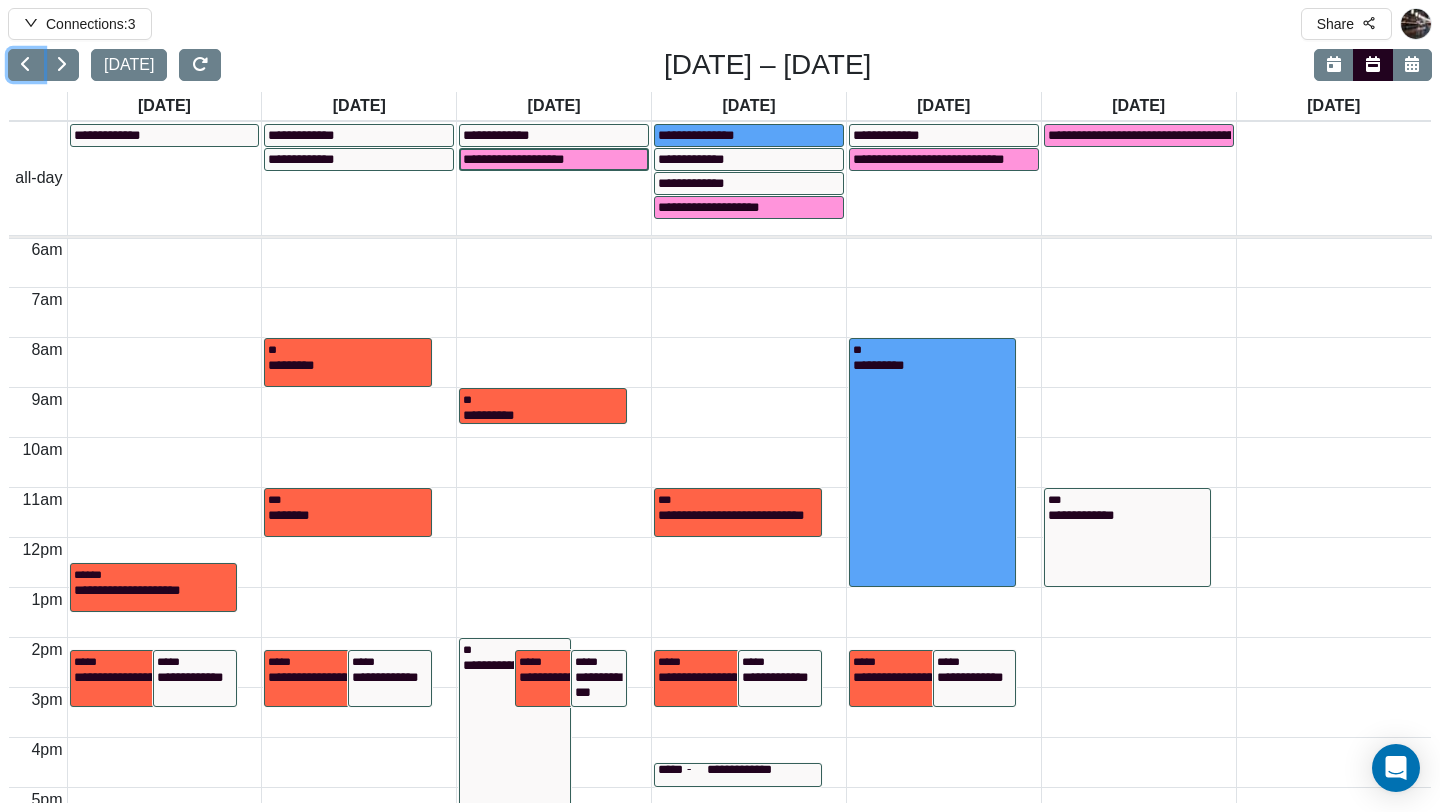 click on "**********" at bounding box center (529, 159) 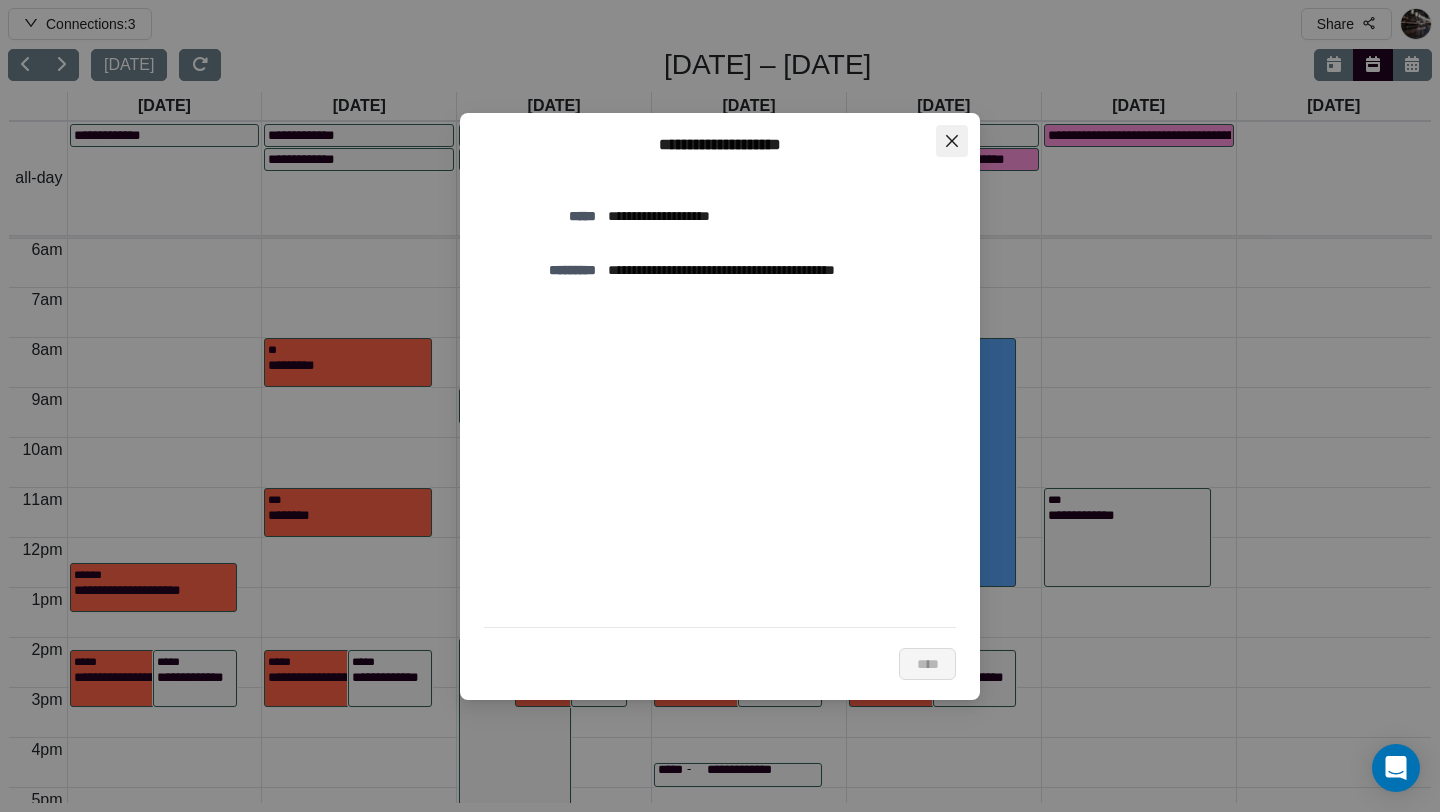 click 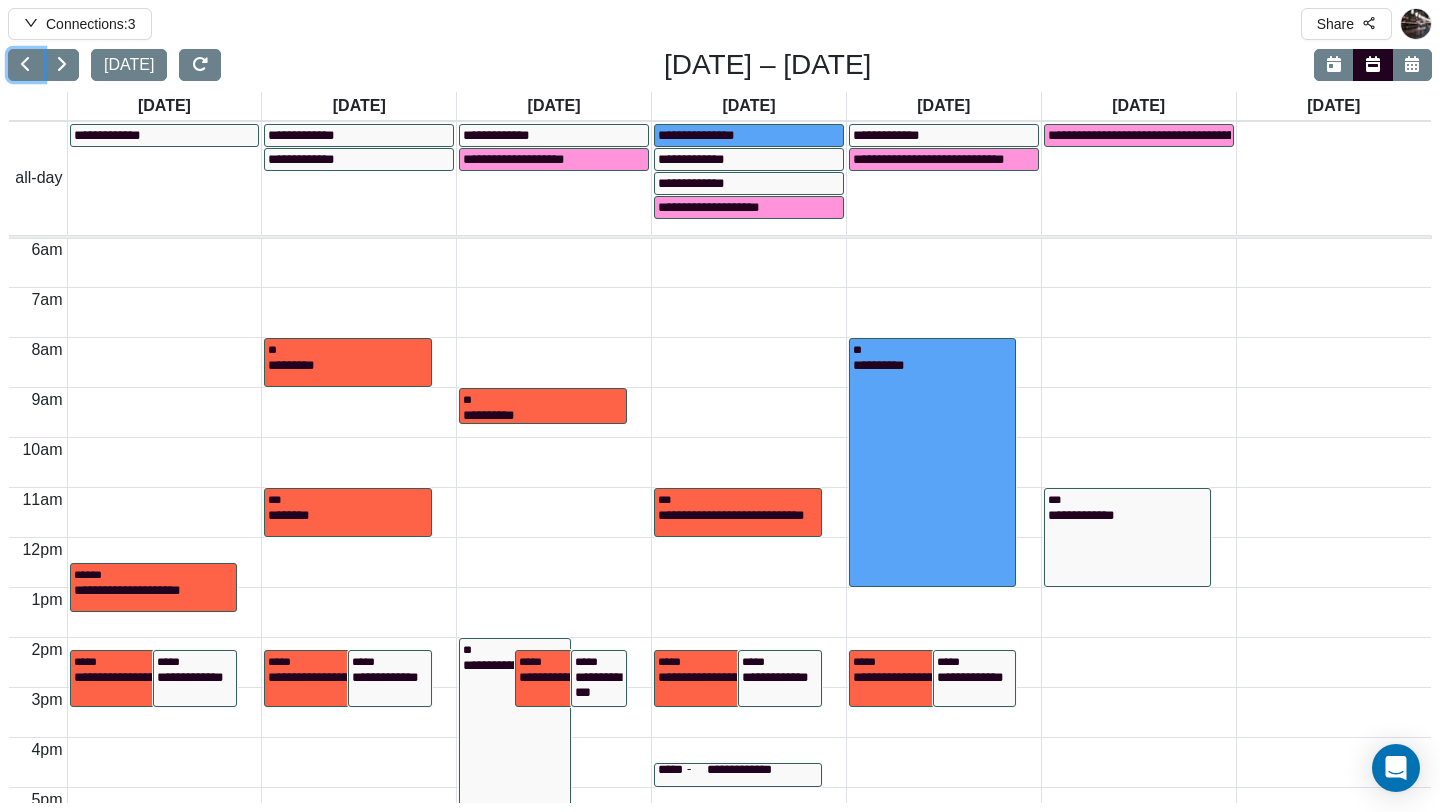 click on "**********" at bounding box center (165, 178) 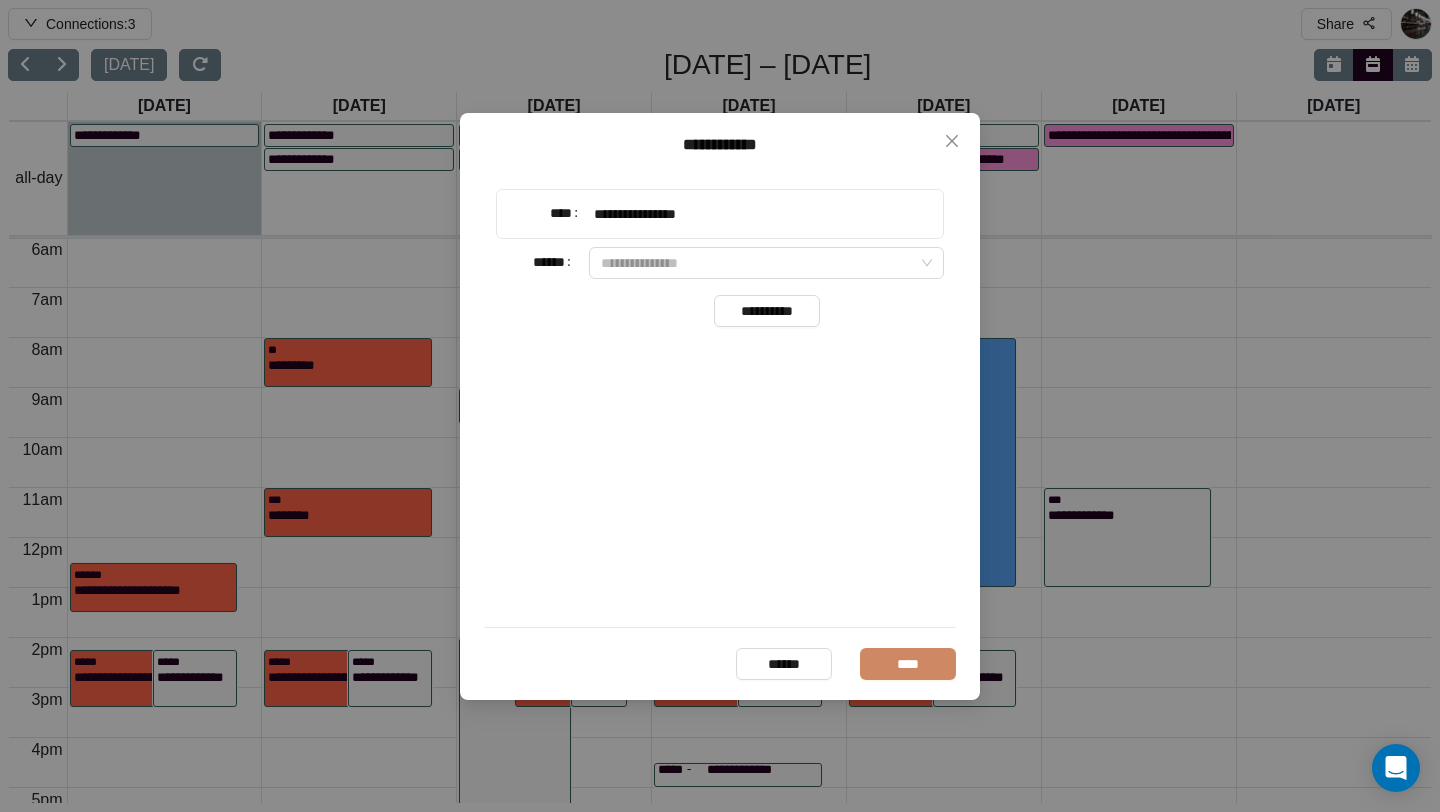click on "**********" at bounding box center [720, 214] 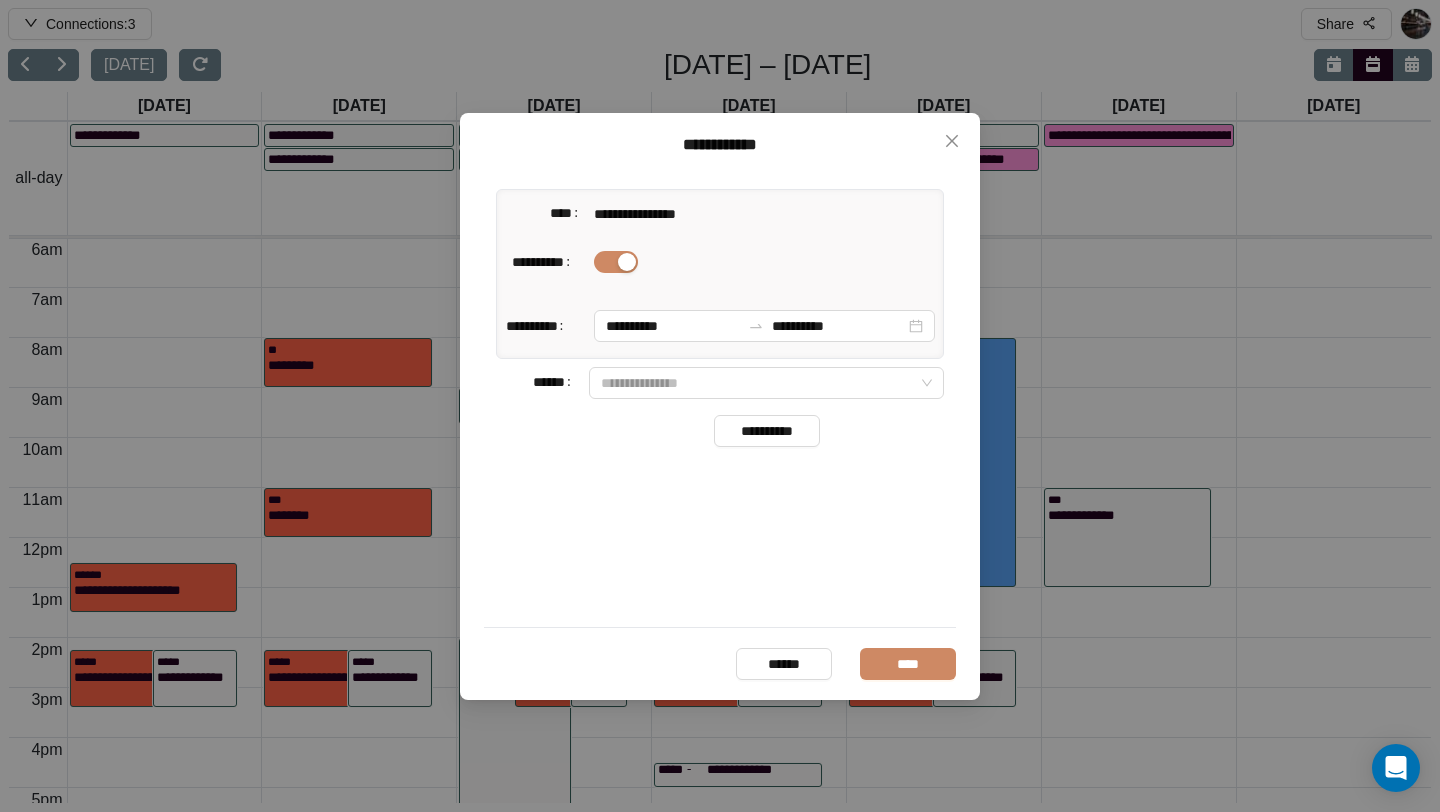 click on "**********" at bounding box center [720, 214] 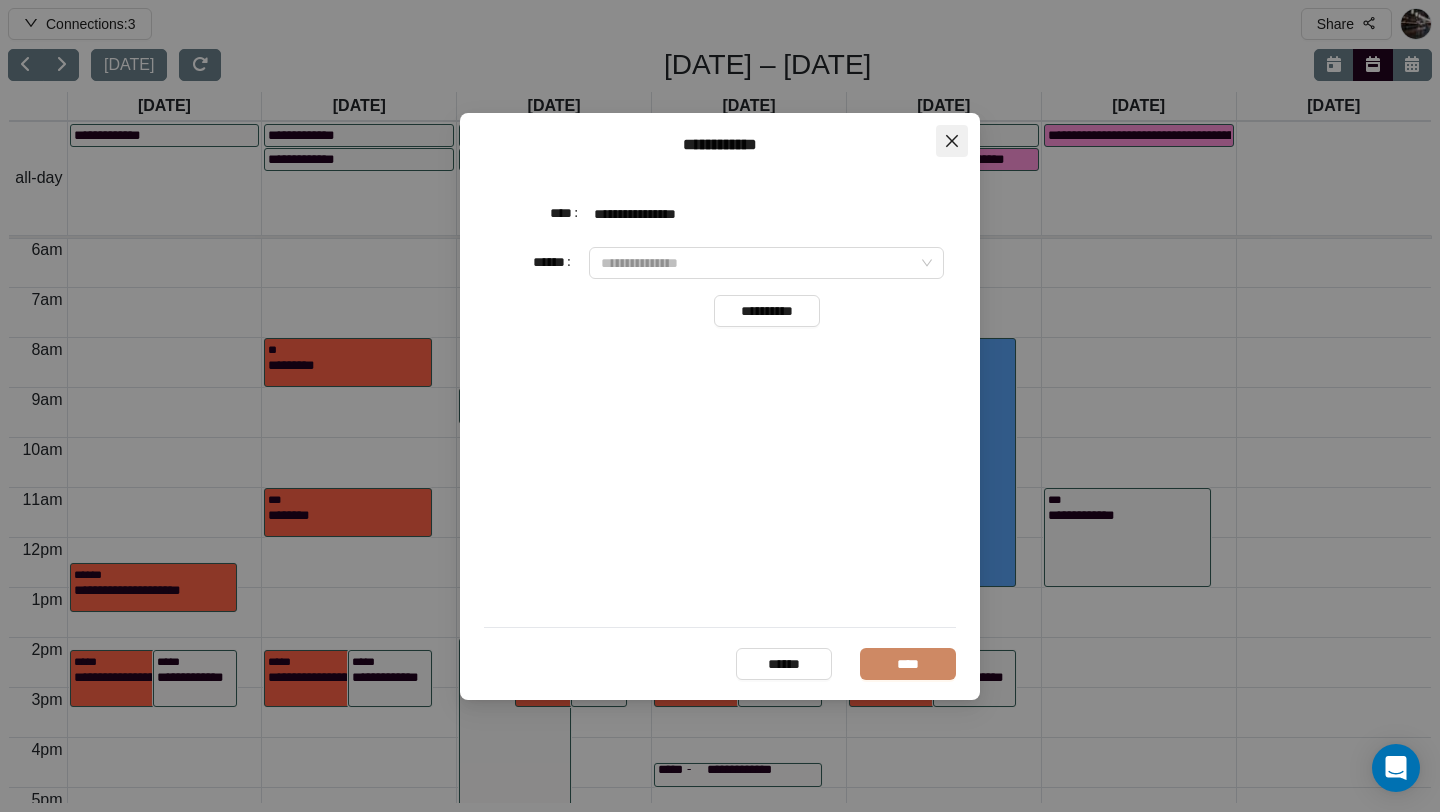 click at bounding box center (952, 141) 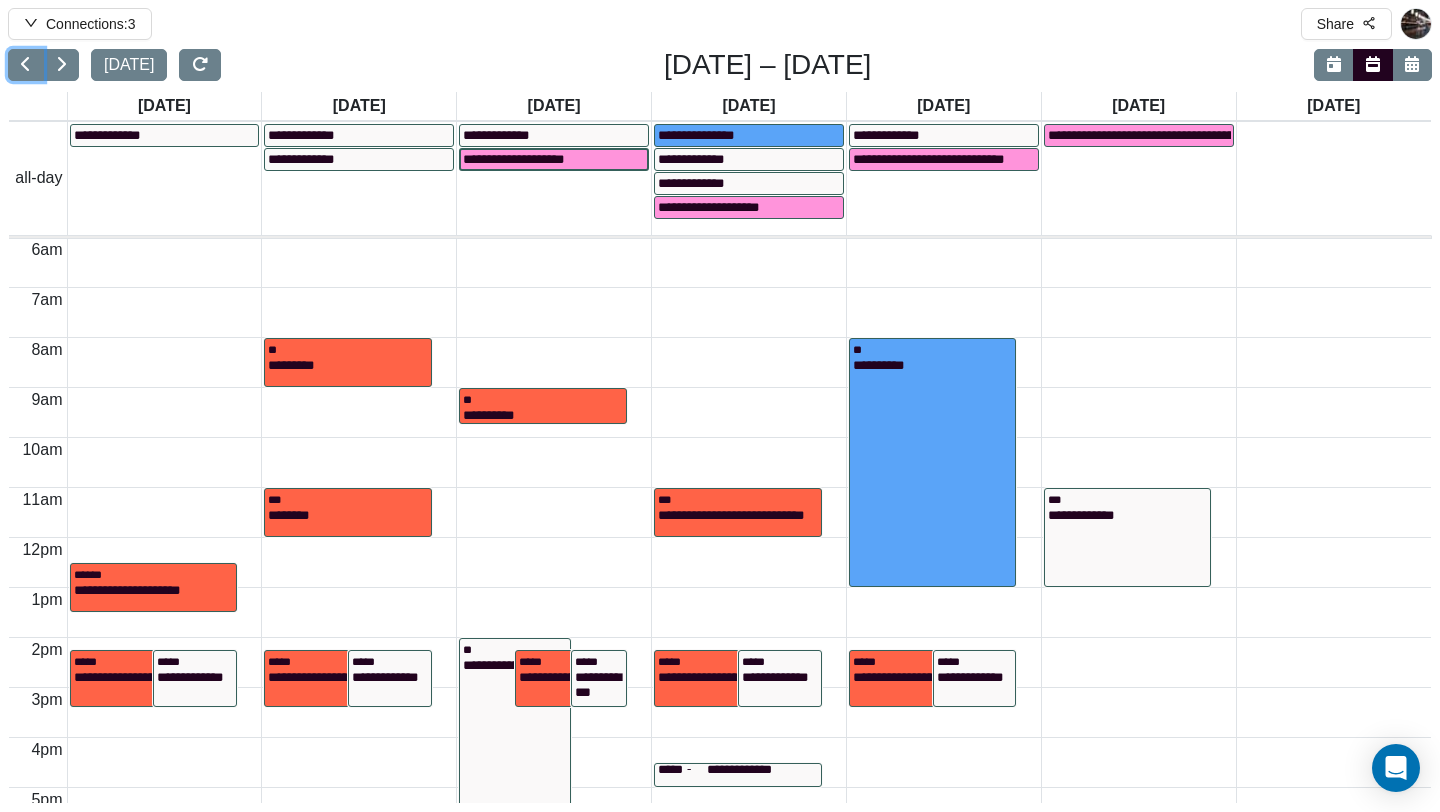 click on "**********" at bounding box center [529, 159] 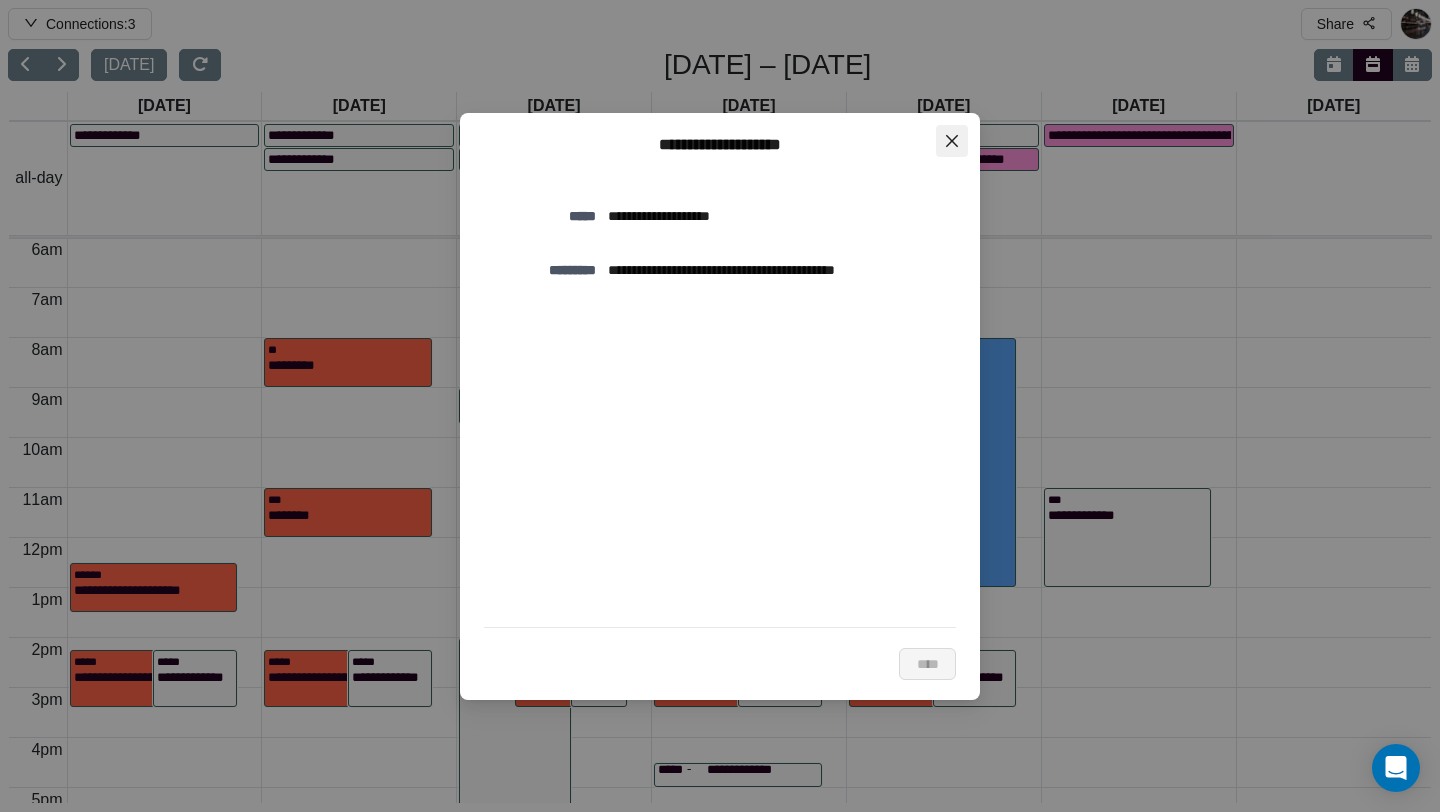 click 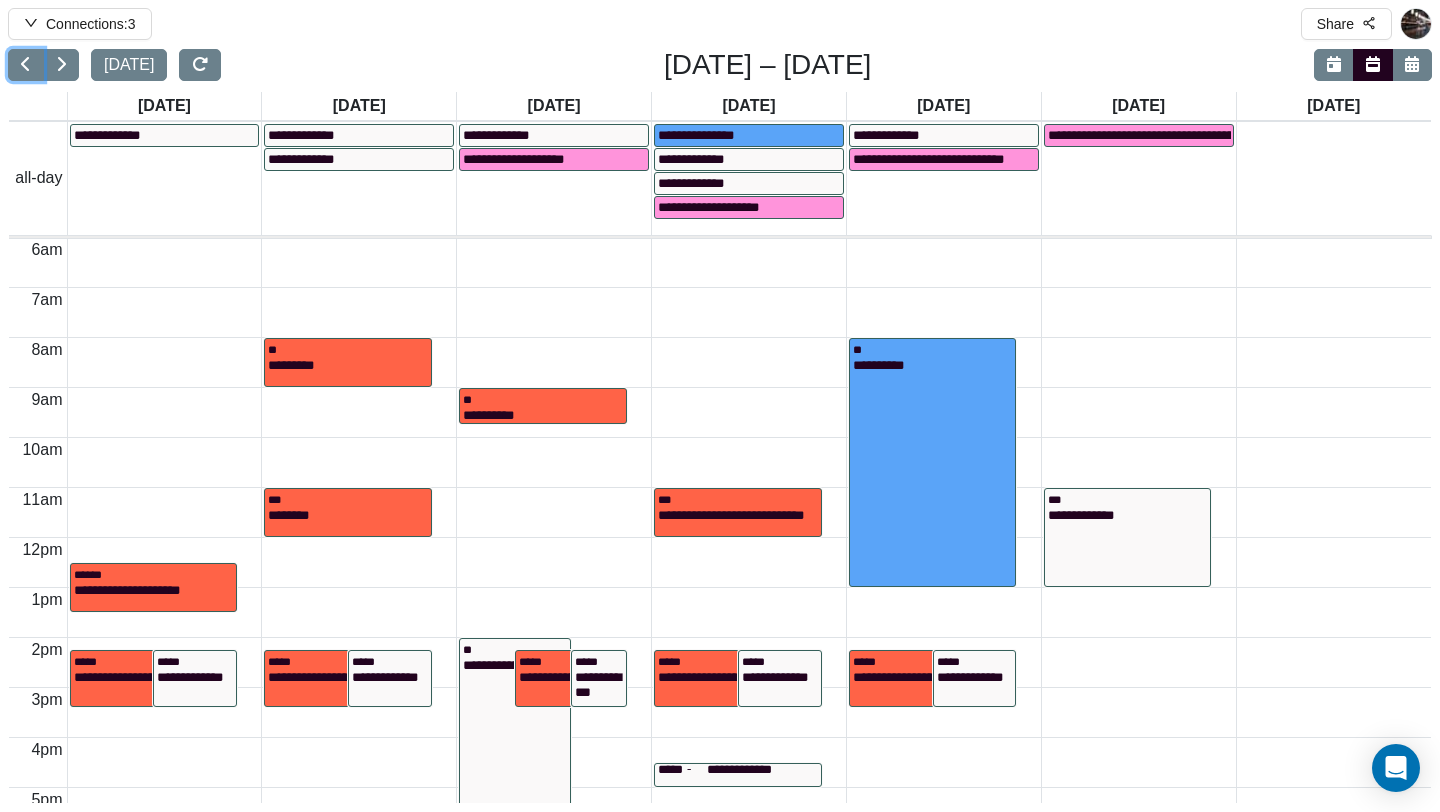 click on "**********" at bounding box center (165, 178) 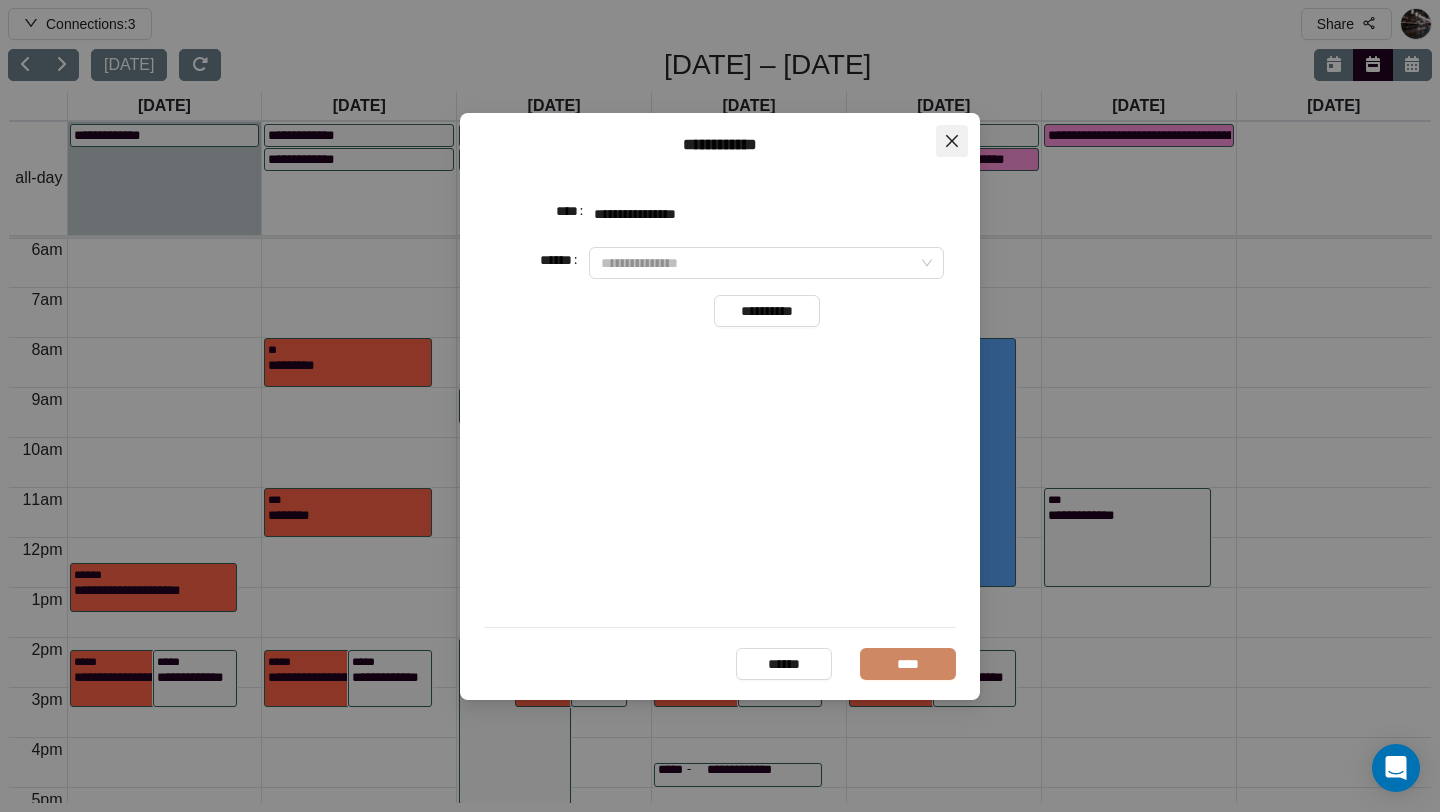 click 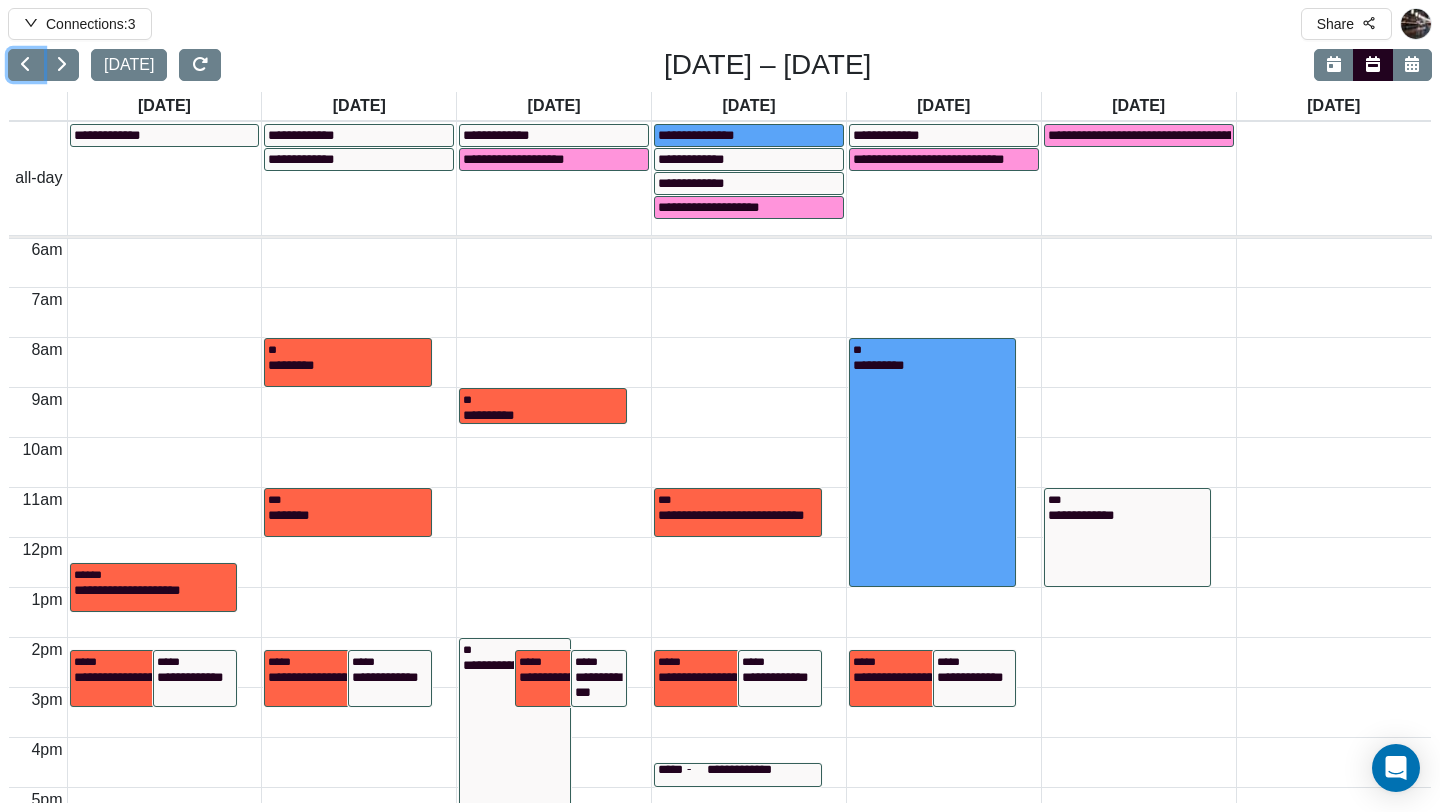 click on "**********" at bounding box center (554, 178) 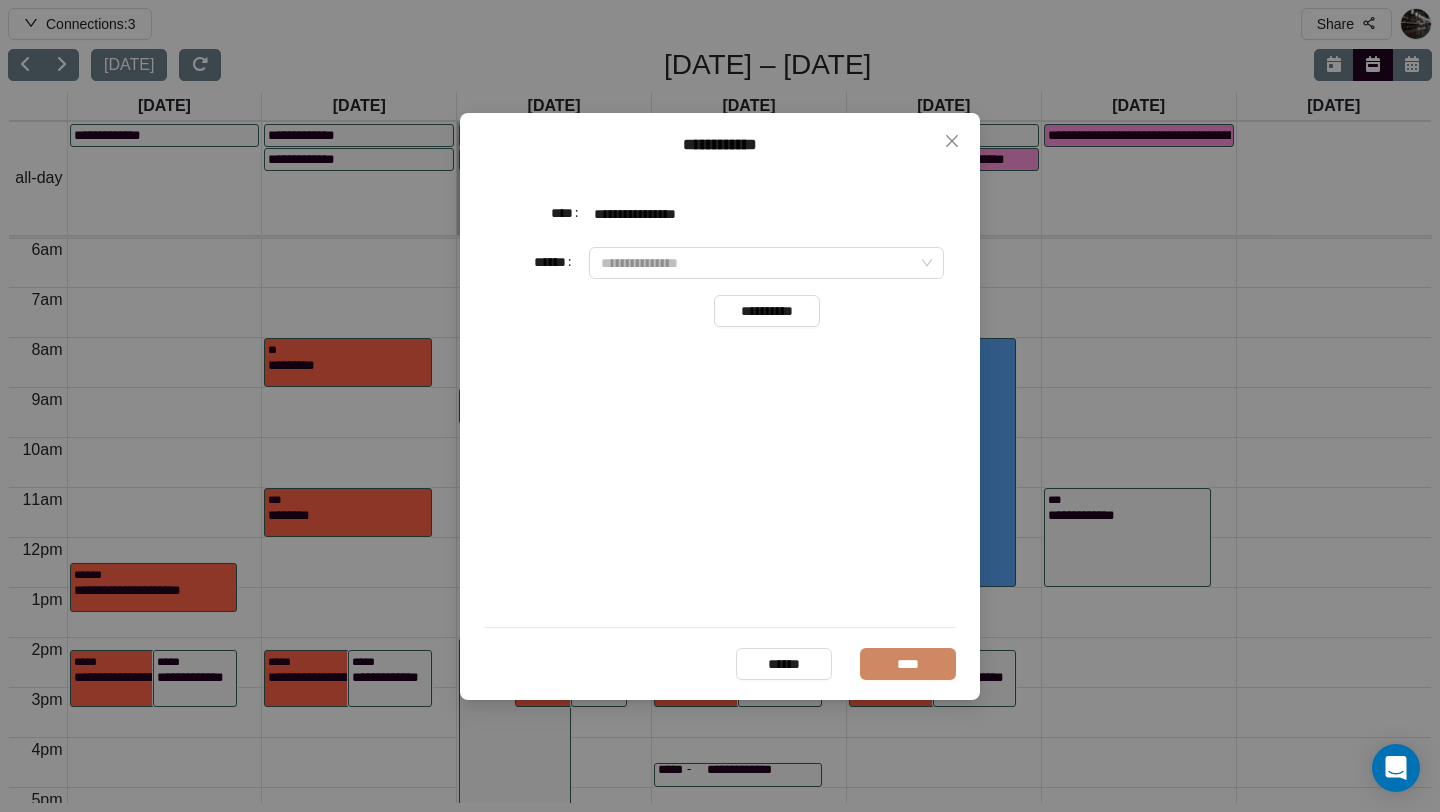 click on "**********" at bounding box center (720, 406) 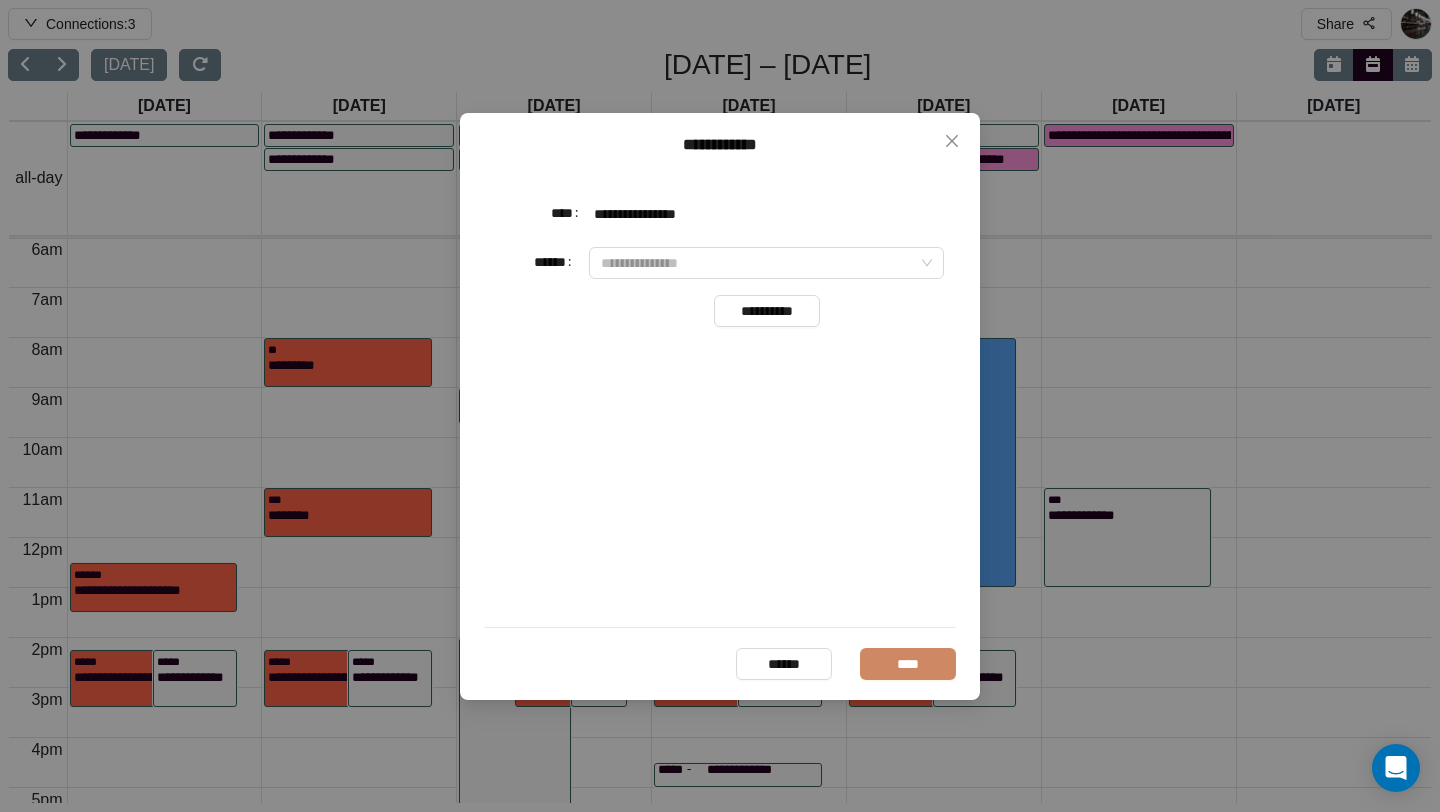 click on "**********" at bounding box center (720, 406) 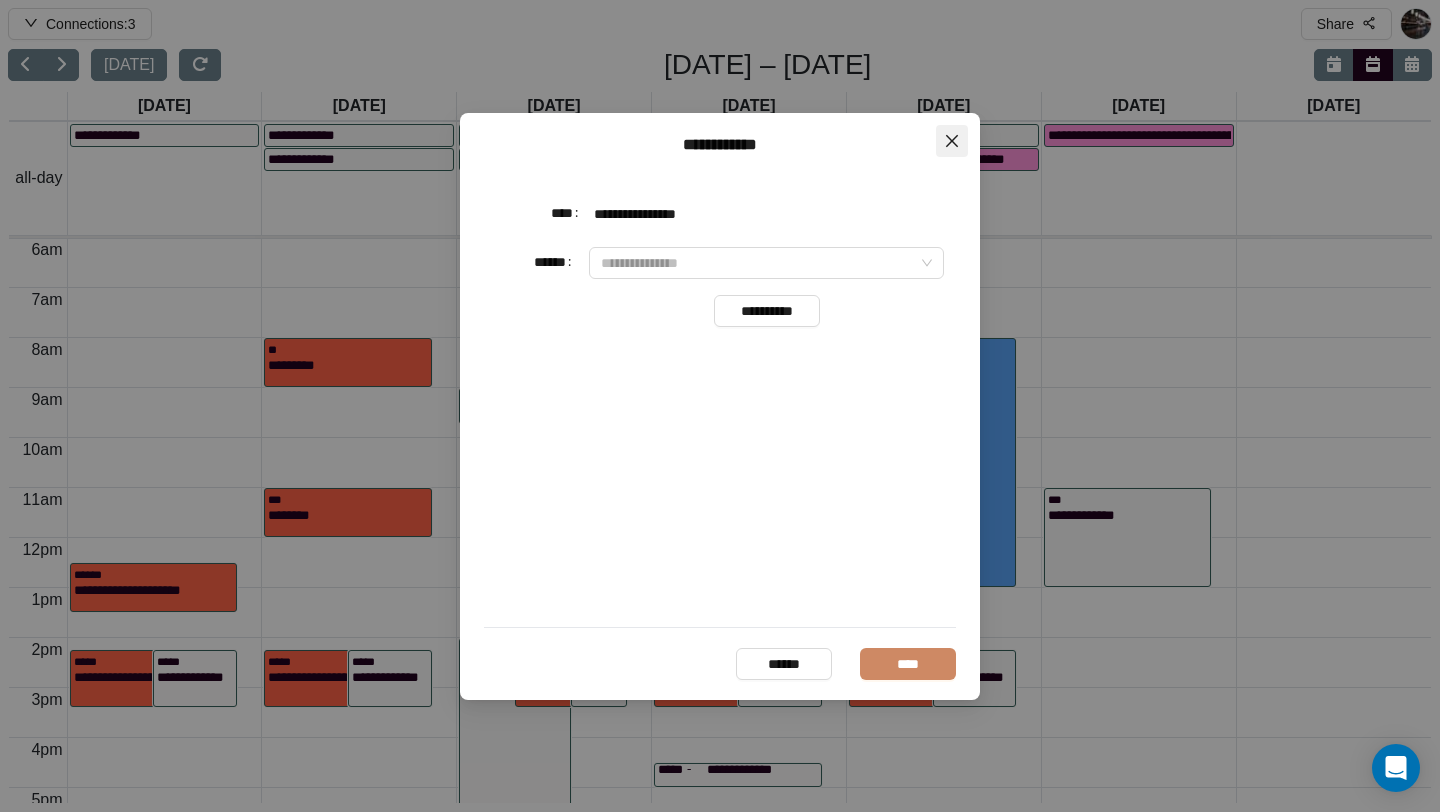 click 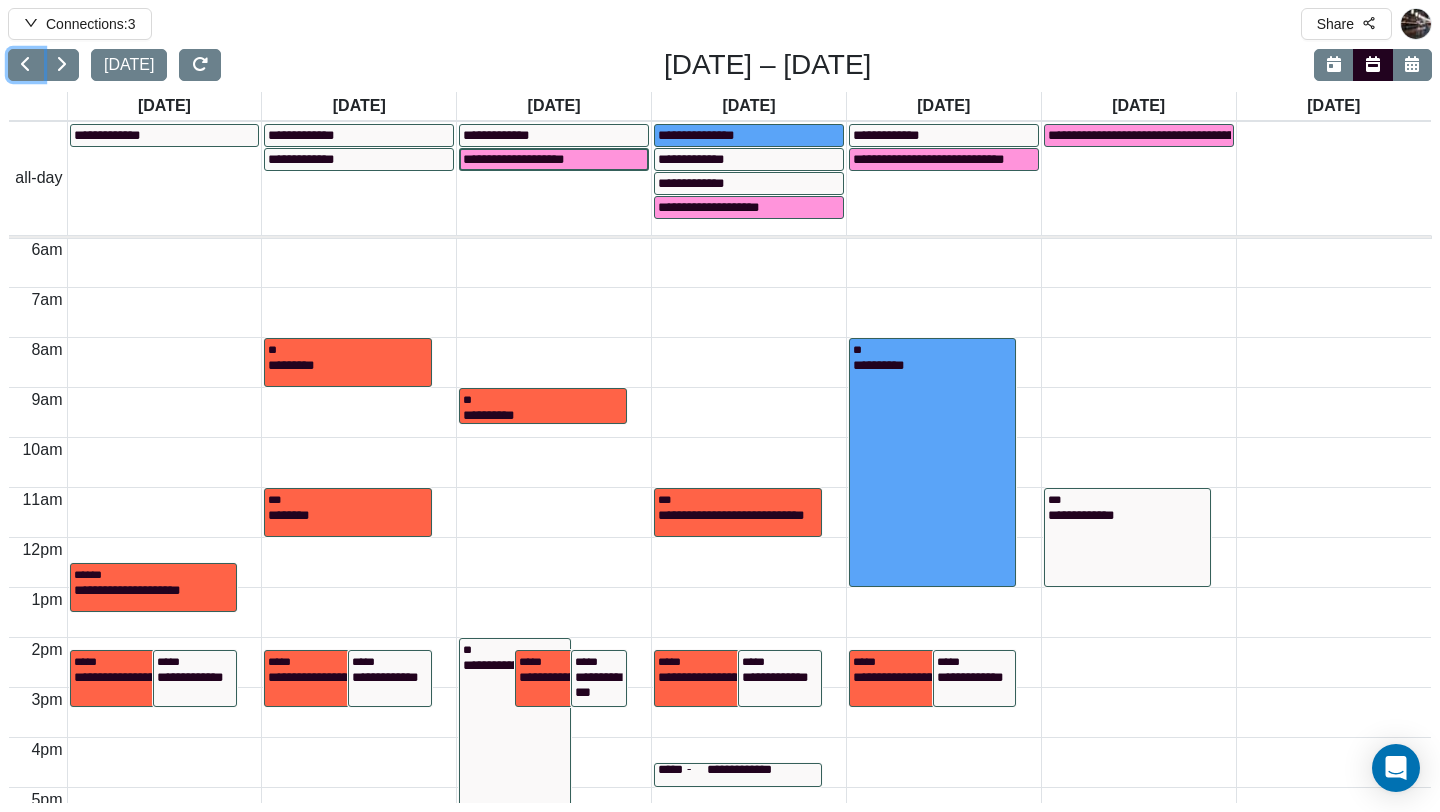 click on "**********" at bounding box center [529, 159] 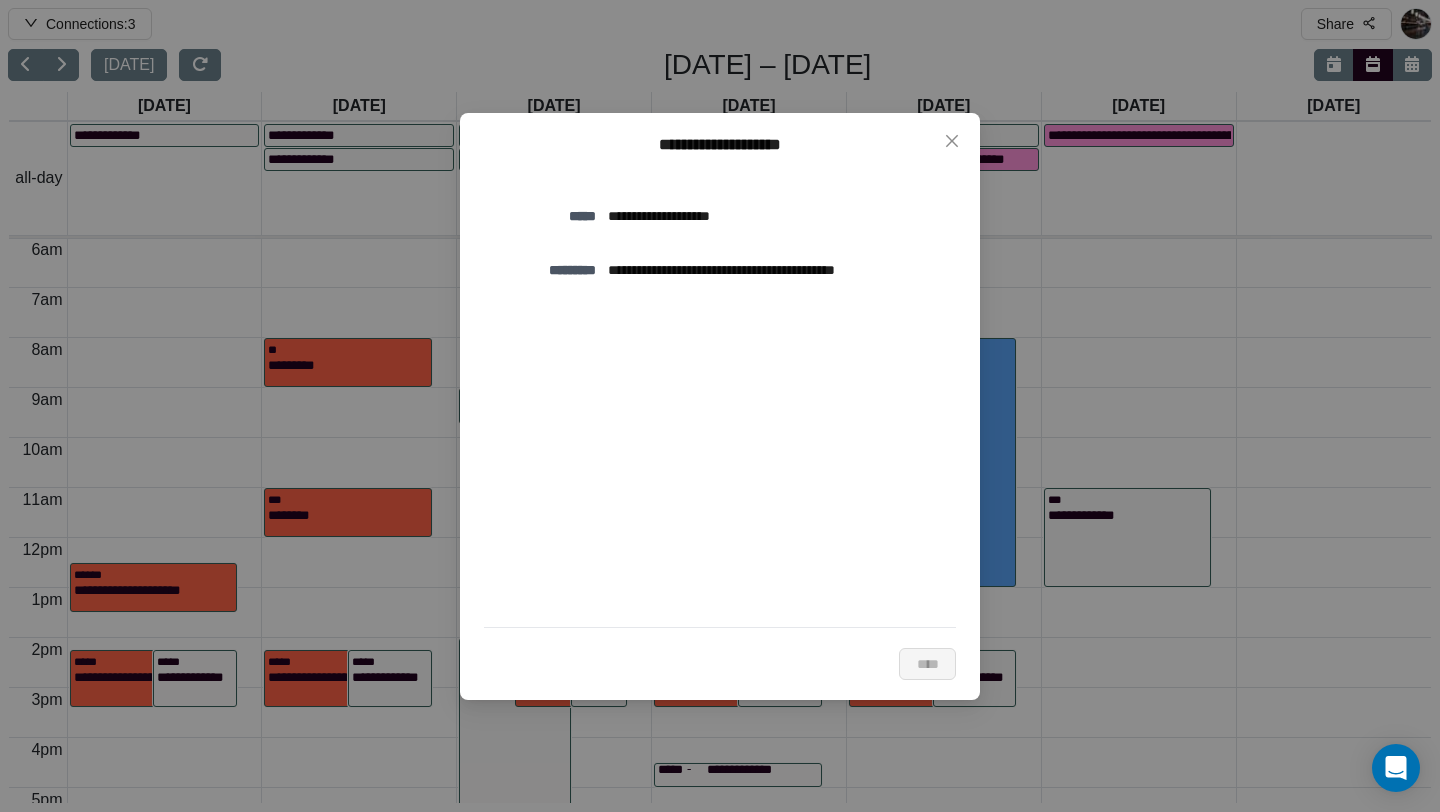 click on "**********" at bounding box center [776, 216] 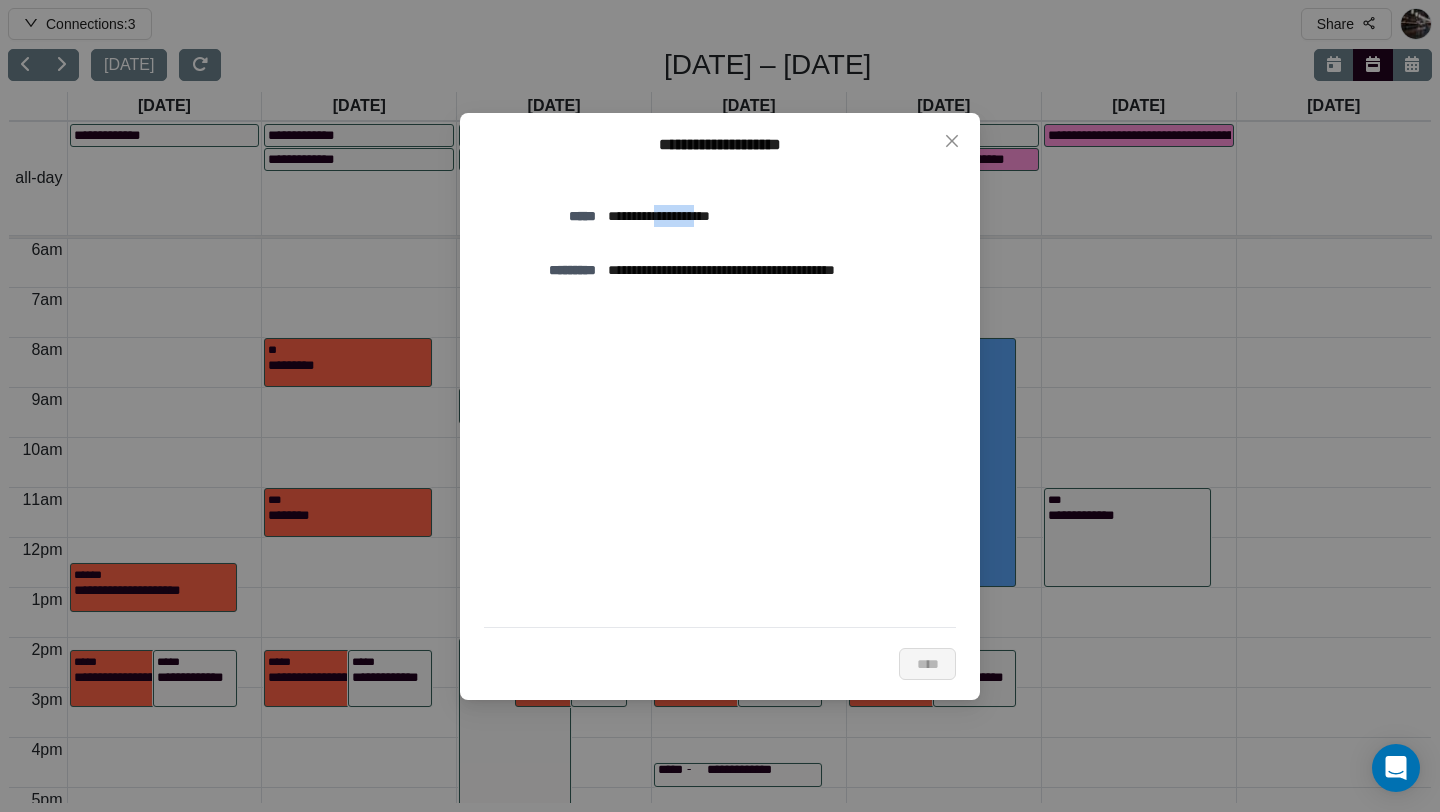 click on "**********" at bounding box center [776, 216] 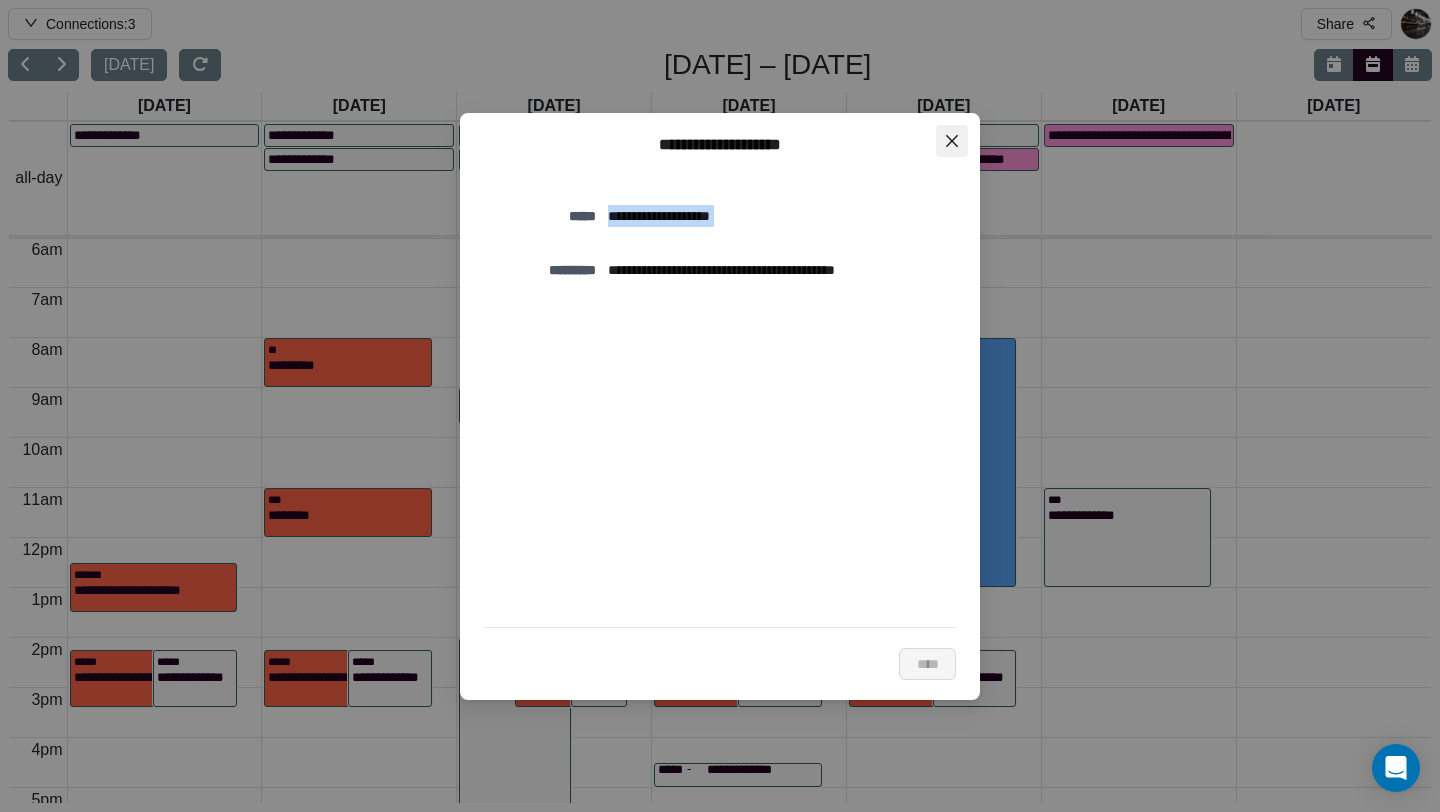 click 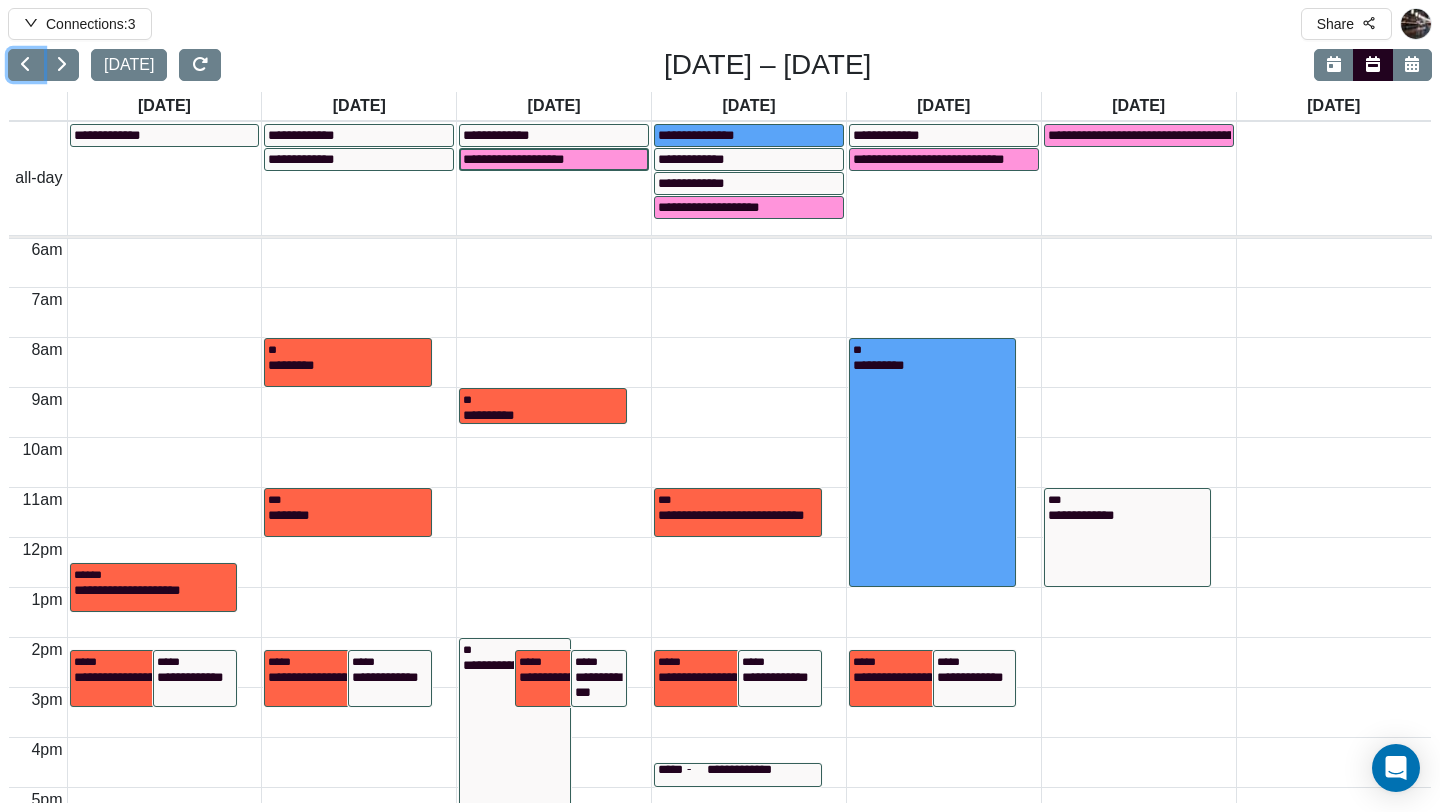 click on "**********" at bounding box center [529, 159] 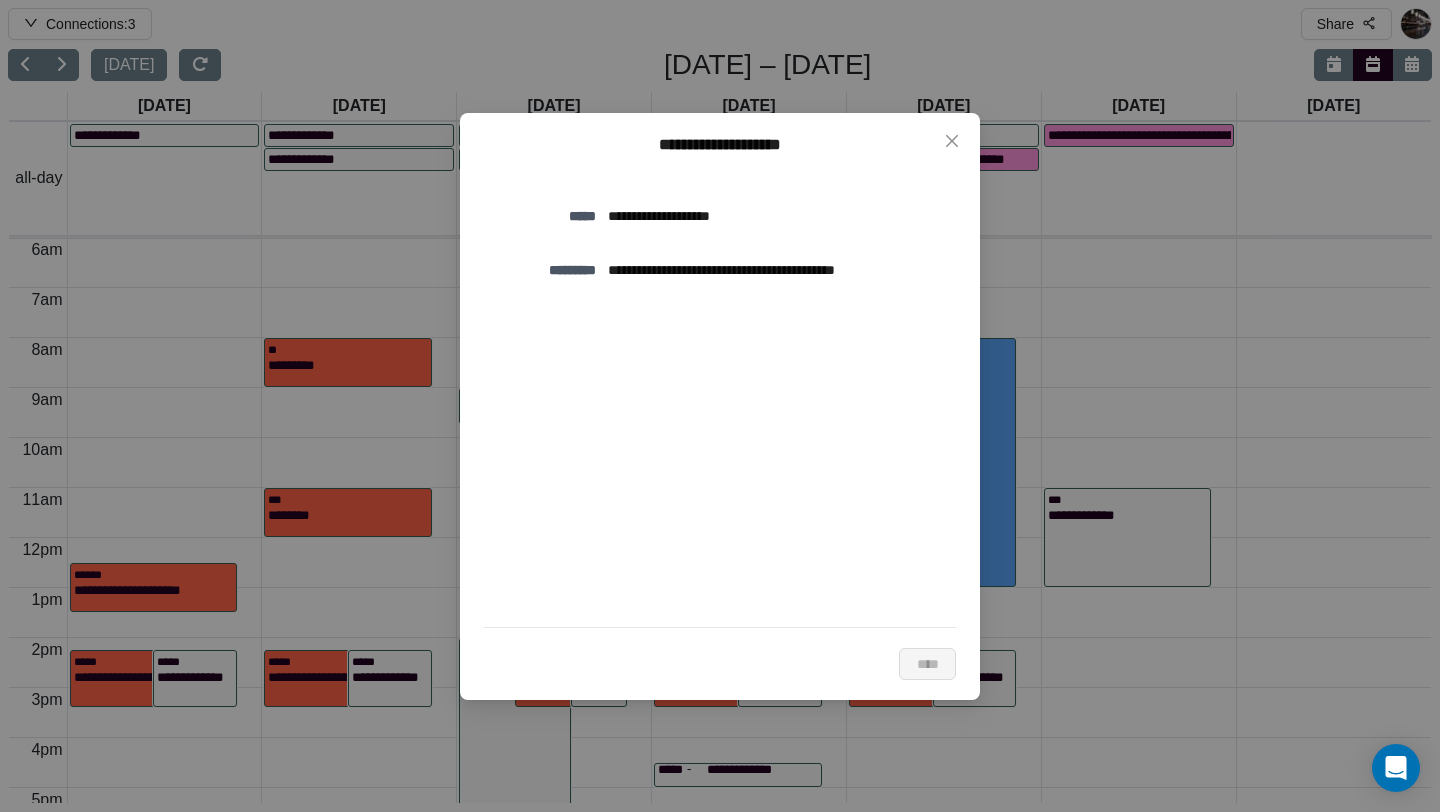 click on "**********" at bounding box center [776, 216] 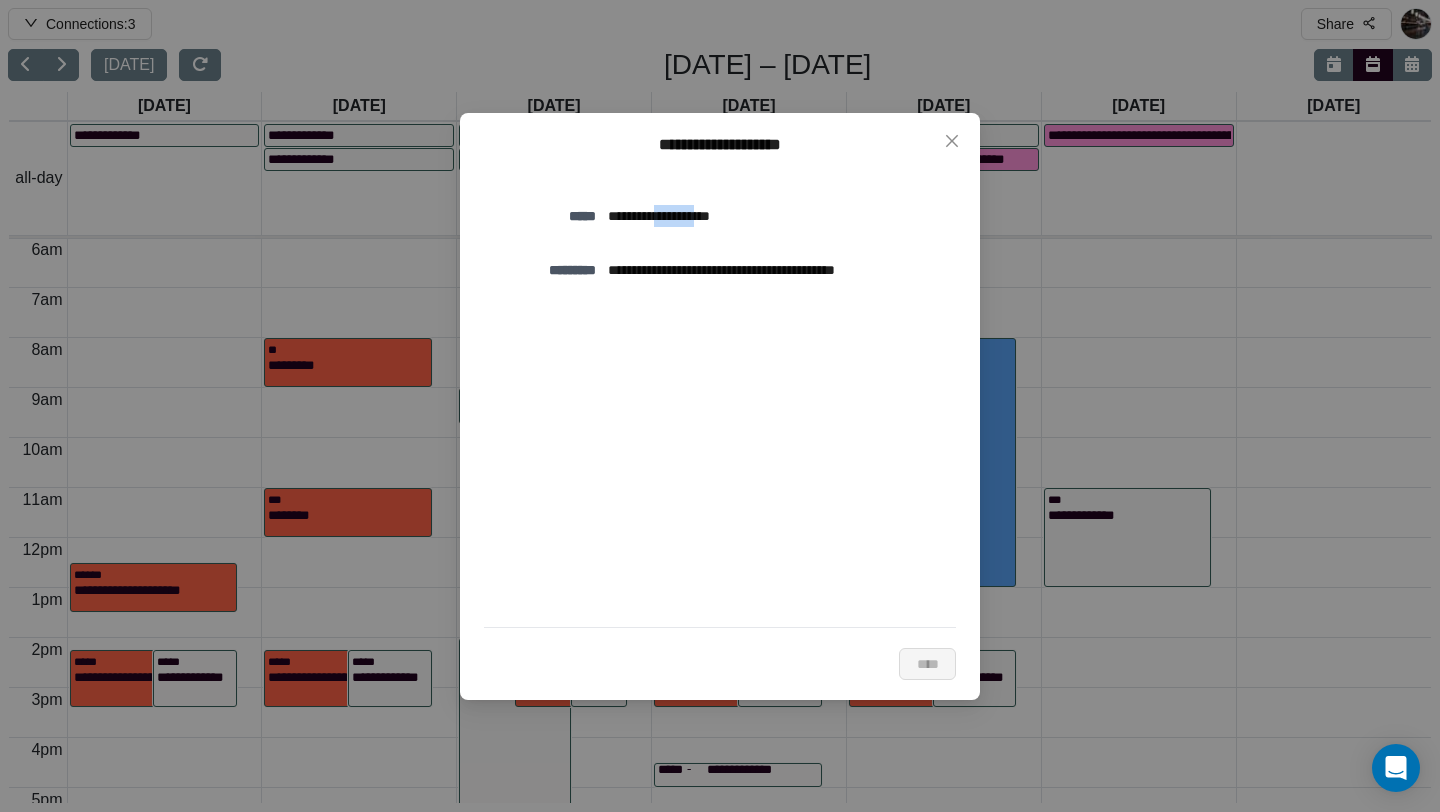 click on "**********" at bounding box center [776, 216] 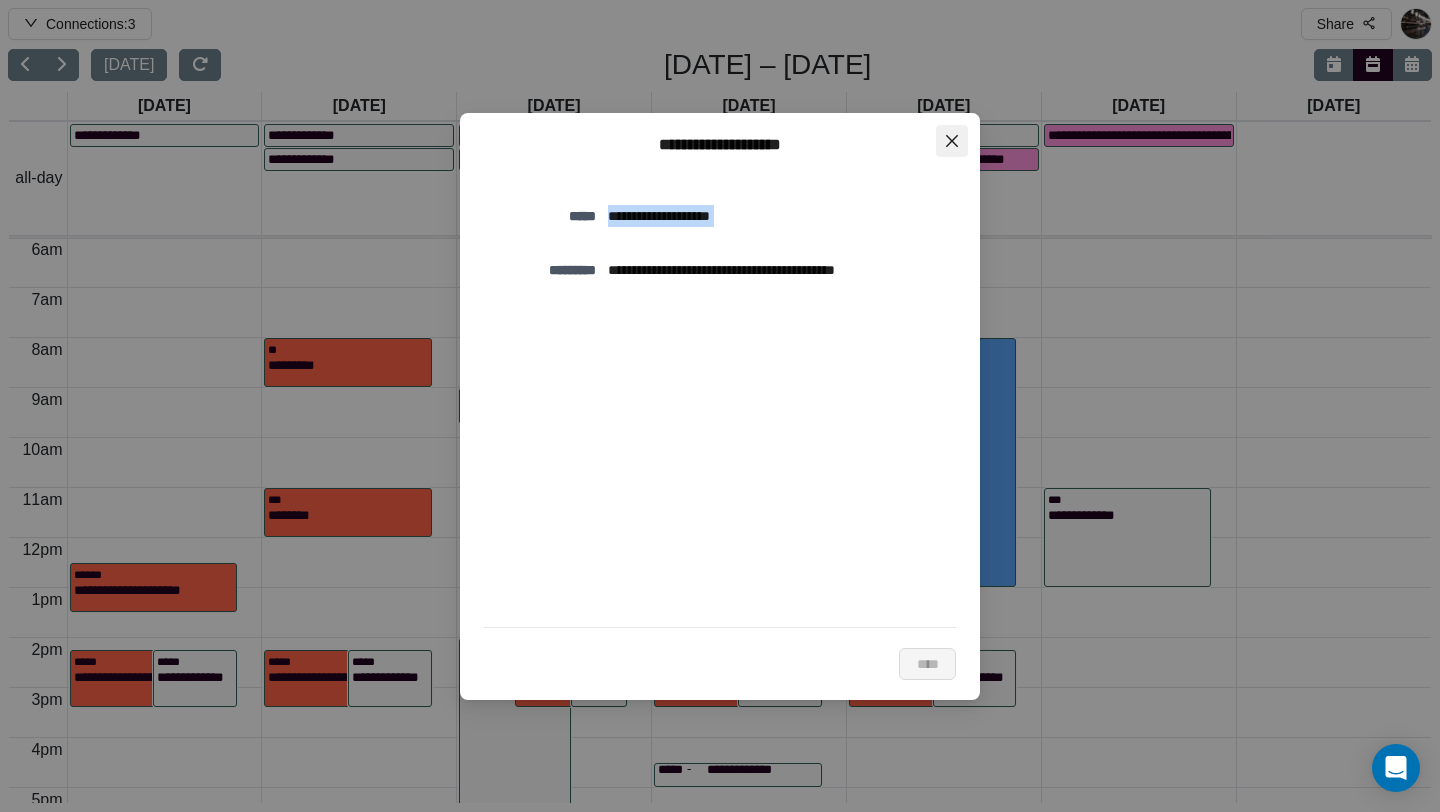 click 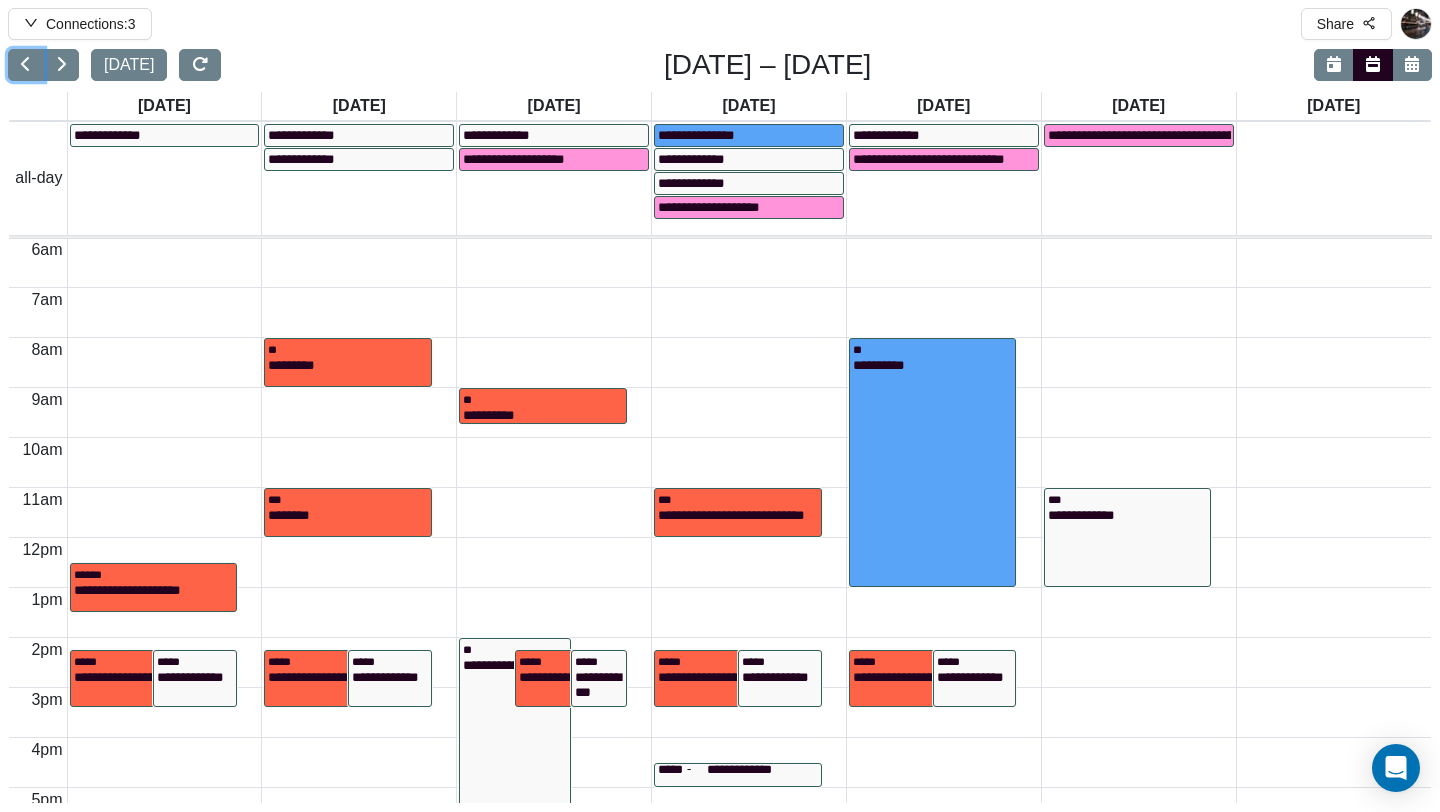 click on "**********" at bounding box center [554, 178] 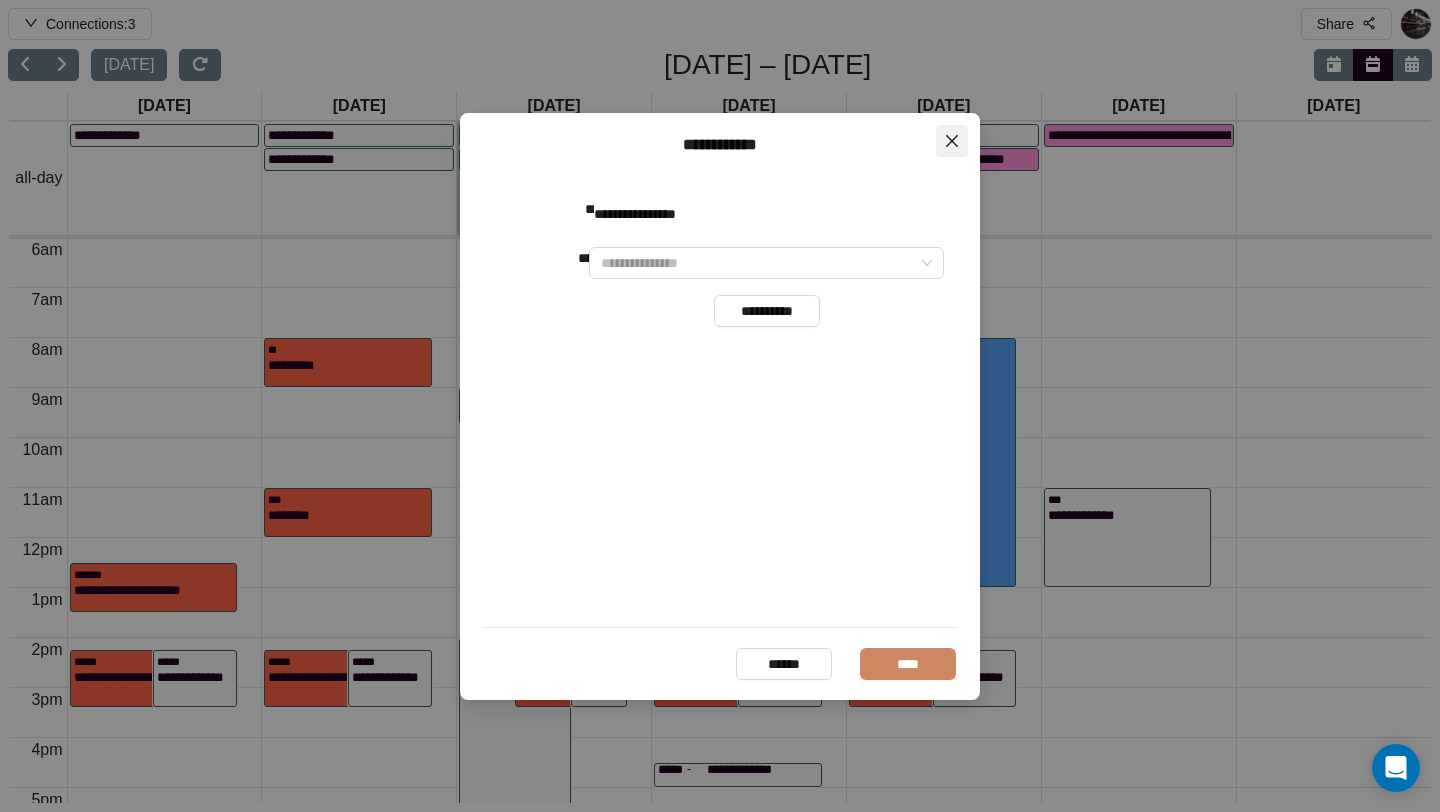 click 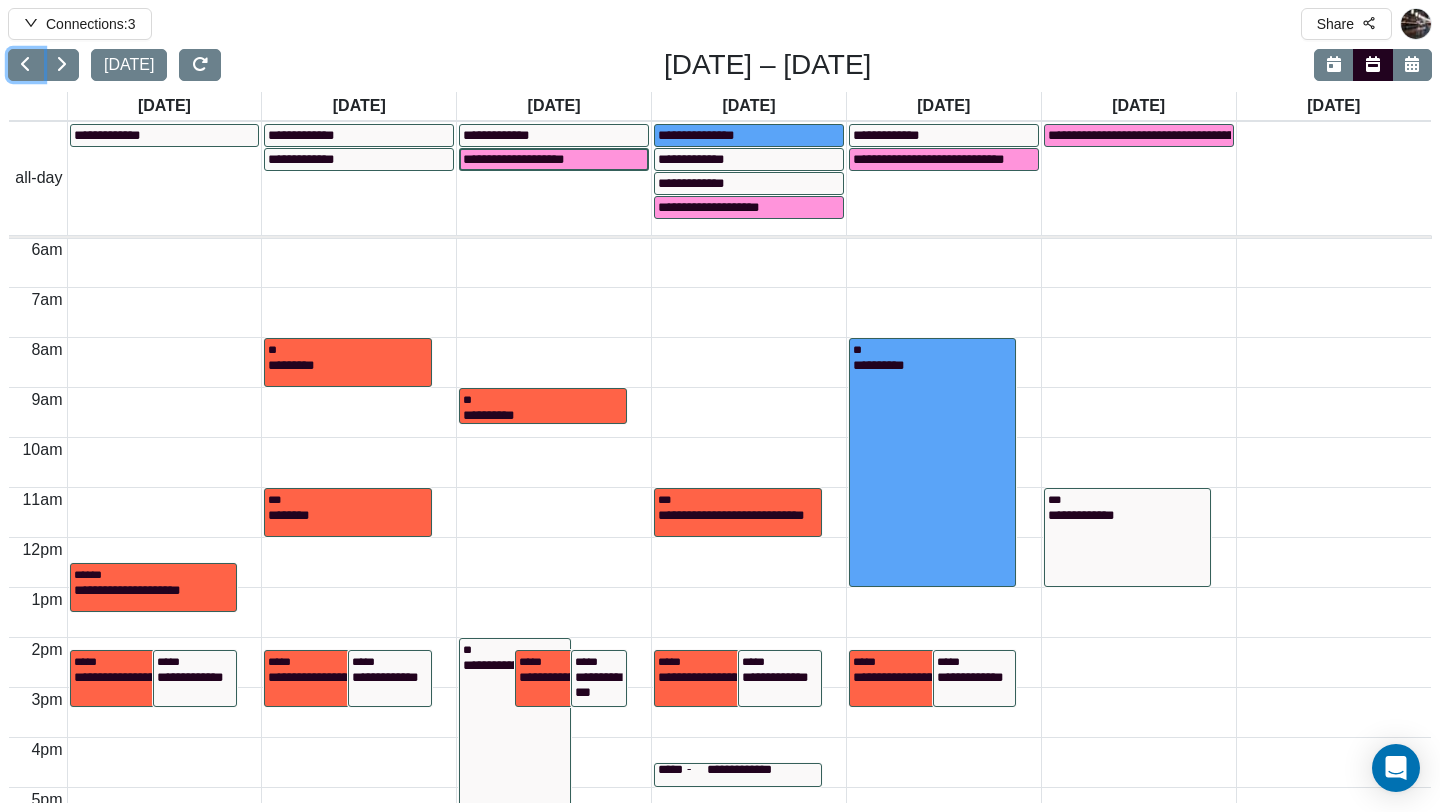 click on "**********" at bounding box center (529, 159) 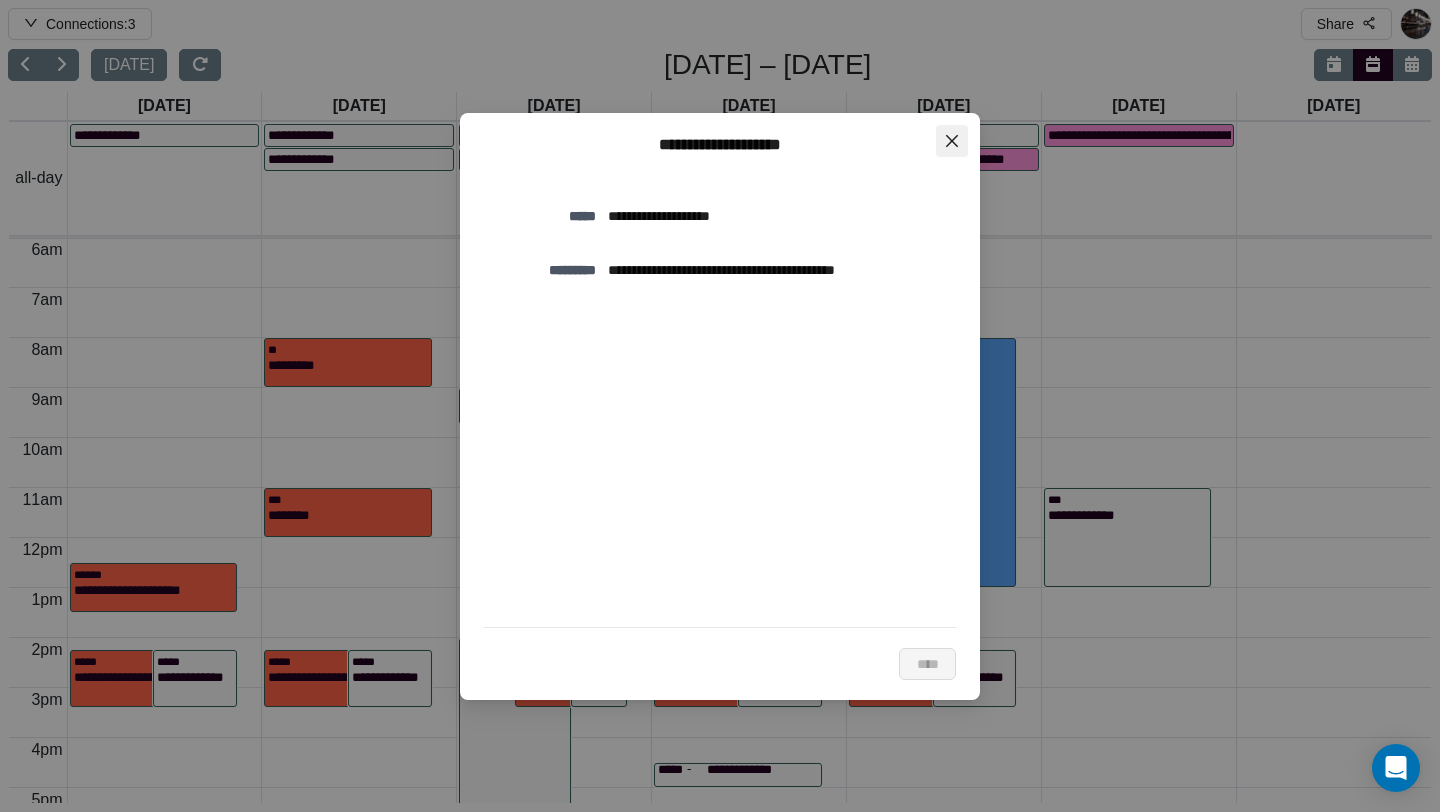click 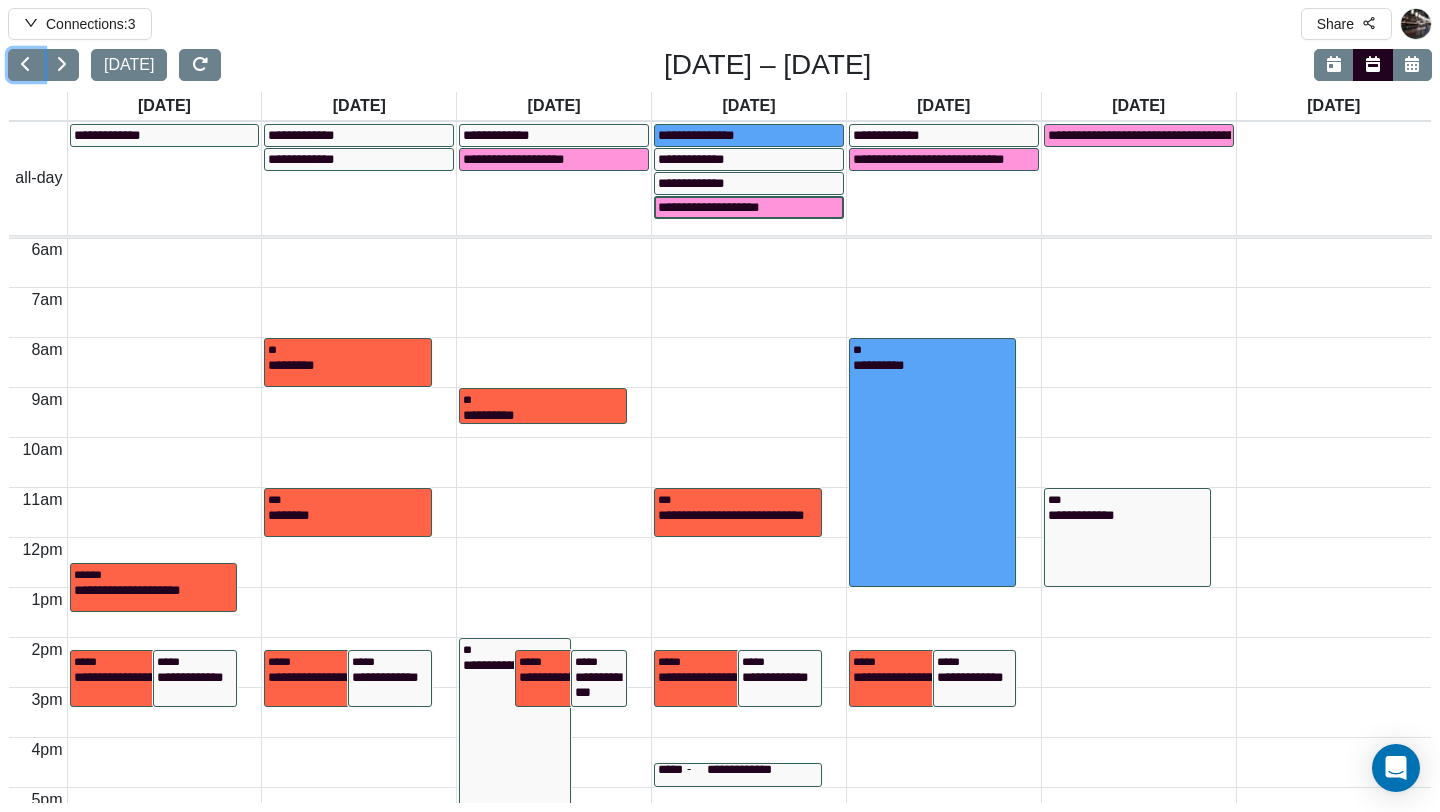 click on "**********" at bounding box center (724, 207) 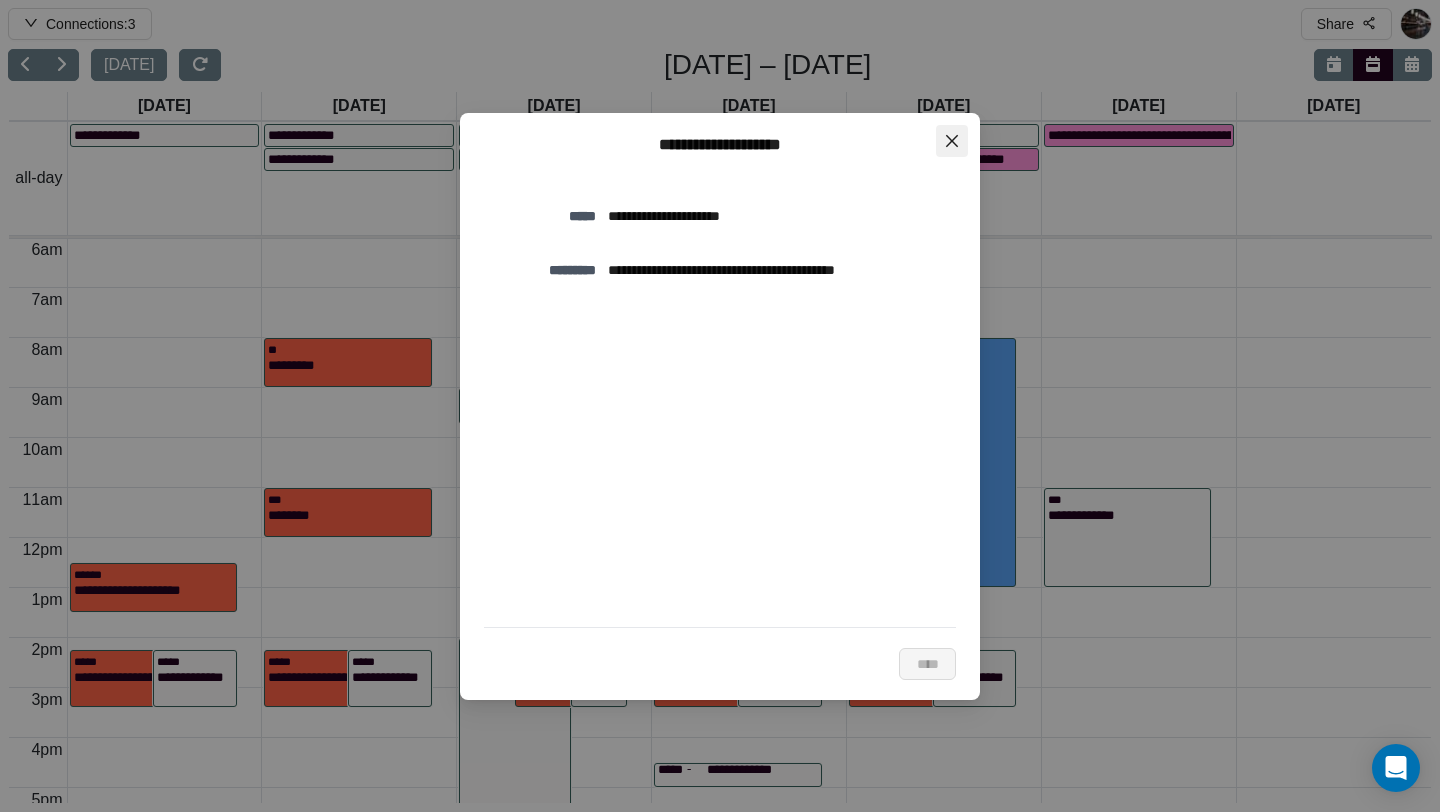click at bounding box center [952, 141] 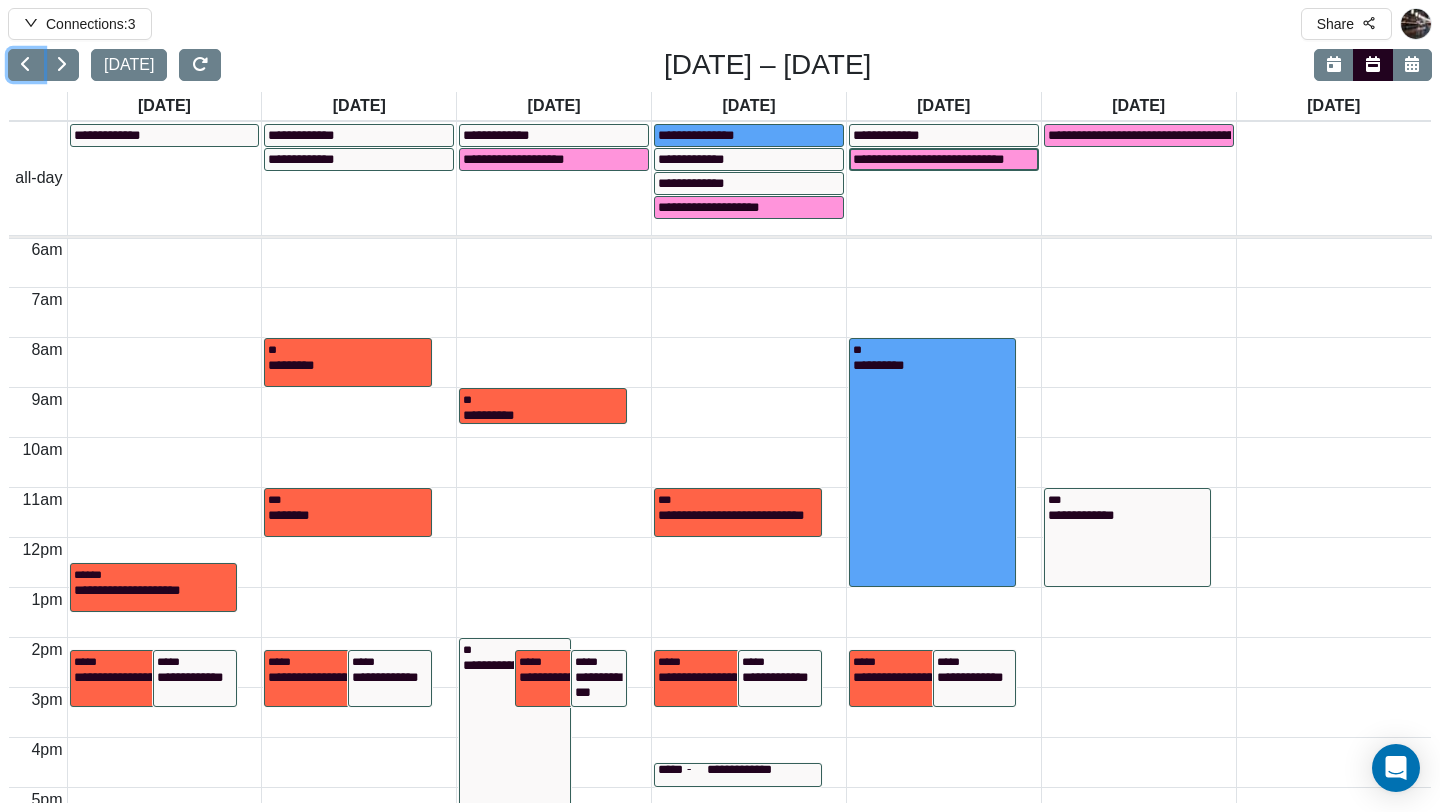 click on "**********" at bounding box center (944, 159) 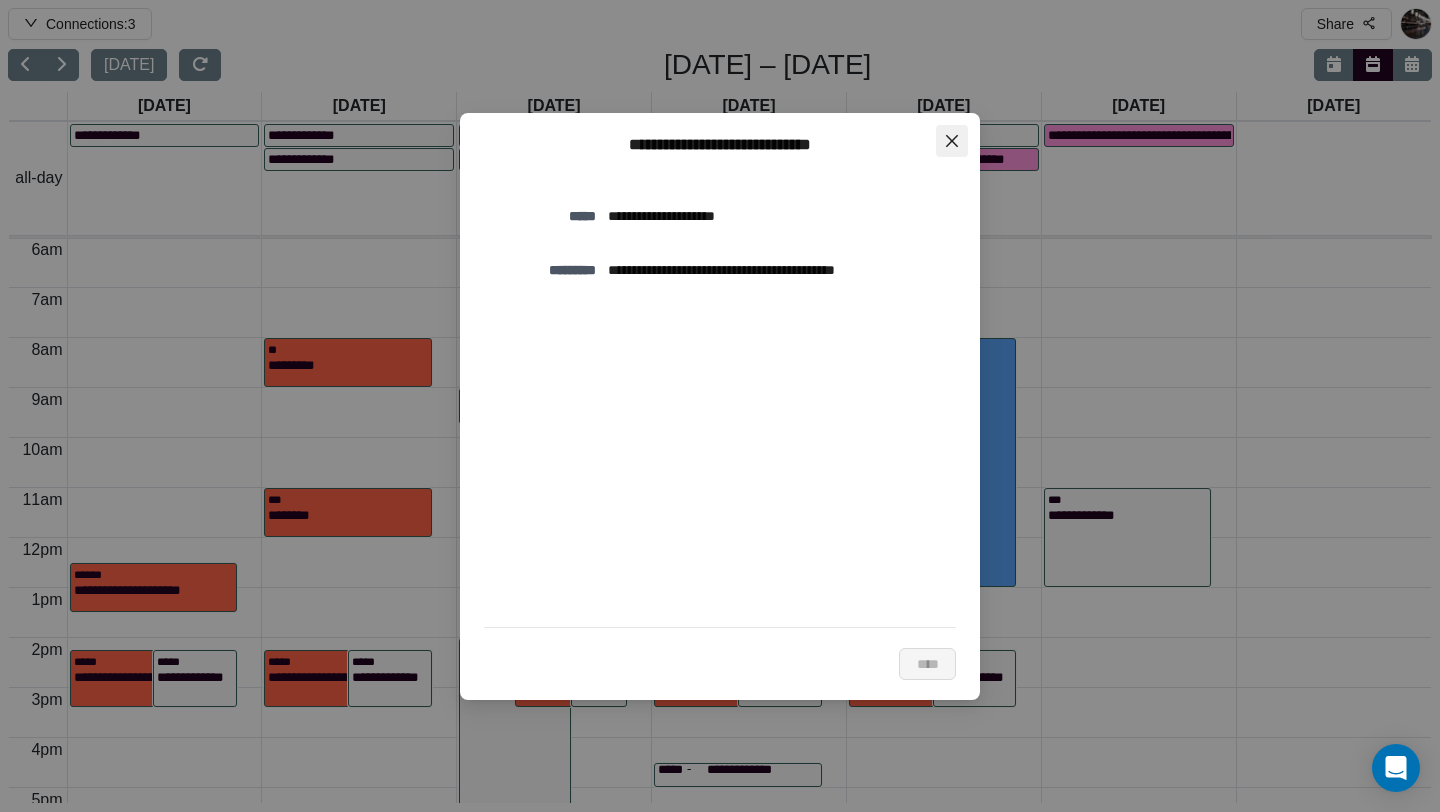 click 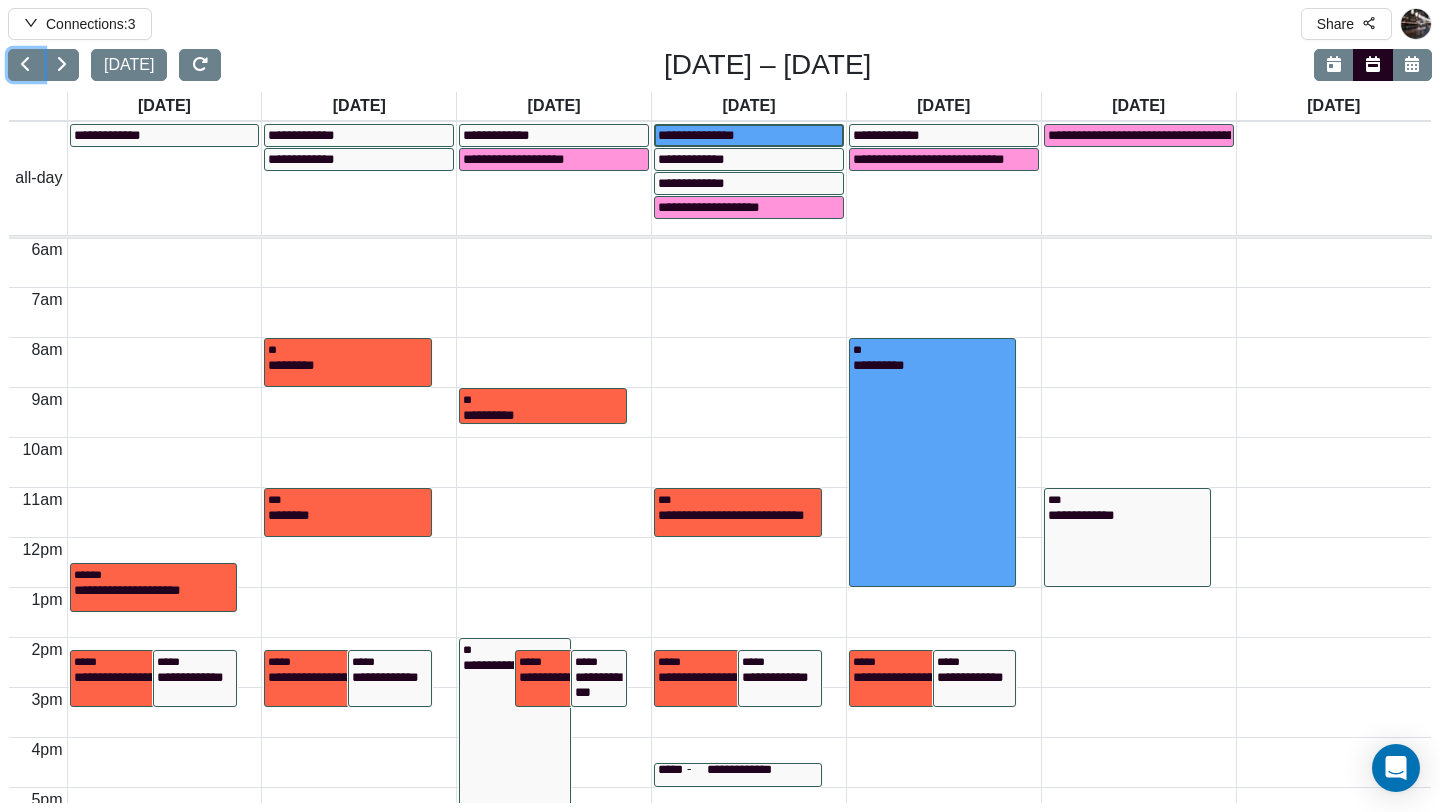 click on "**********" 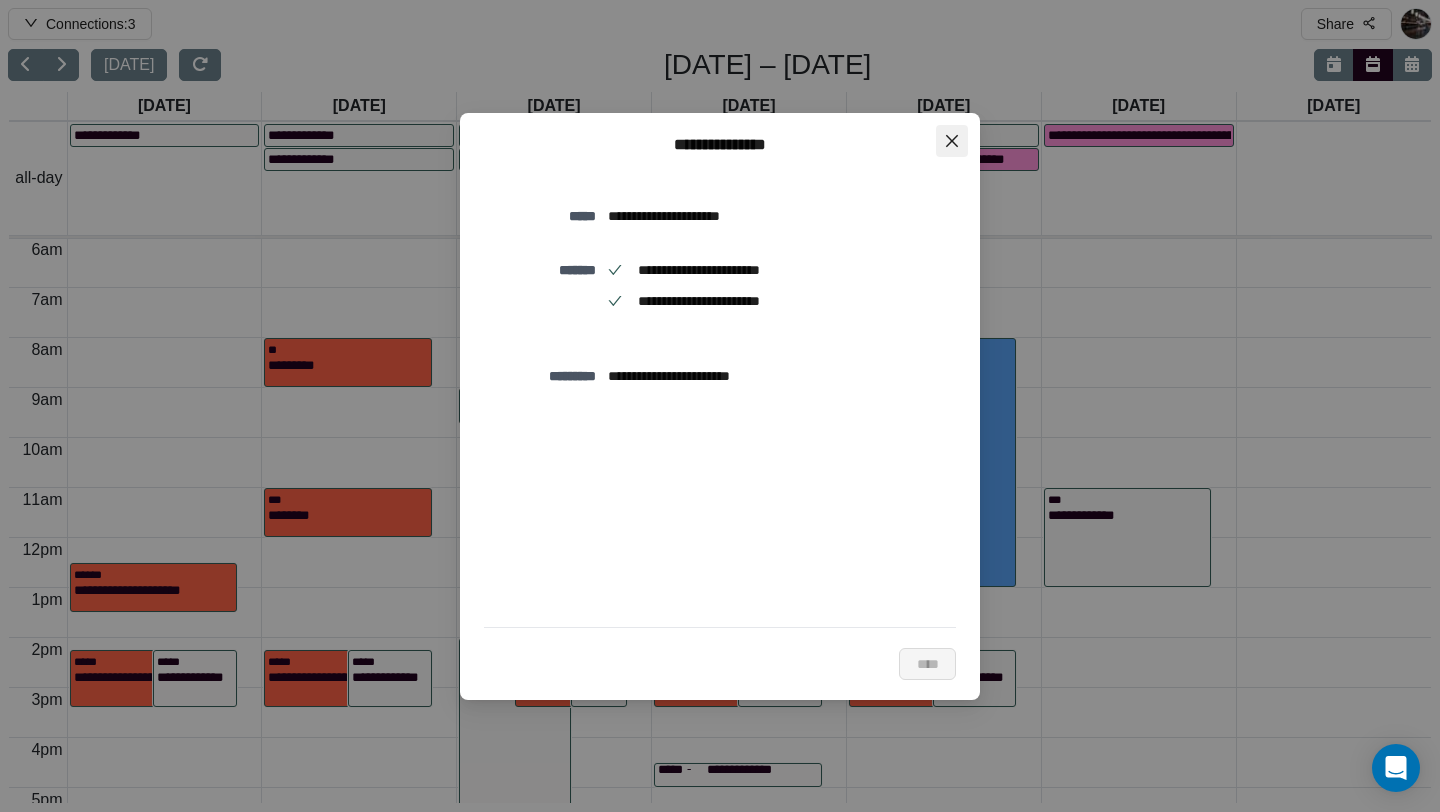 click 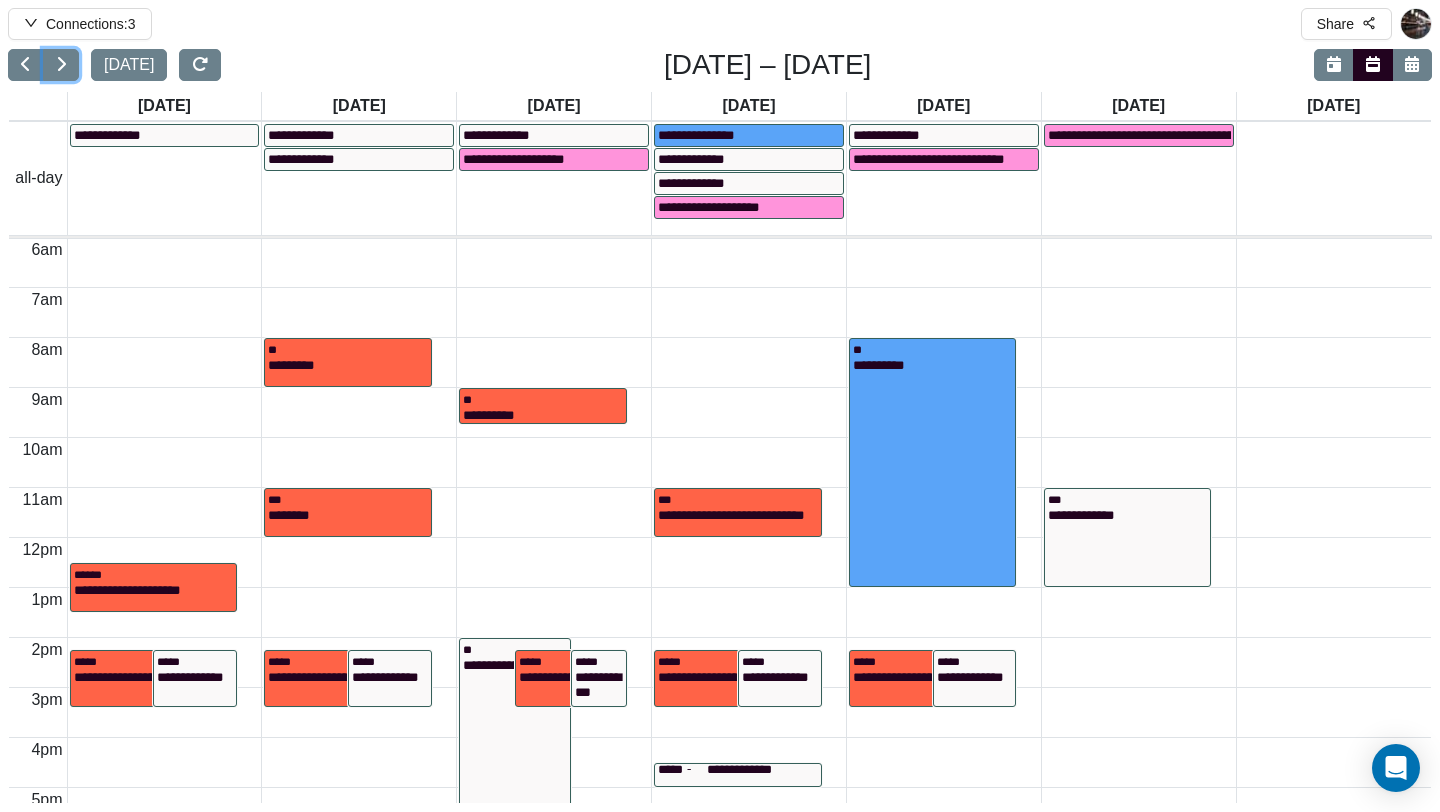 click at bounding box center (61, 65) 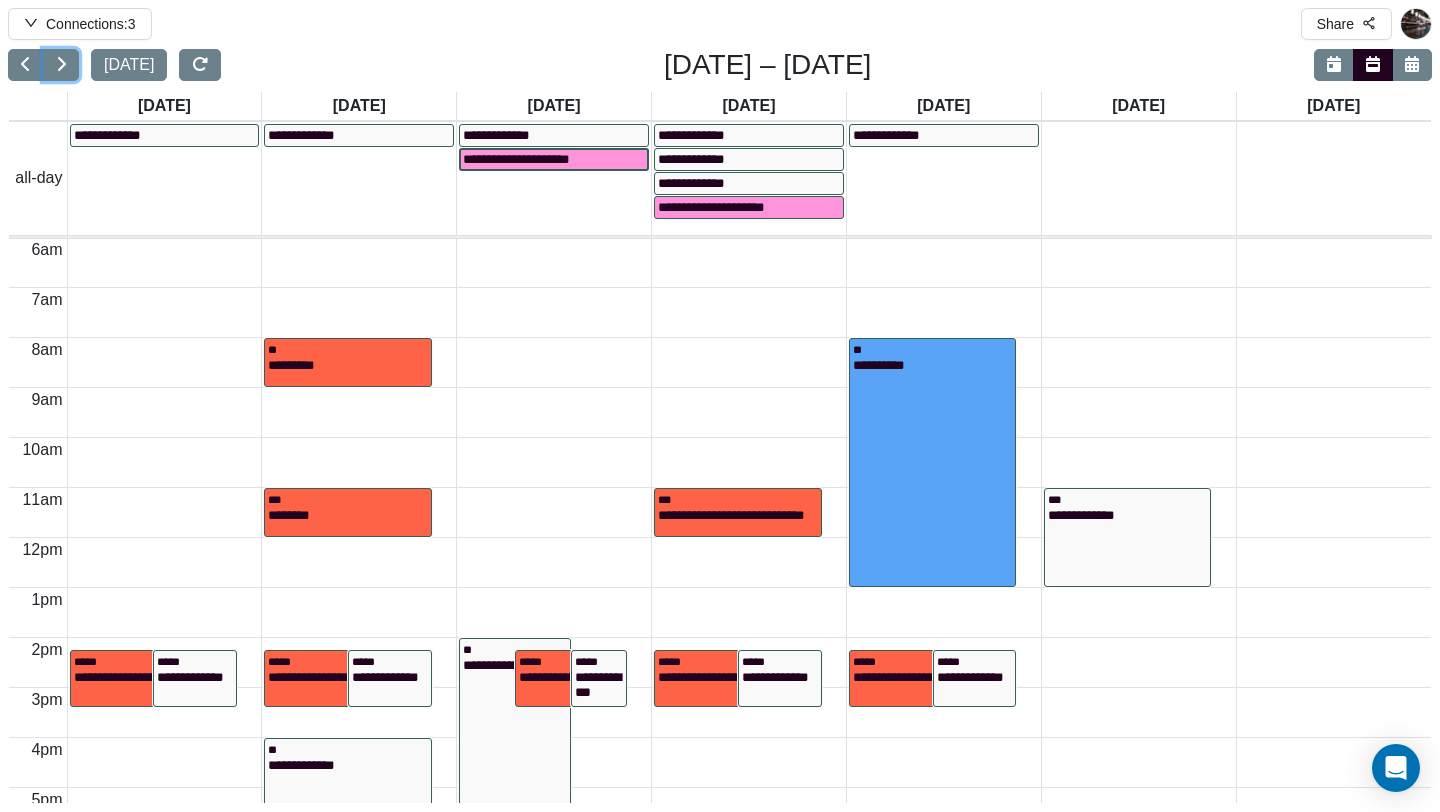 click on "**********" at bounding box center (532, 159) 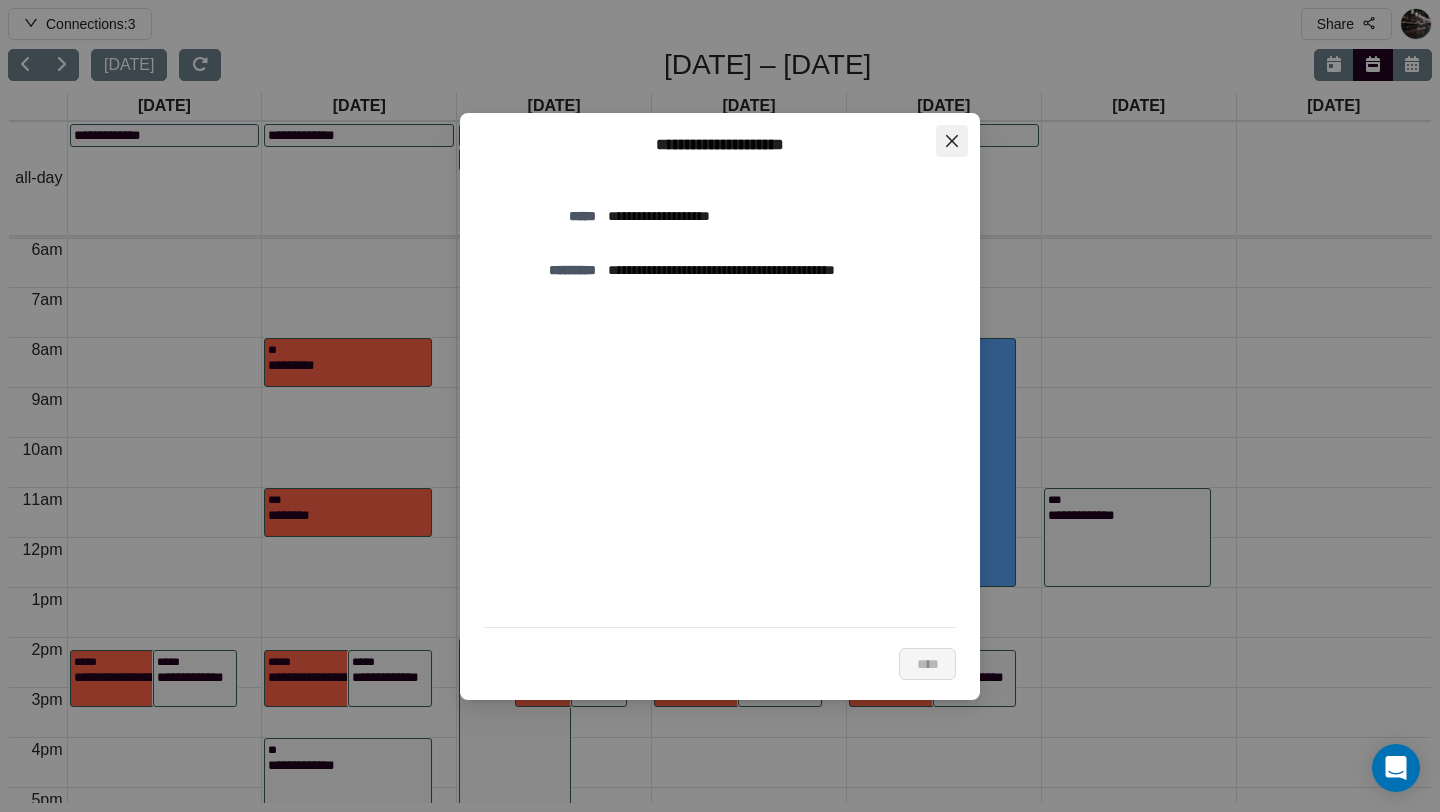 click 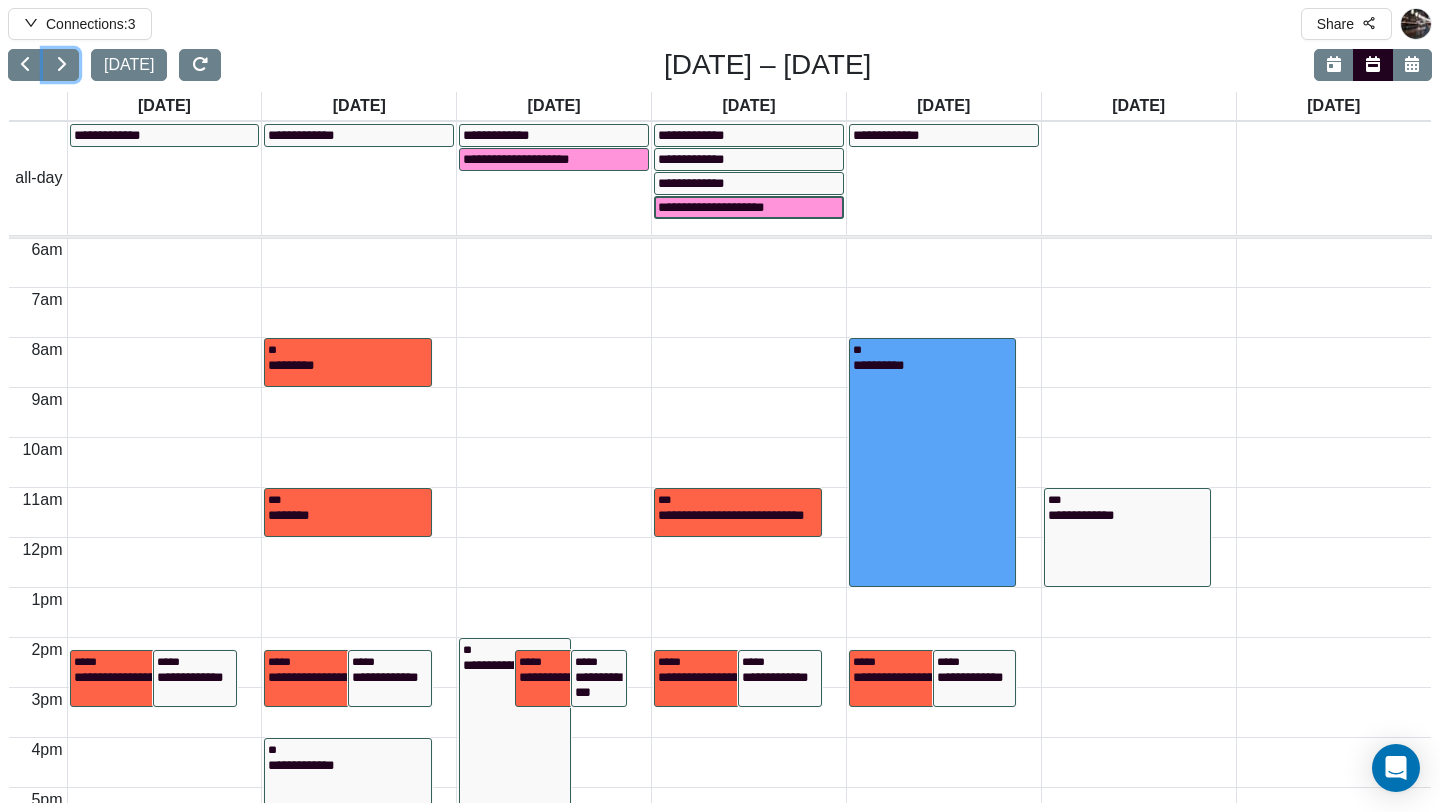 click on "**********" at bounding box center [728, 207] 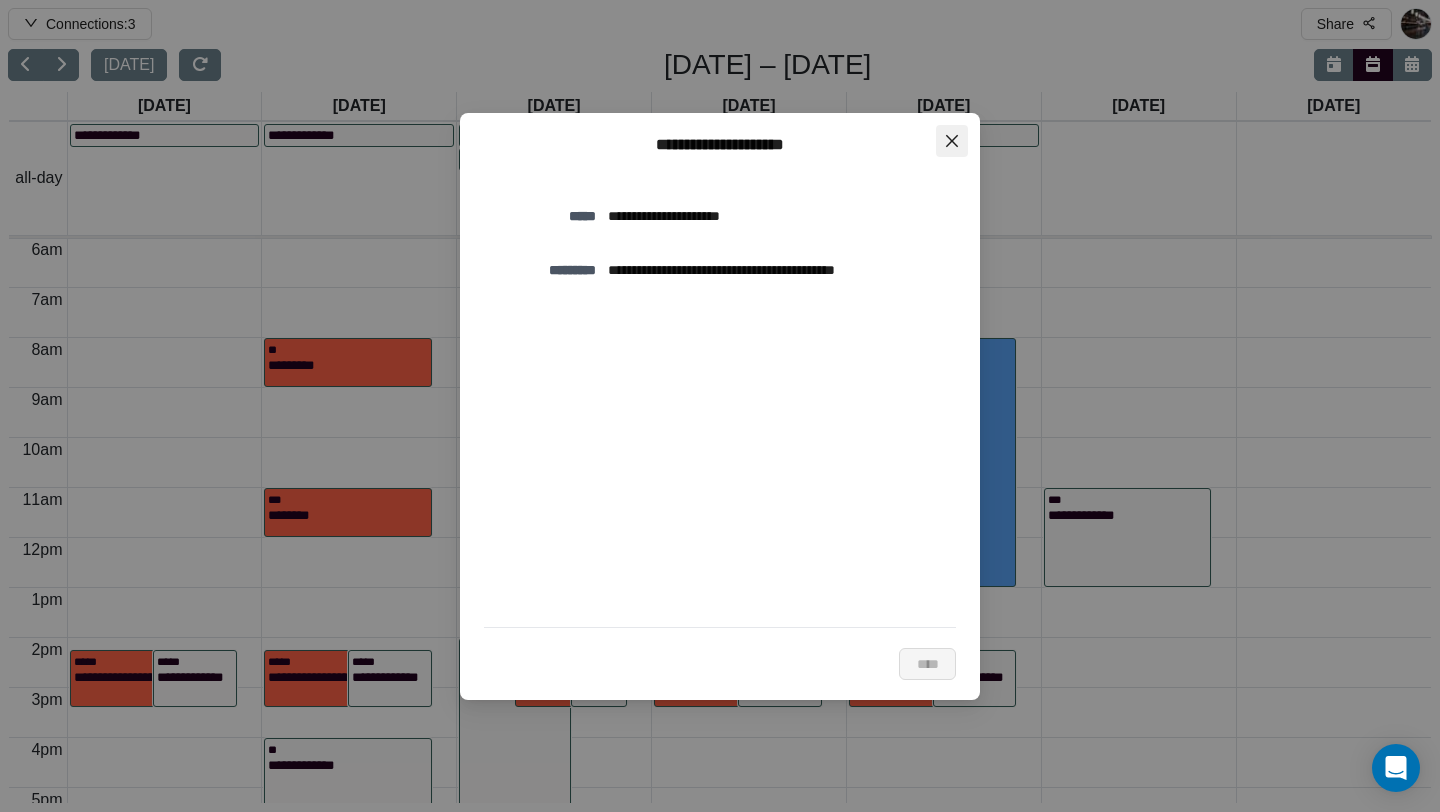 click 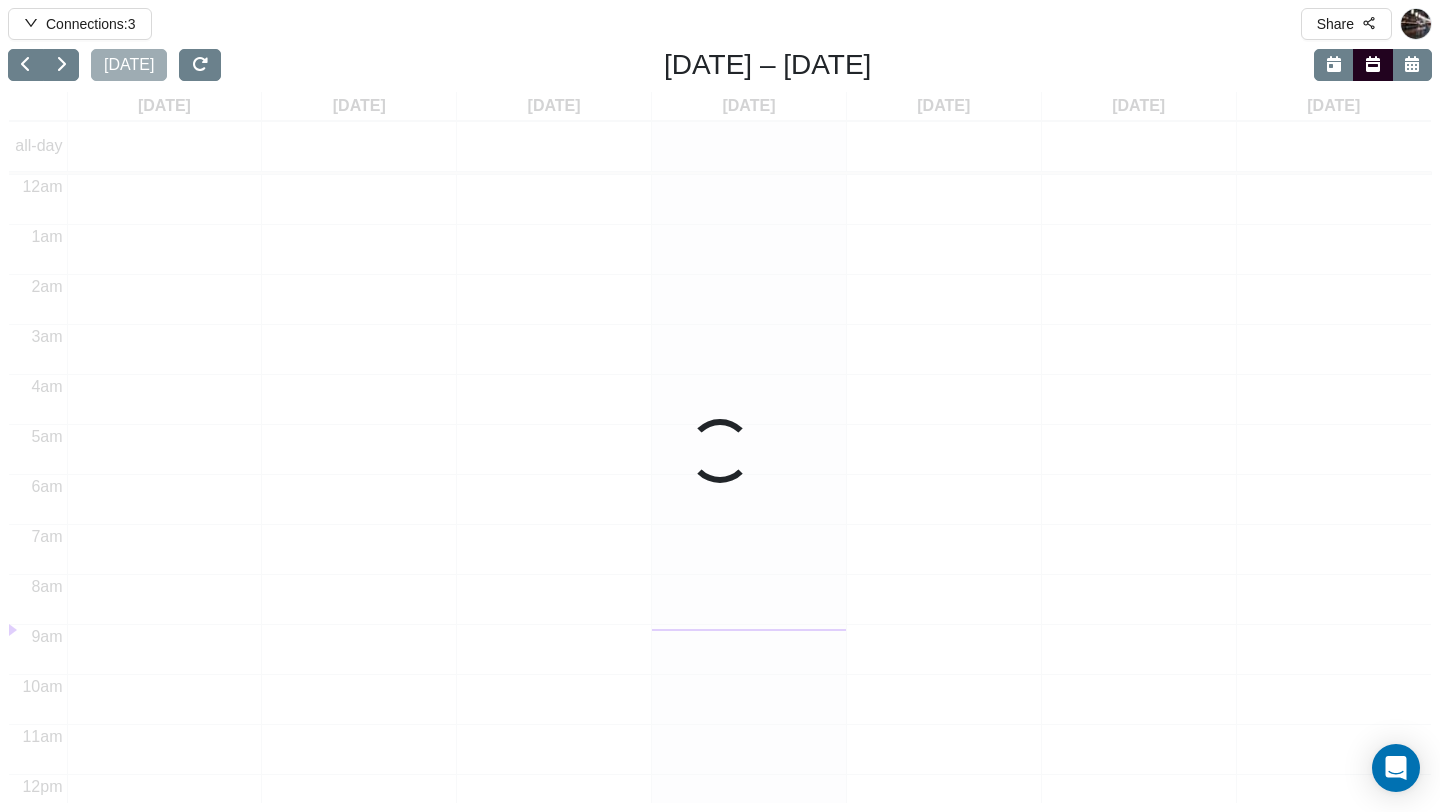 scroll, scrollTop: 0, scrollLeft: 0, axis: both 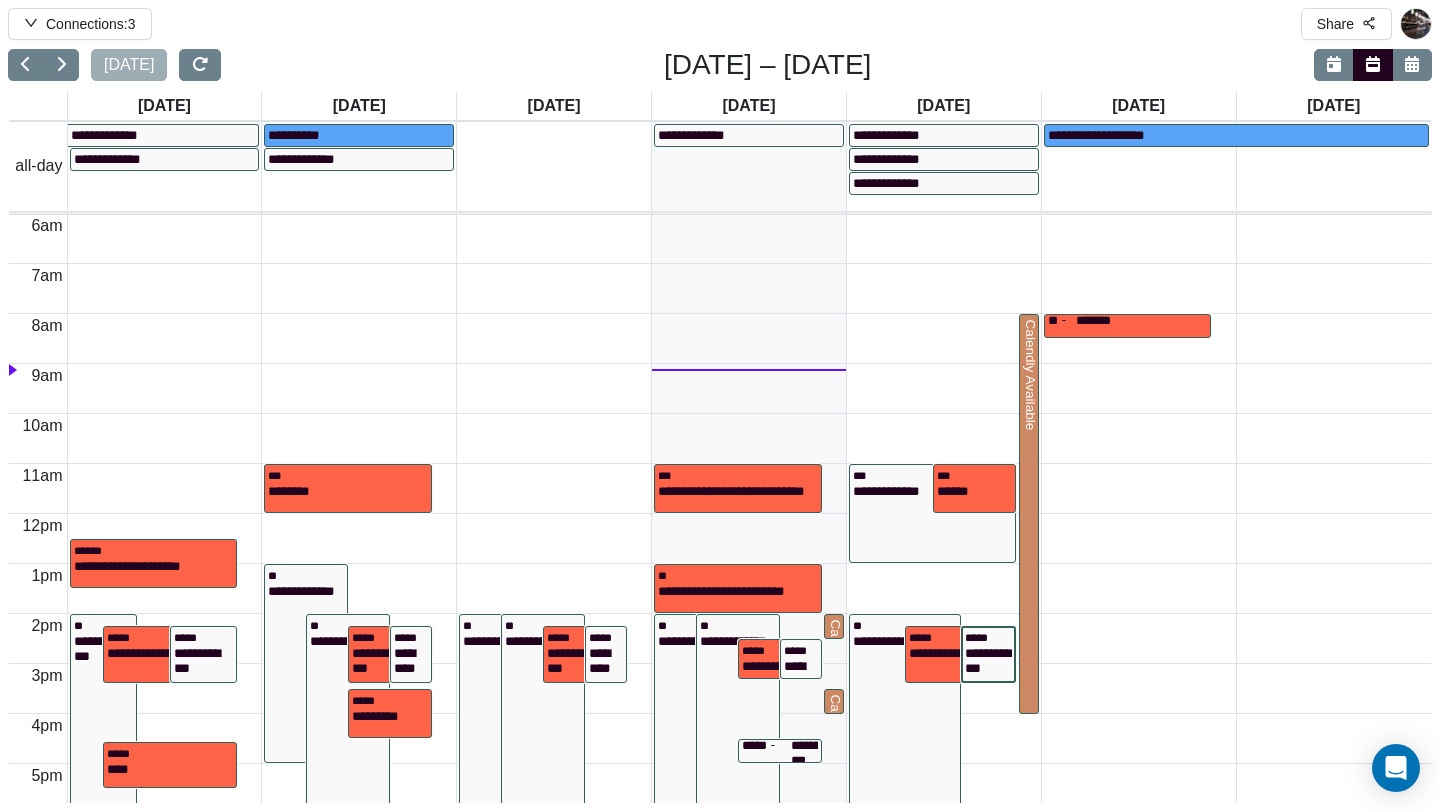 click on "**********" at bounding box center [989, 661] 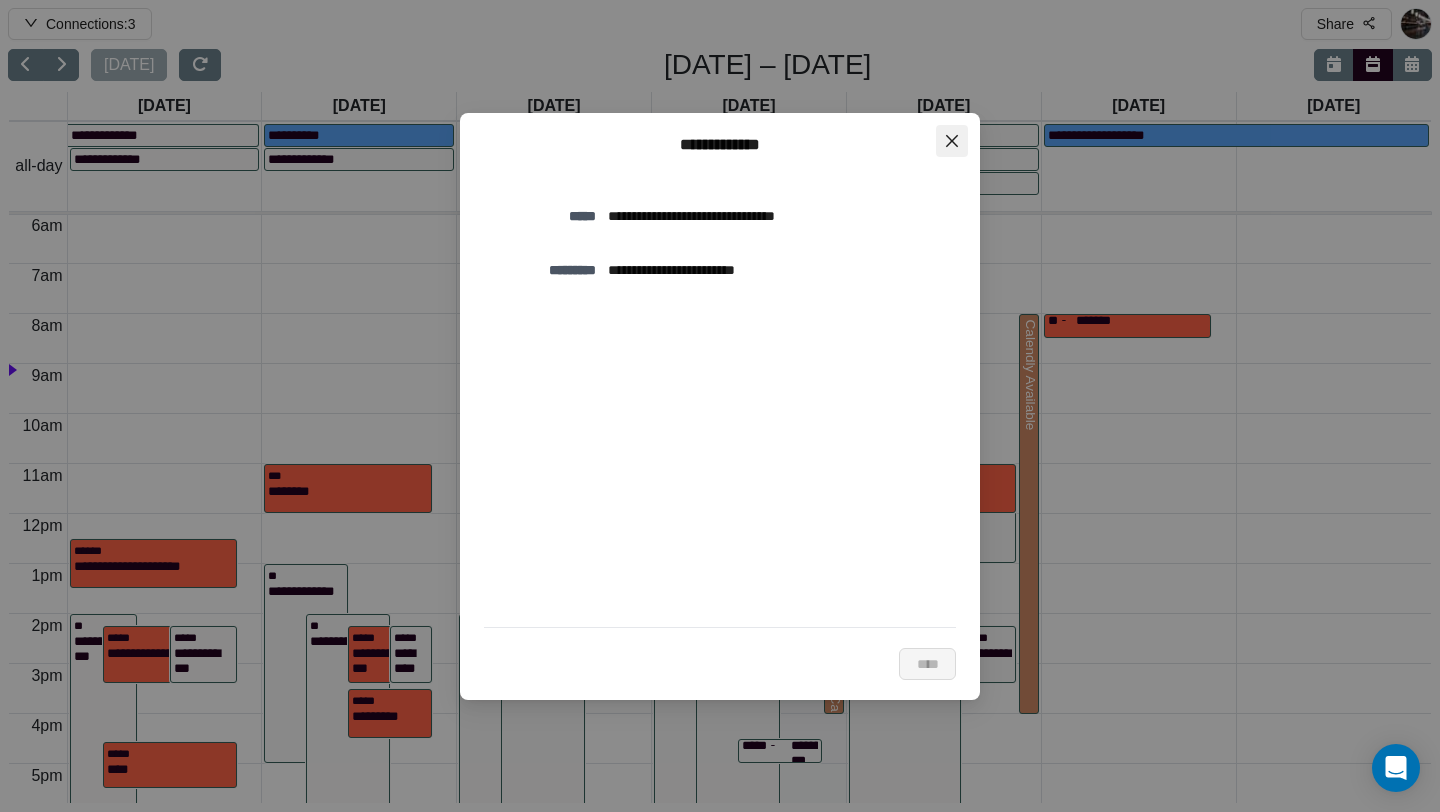click 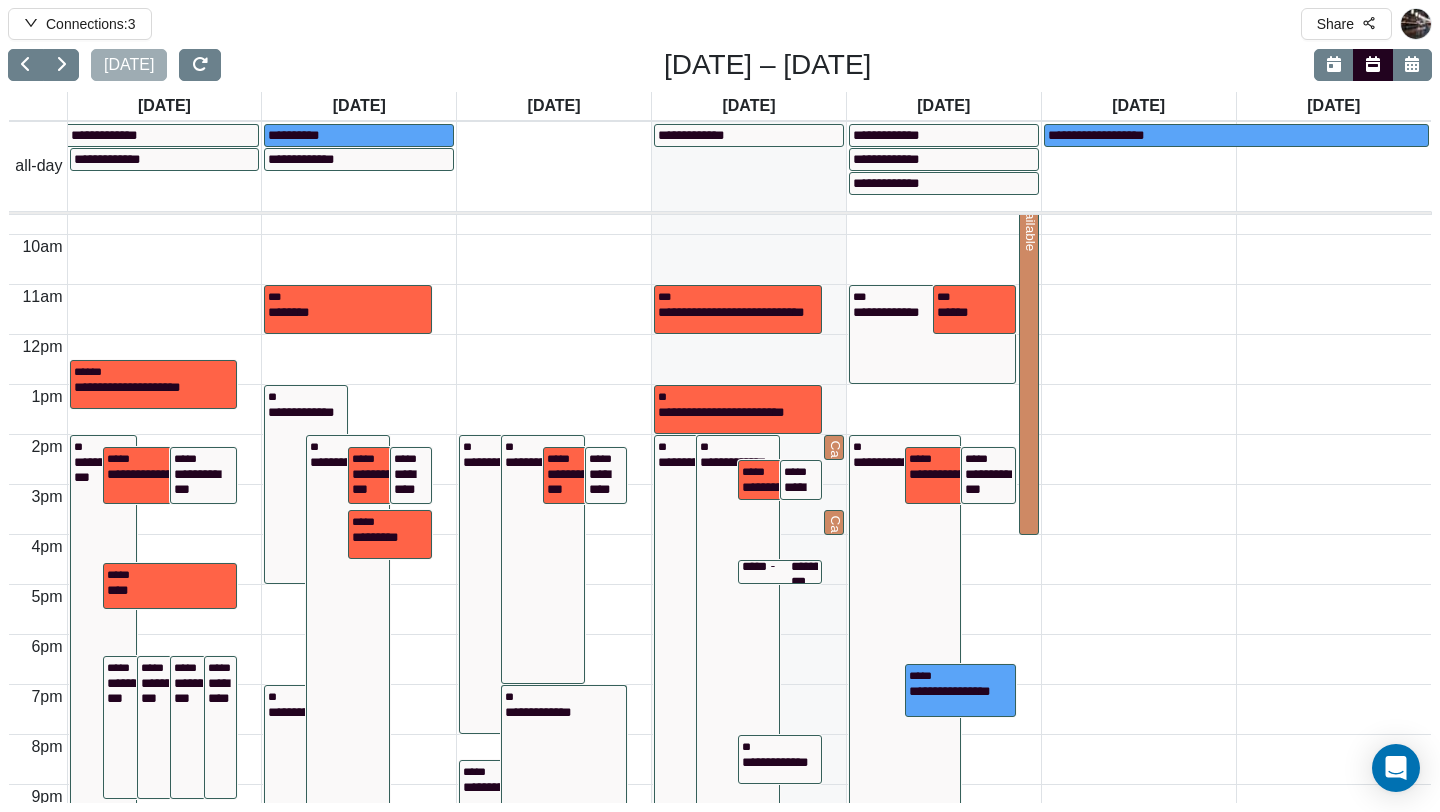 scroll, scrollTop: 610, scrollLeft: 0, axis: vertical 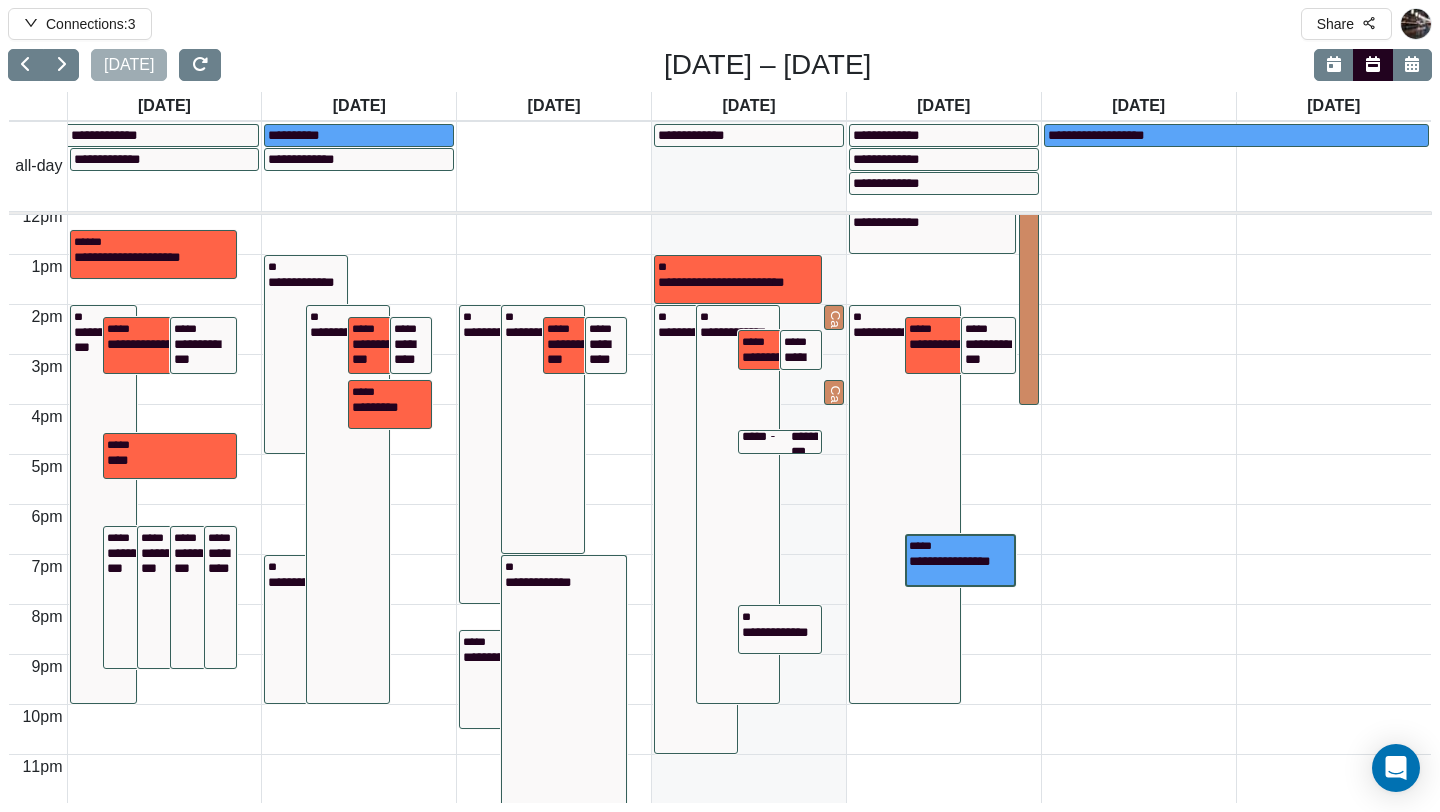 click on "*****" at bounding box center (961, 545) 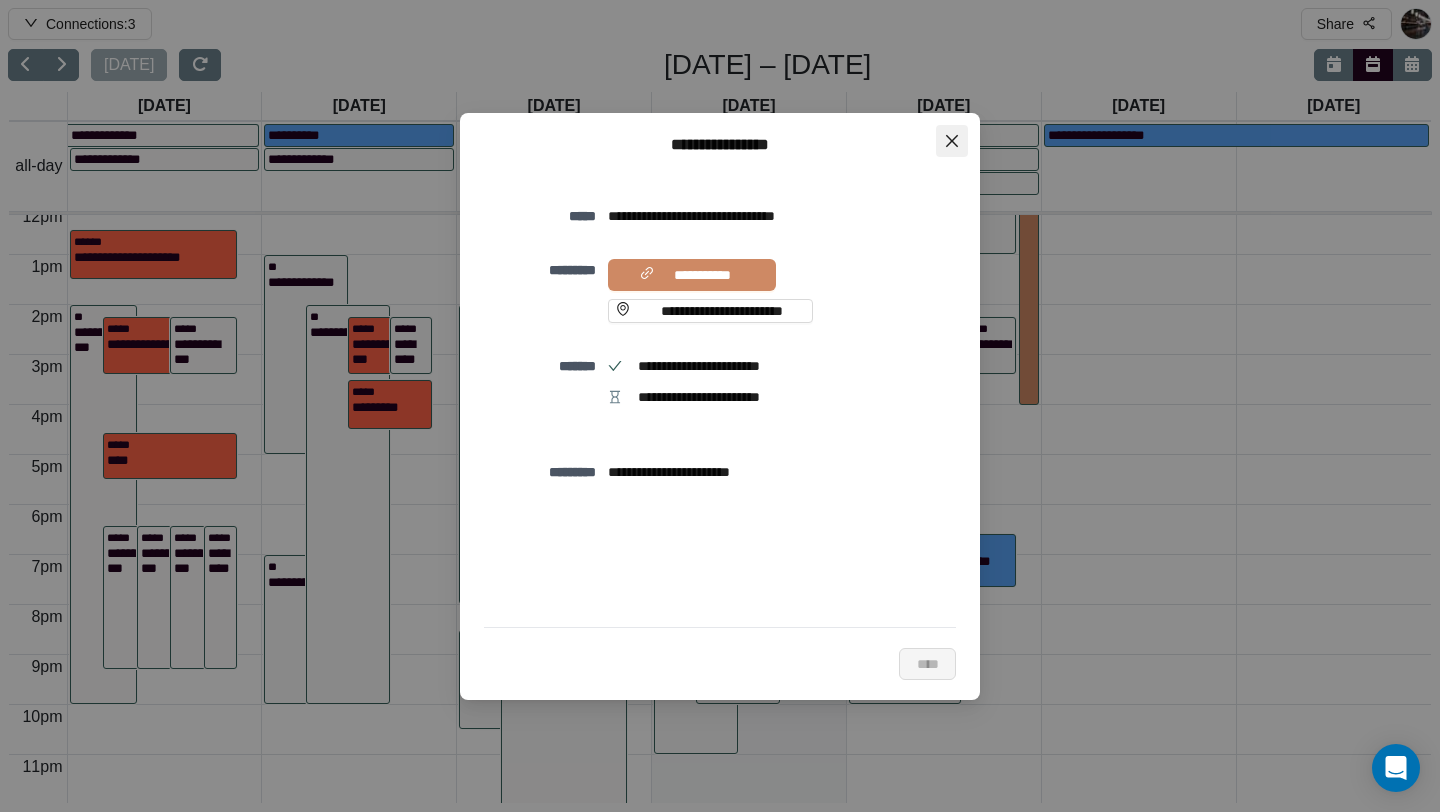 click 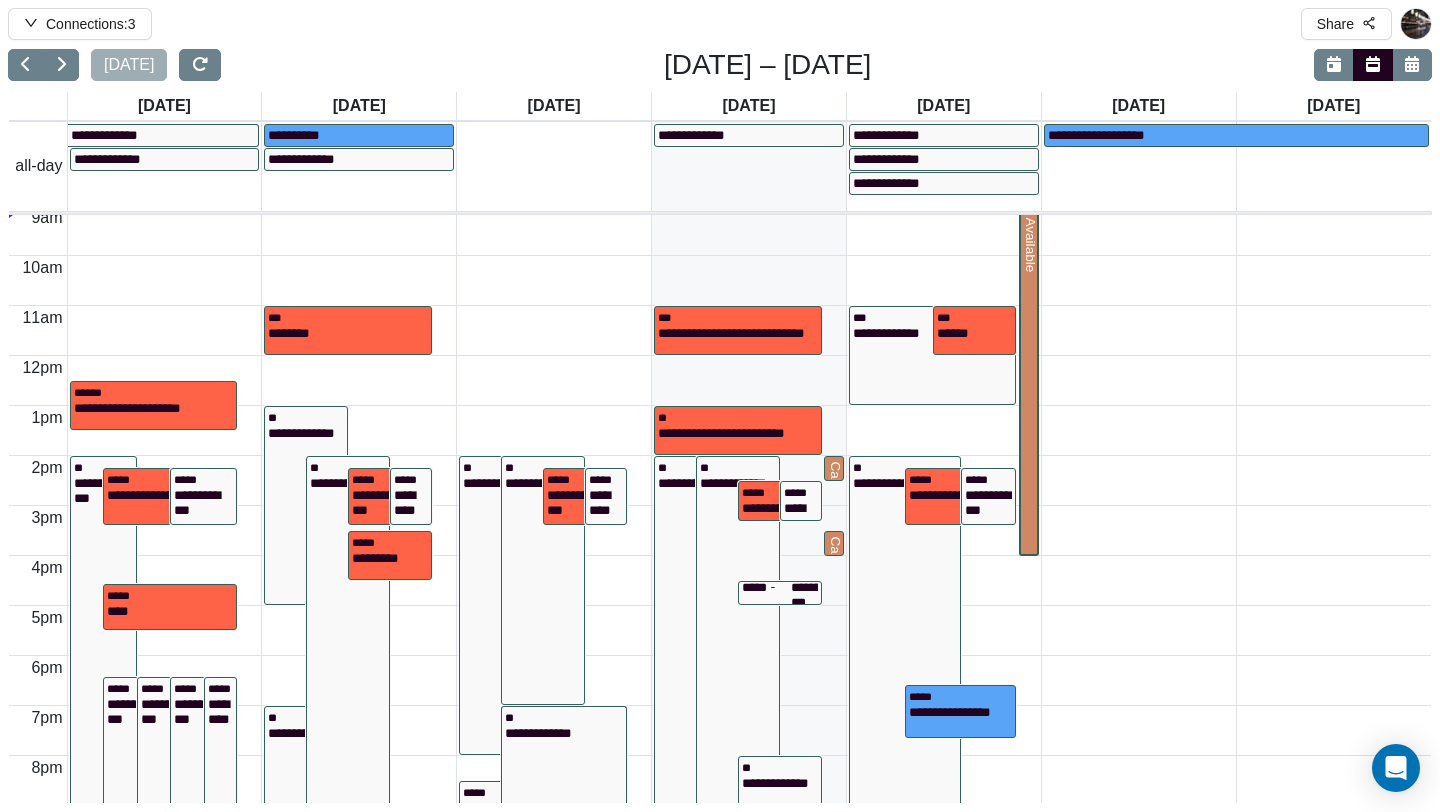 scroll, scrollTop: 571, scrollLeft: 0, axis: vertical 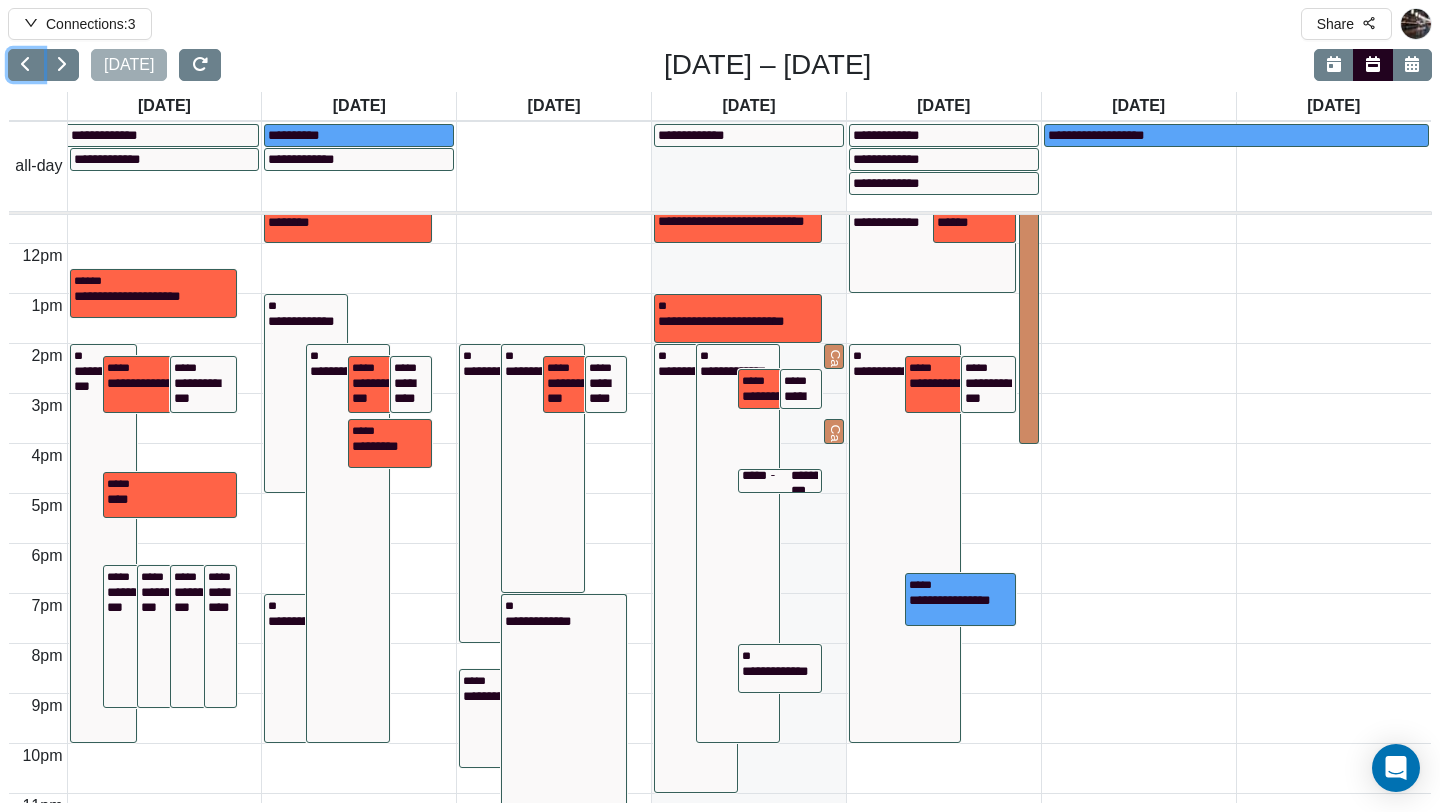 click at bounding box center (26, 64) 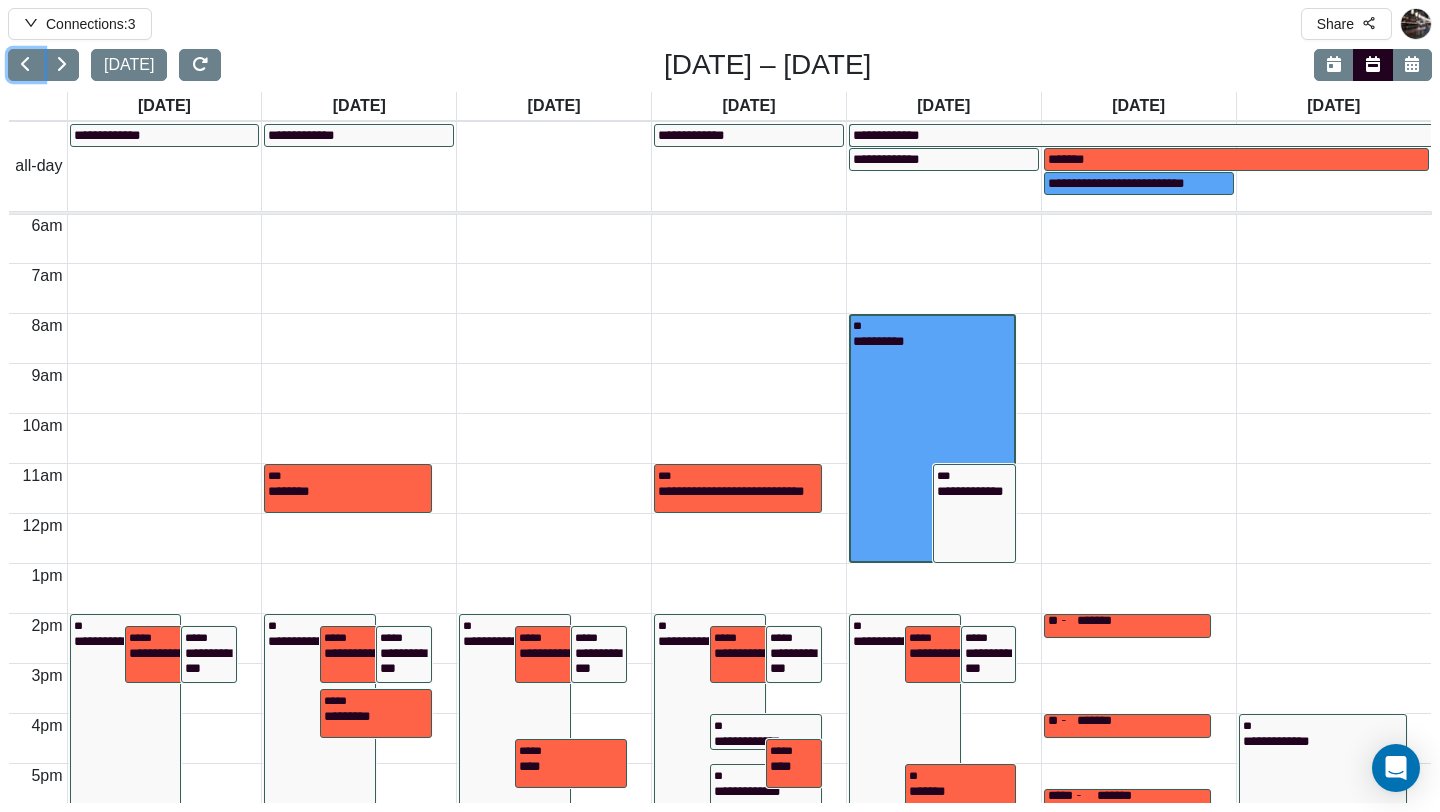 click on "**********" at bounding box center [933, 447] 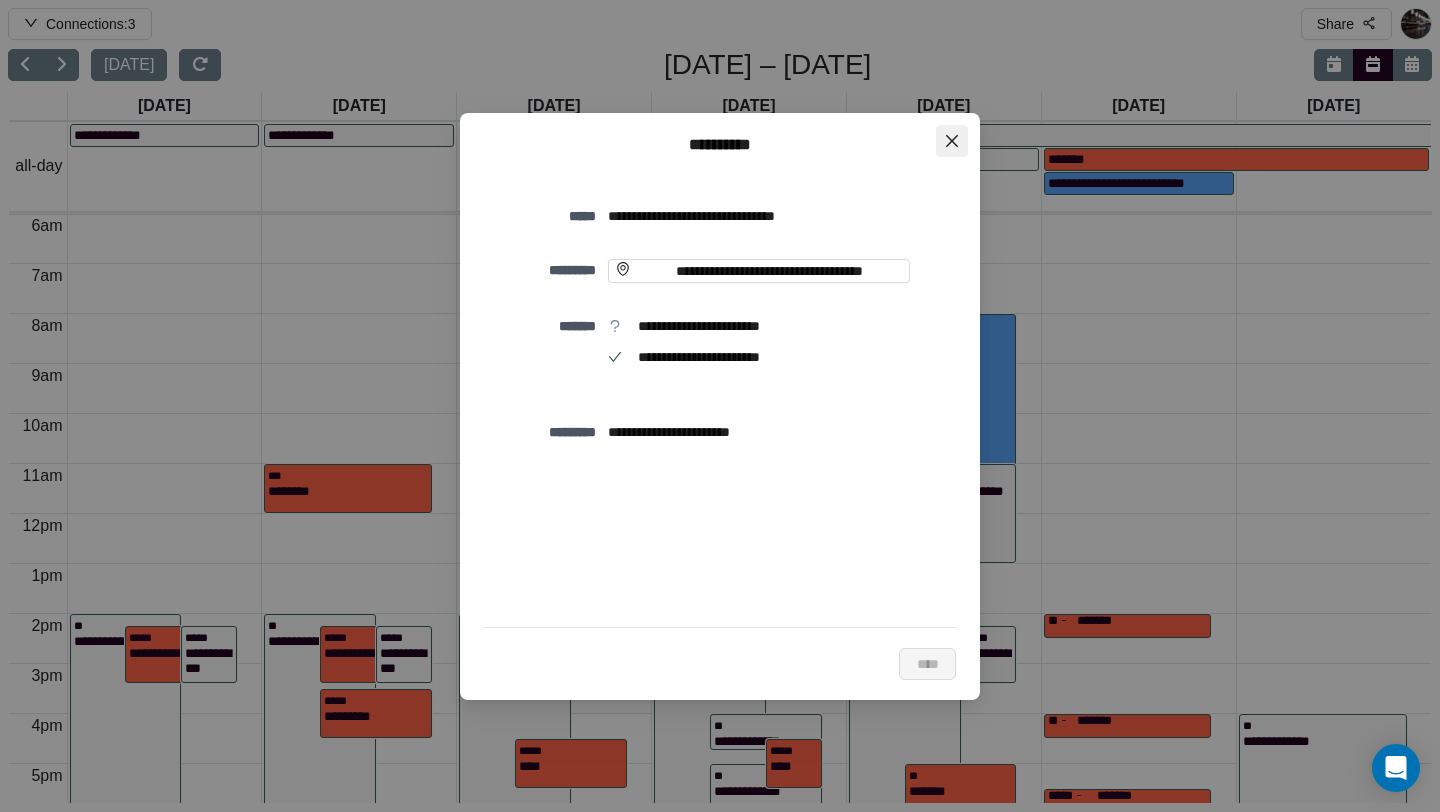 click 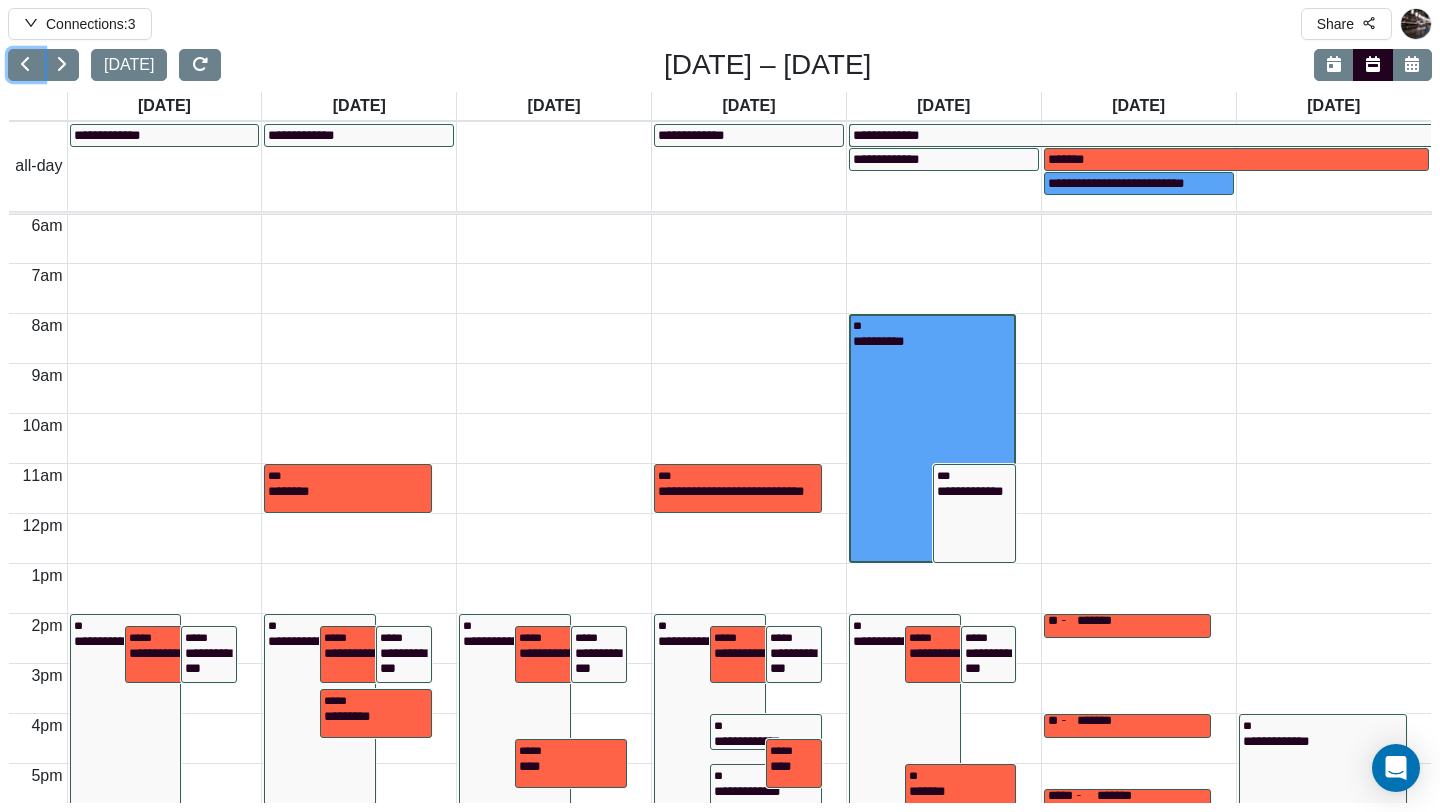 click on "**********" at bounding box center (933, 447) 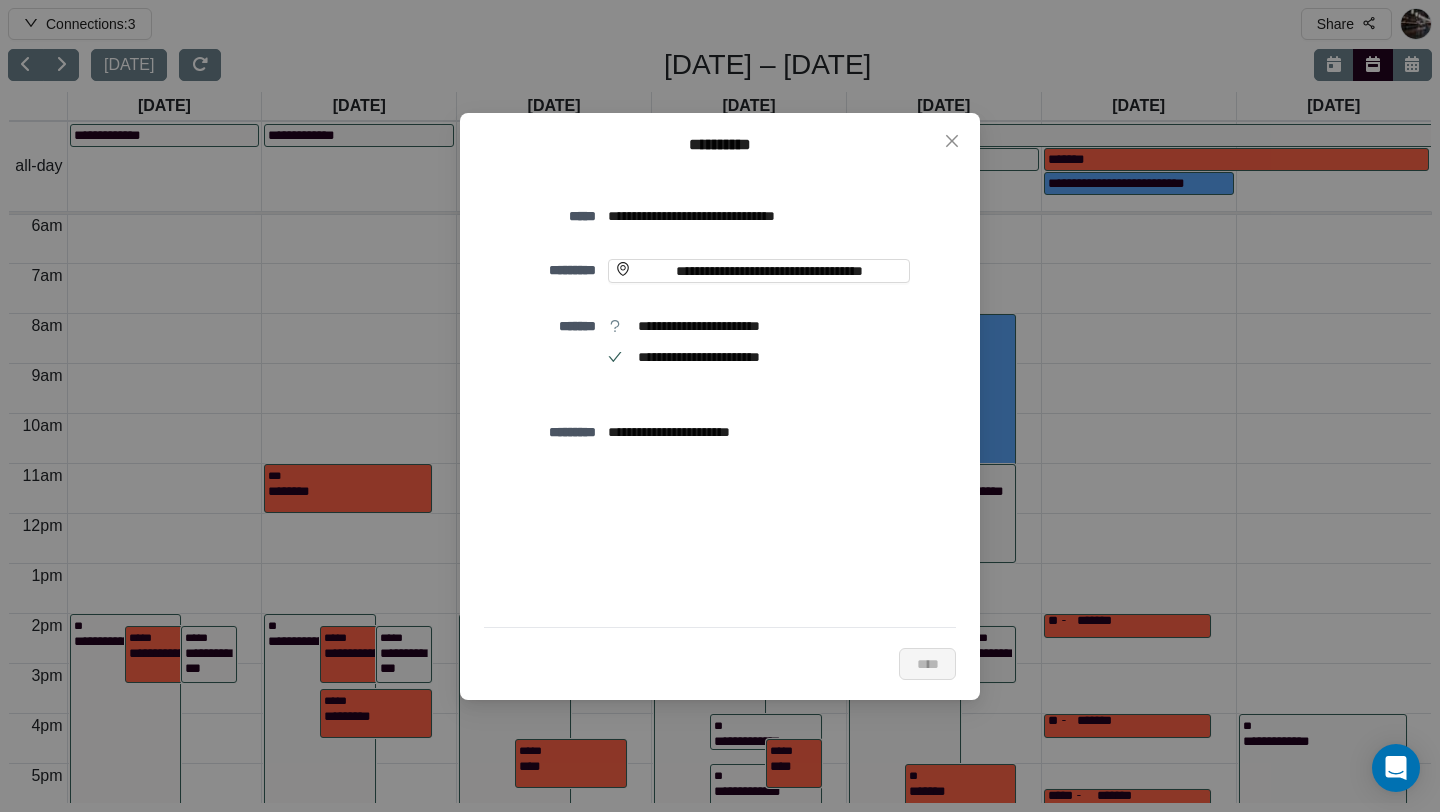 click on "**********" at bounding box center [720, 392] 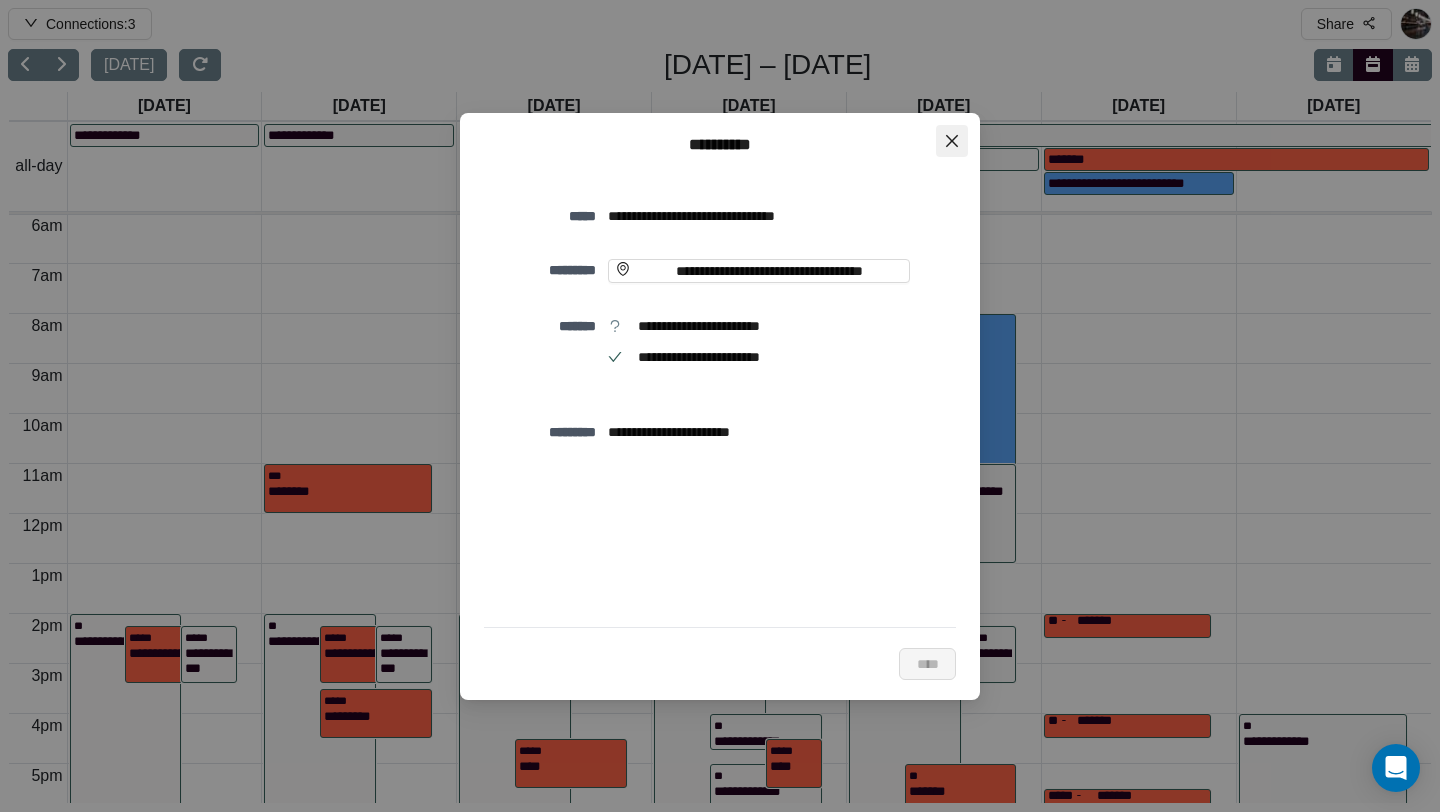 click 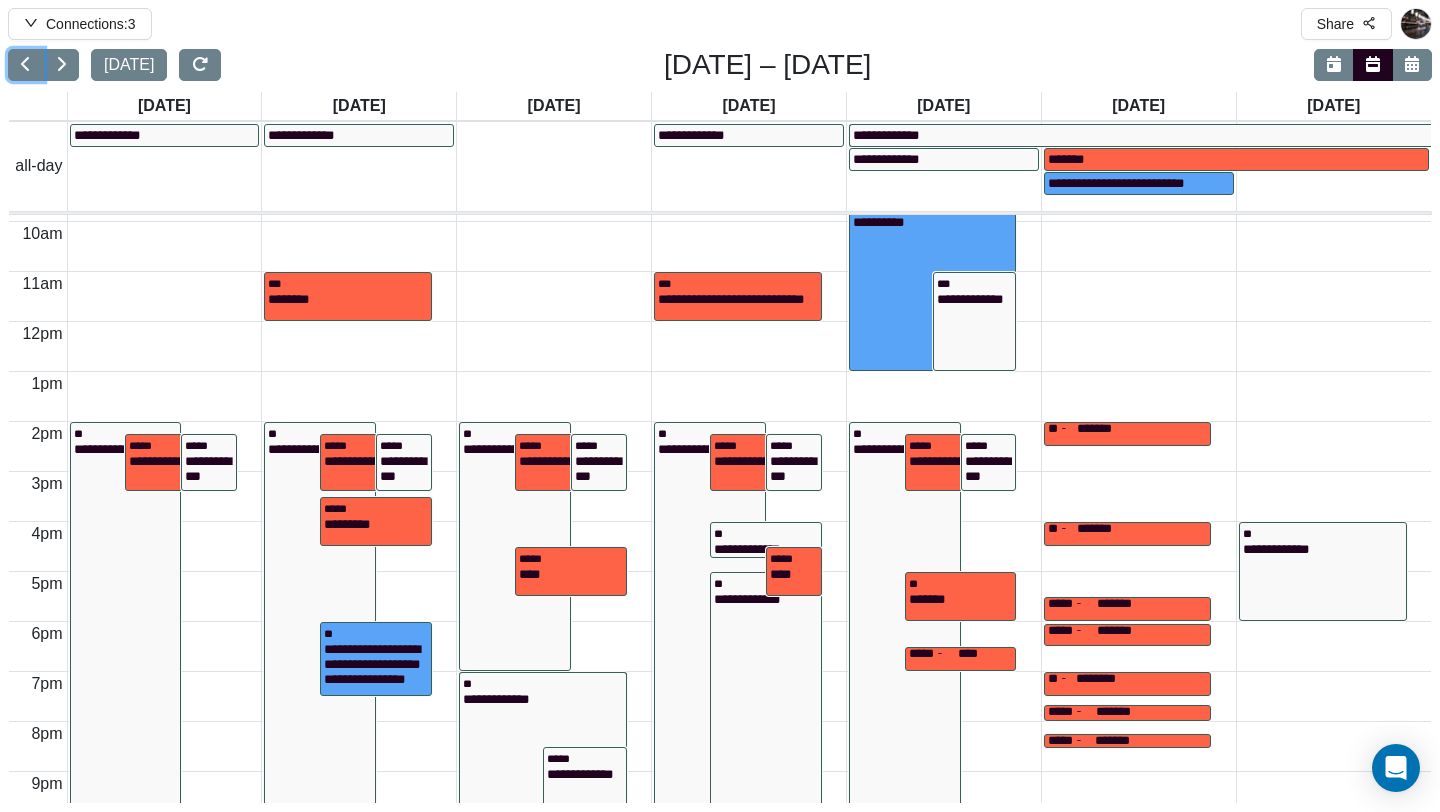 scroll, scrollTop: 610, scrollLeft: 0, axis: vertical 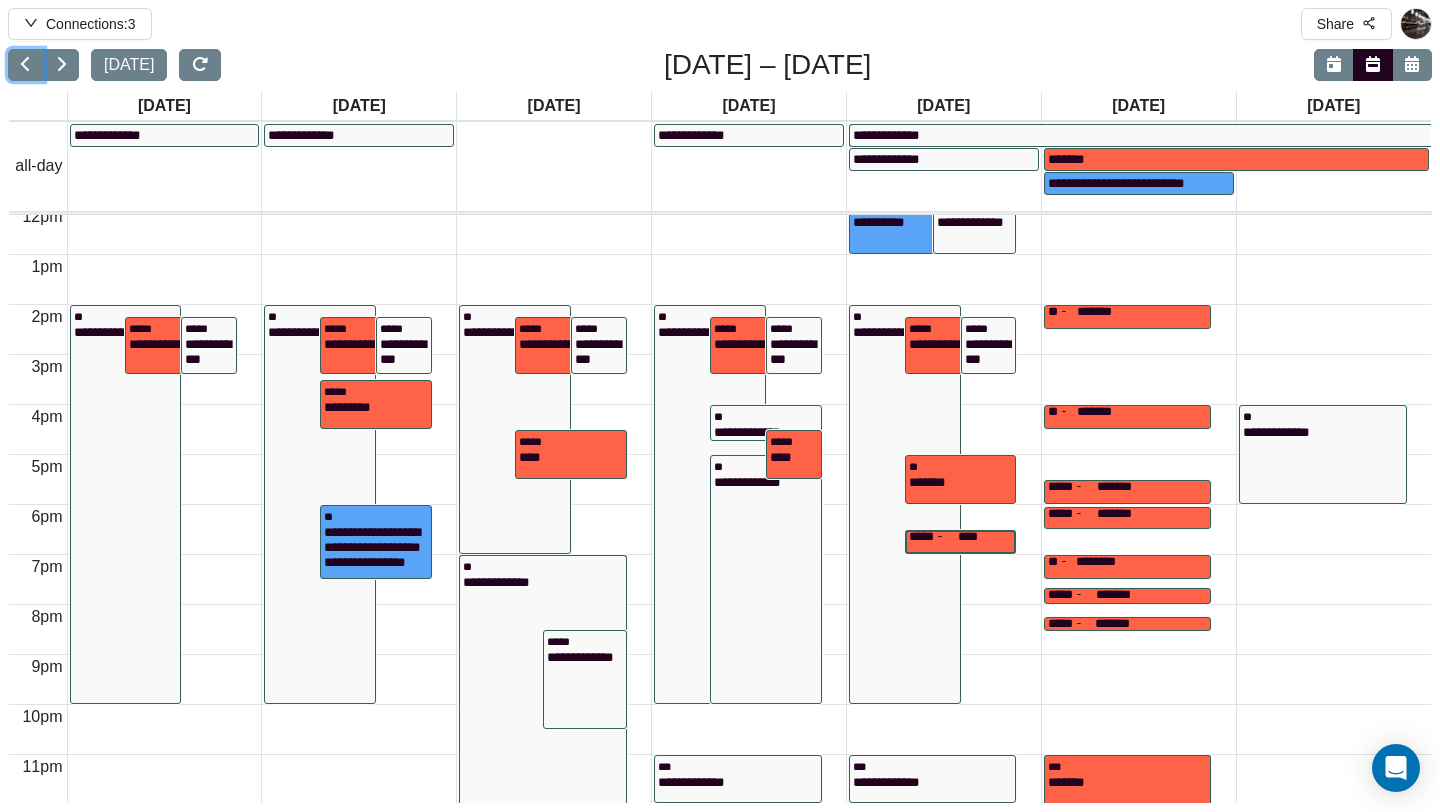 click on "****" at bounding box center [985, 541] 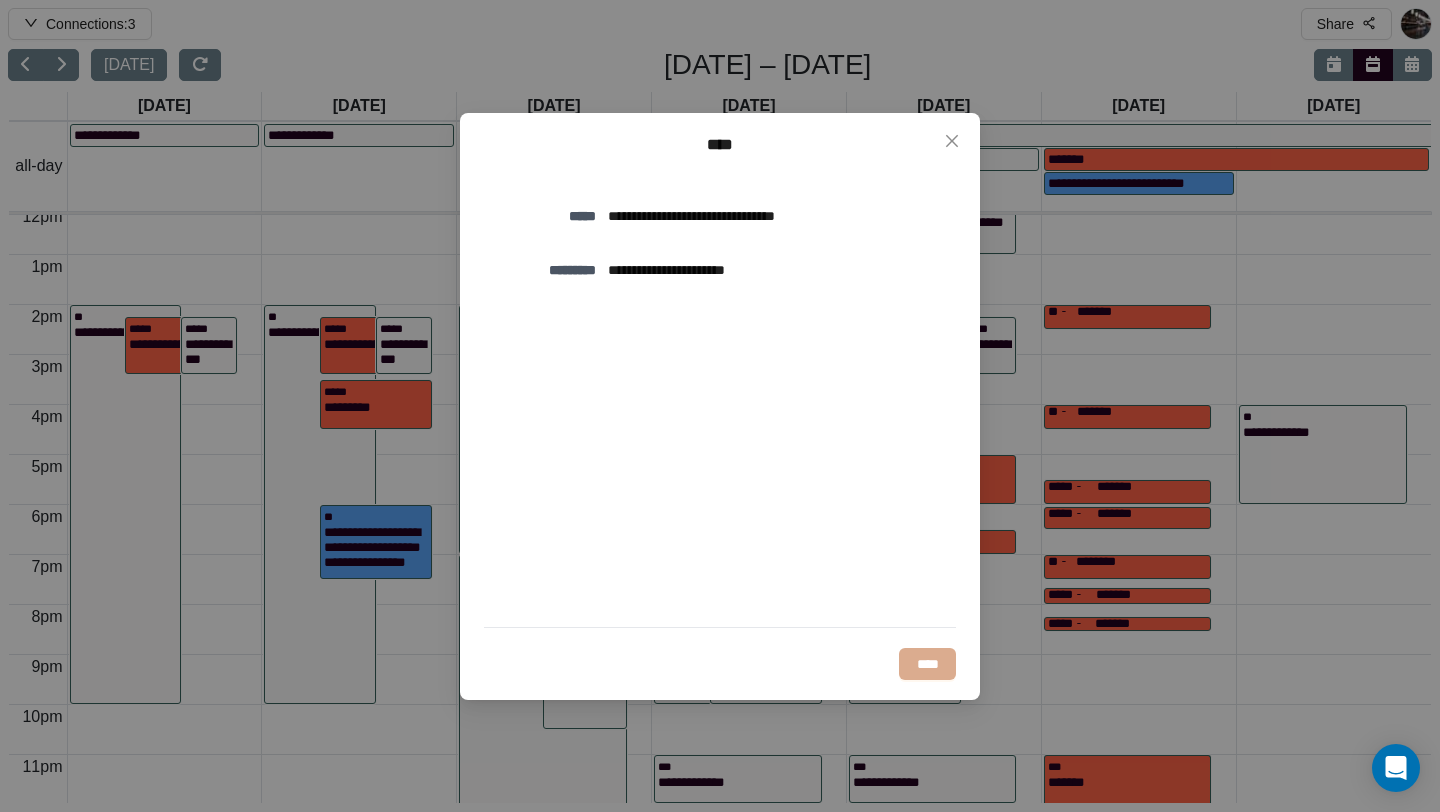 click on "****" at bounding box center (927, 664) 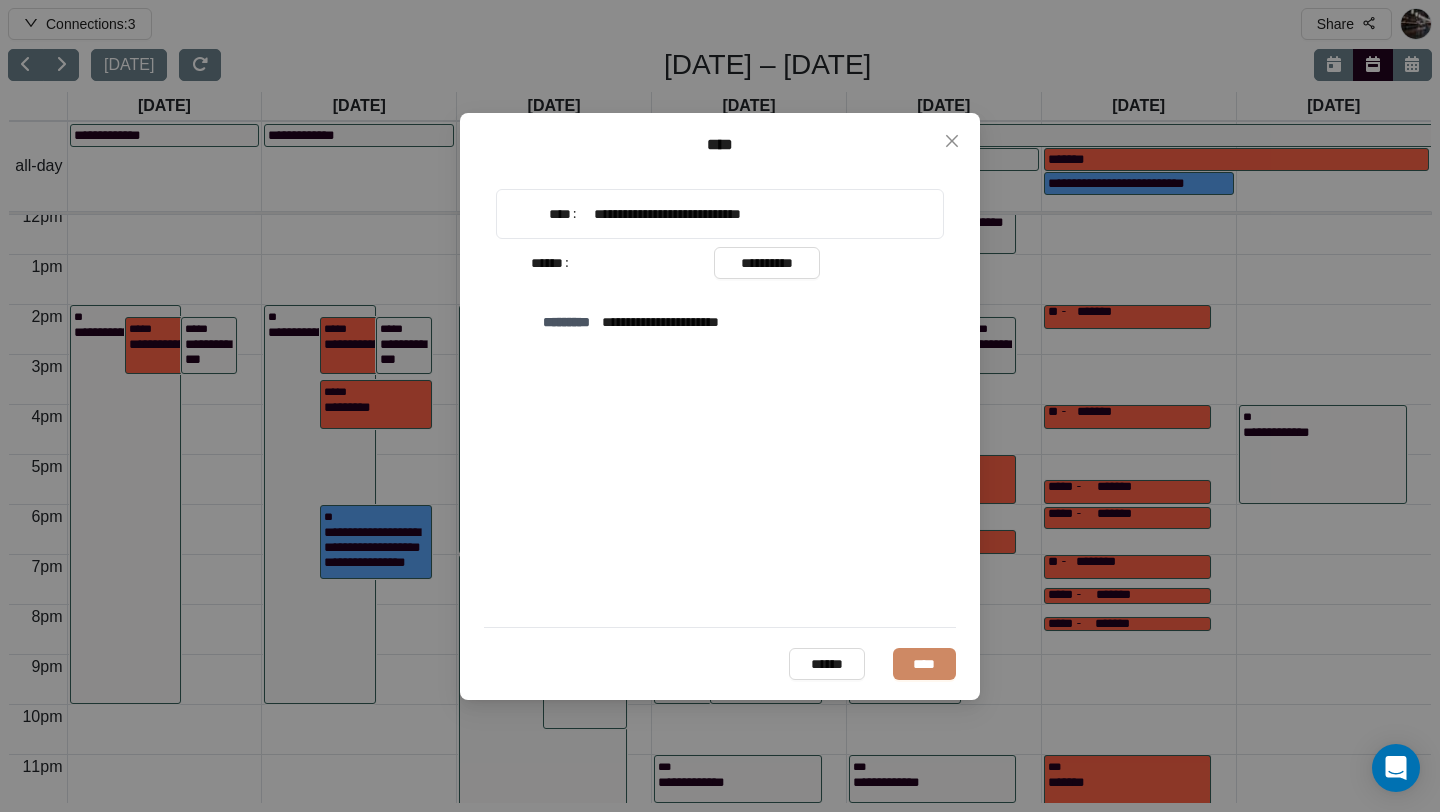 click on "**********" at bounding box center [764, 214] 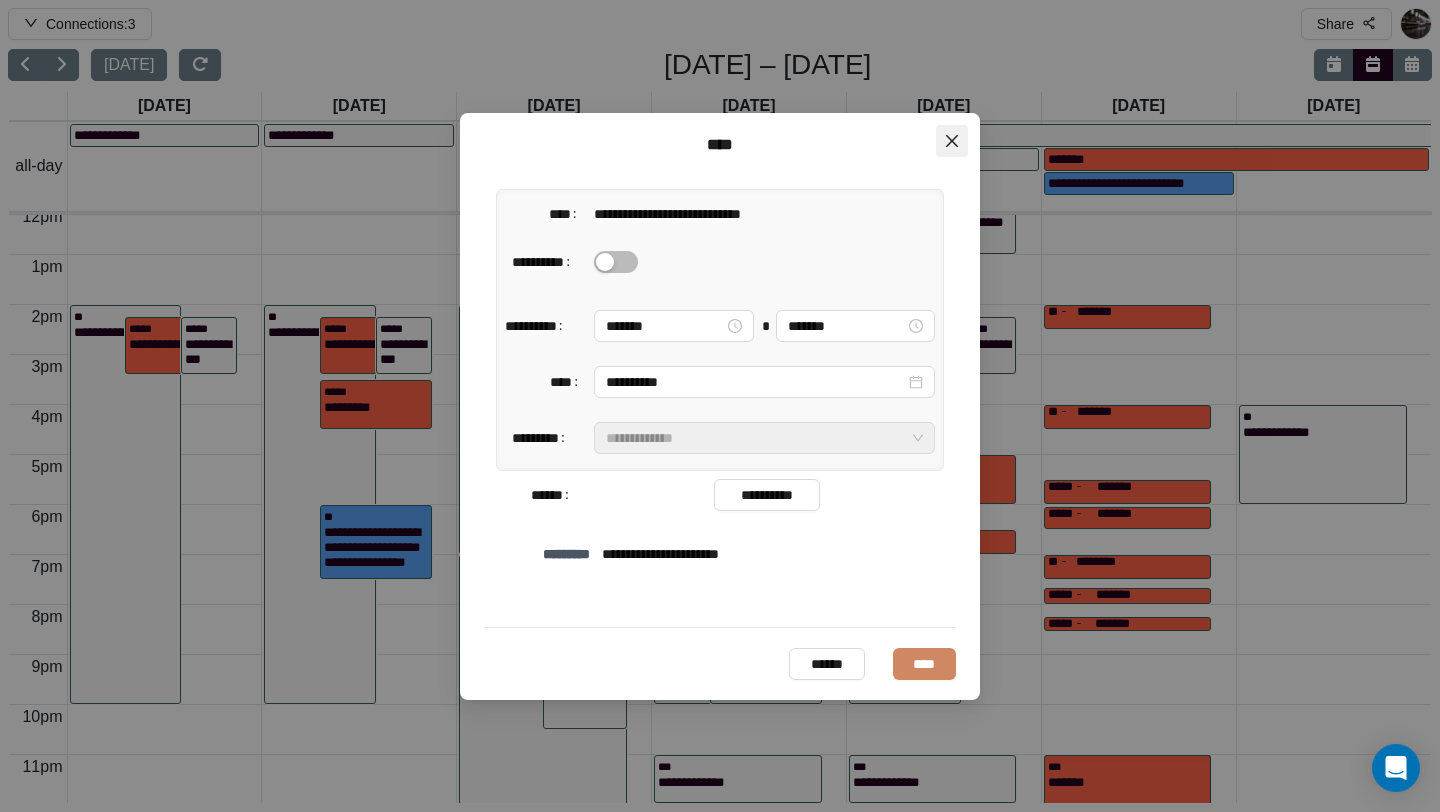 click 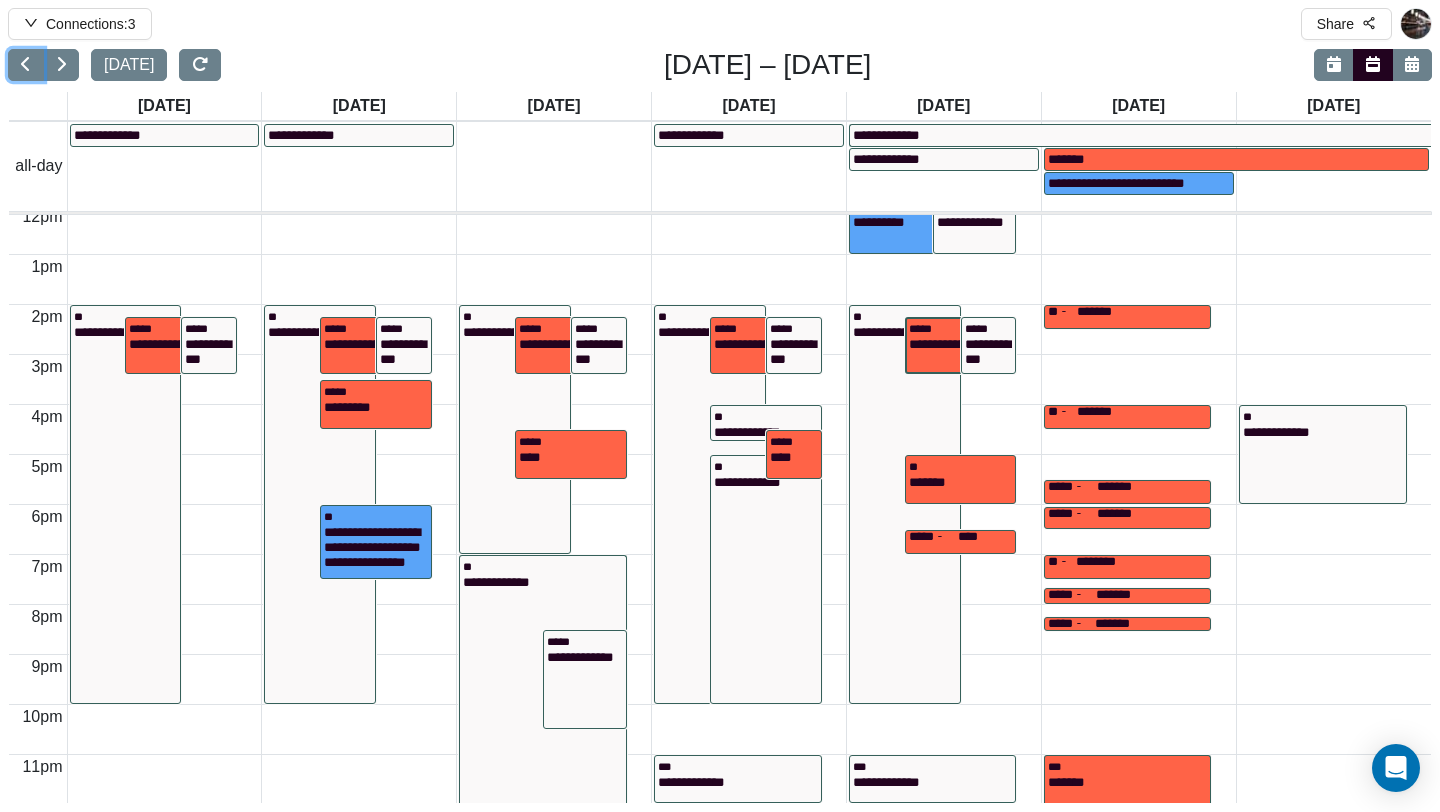 click on "**********" at bounding box center (961, 352) 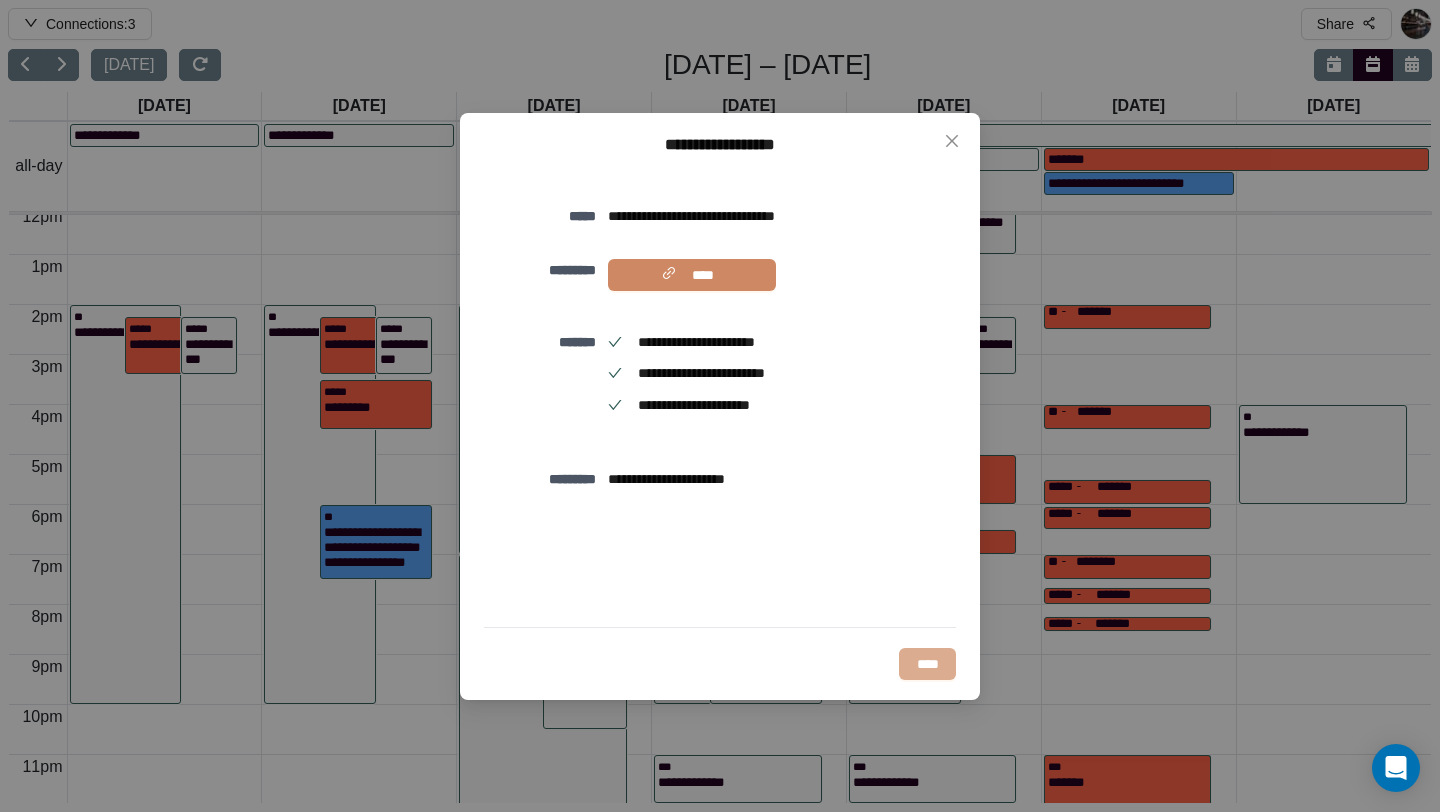 click on "****" at bounding box center (927, 664) 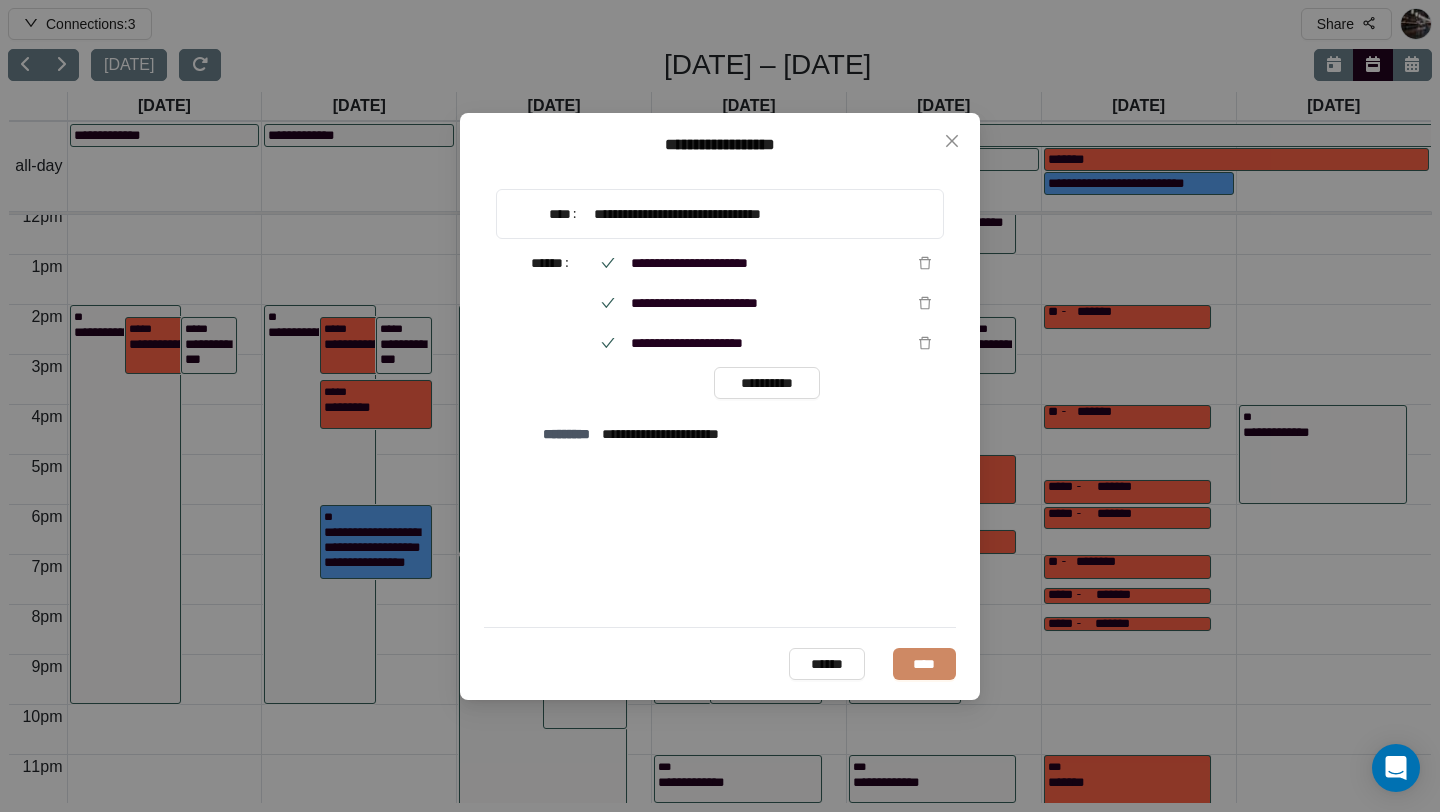 click on "**********" at bounding box center [764, 214] 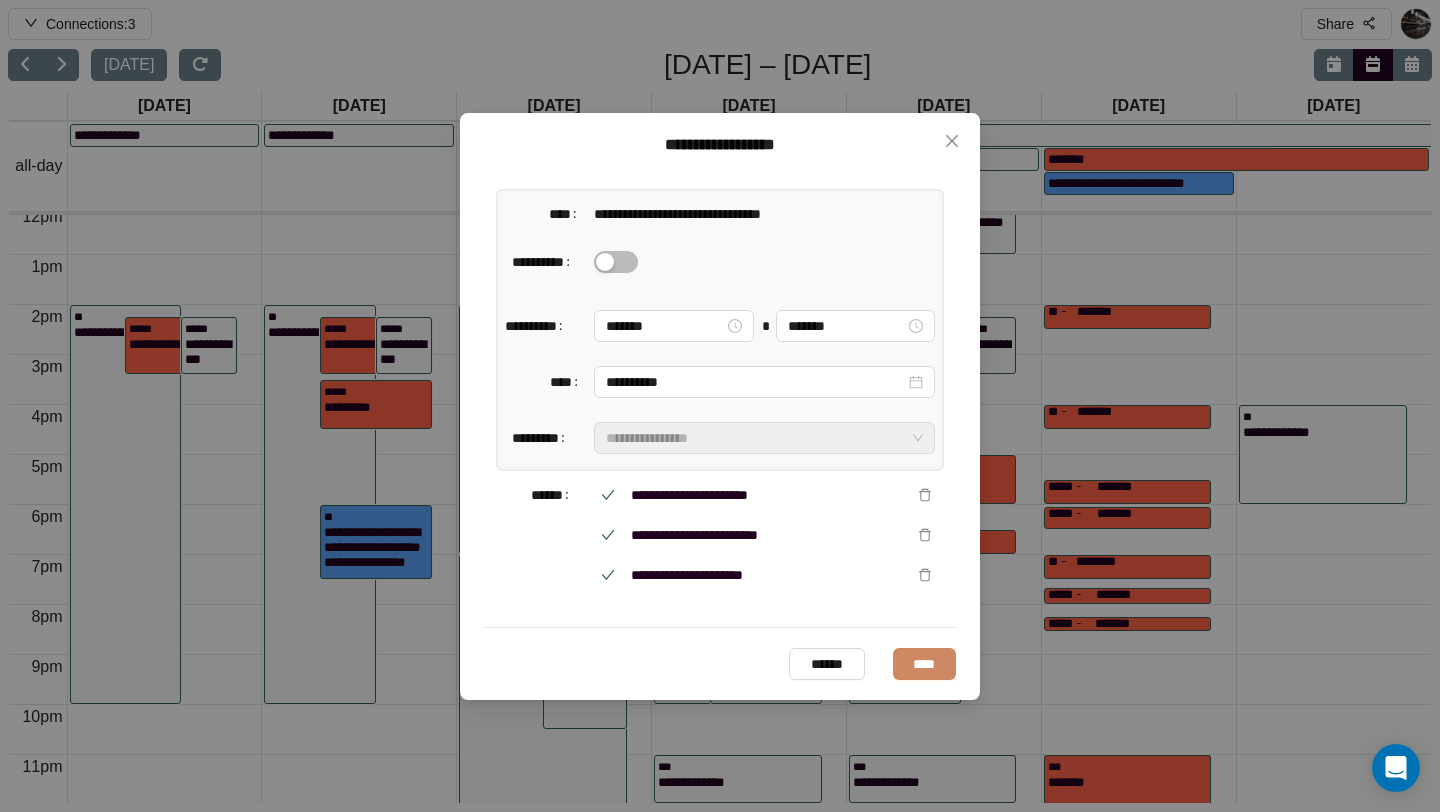 click on "**********" at bounding box center (764, 214) 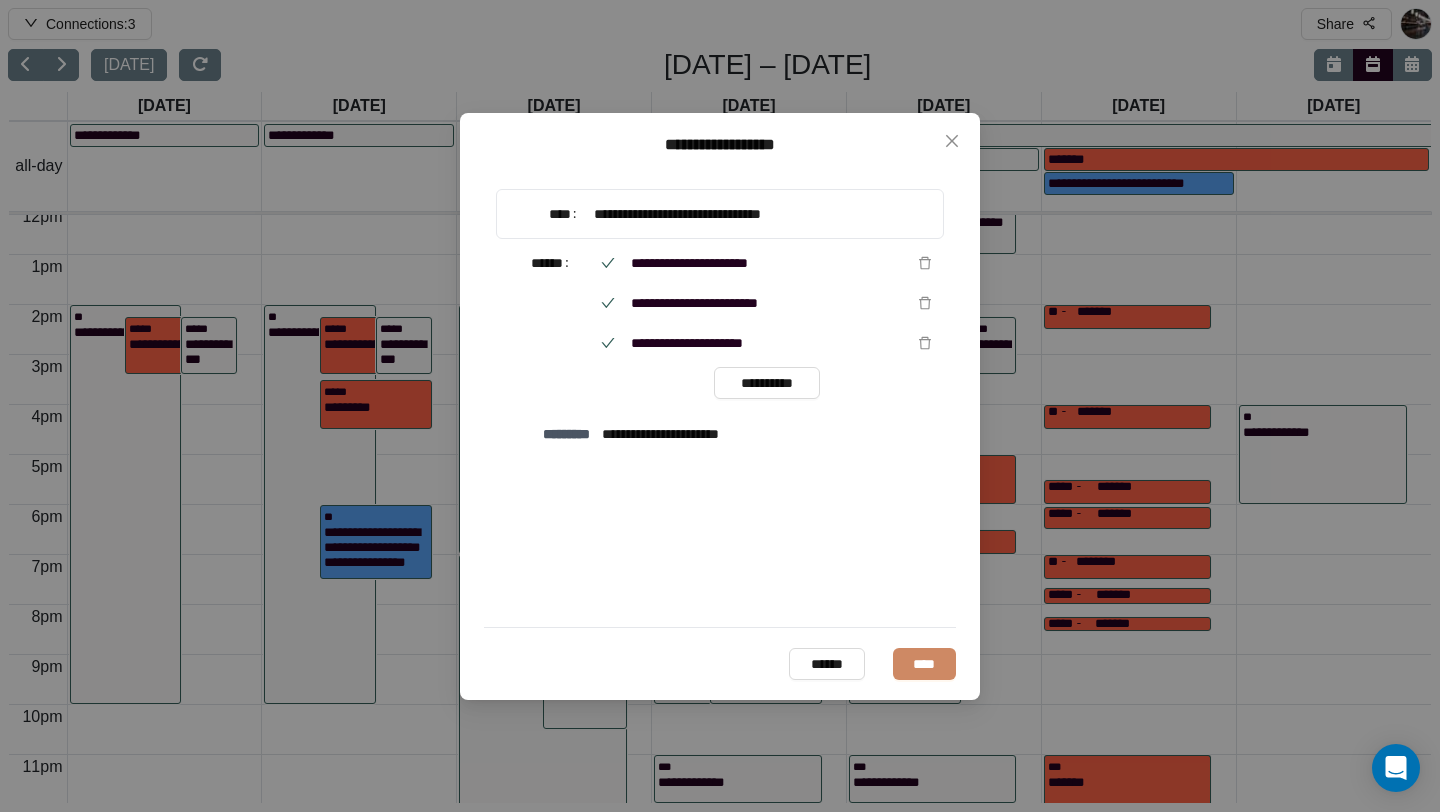 click on "**********" at bounding box center [764, 214] 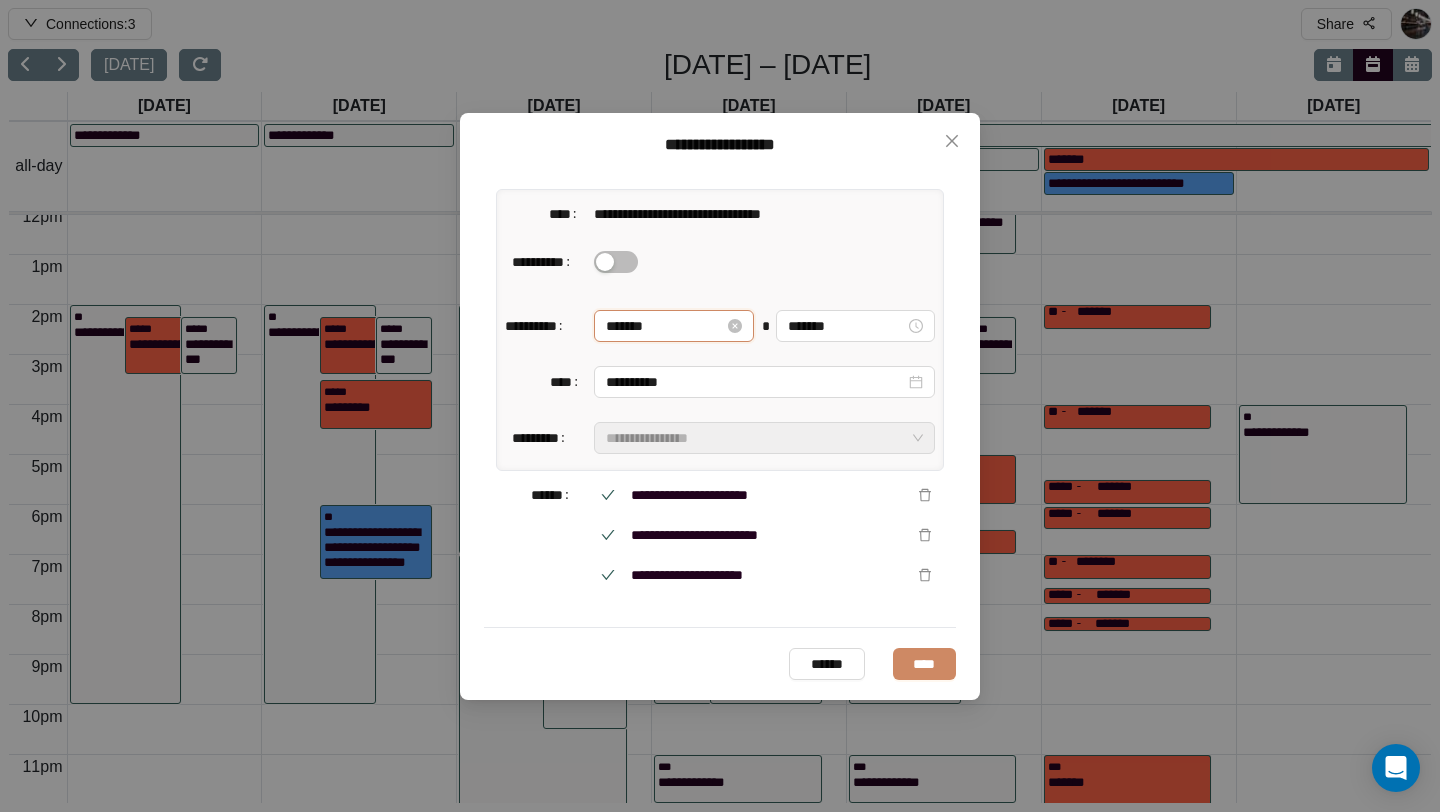 click on "*******" at bounding box center (664, 326) 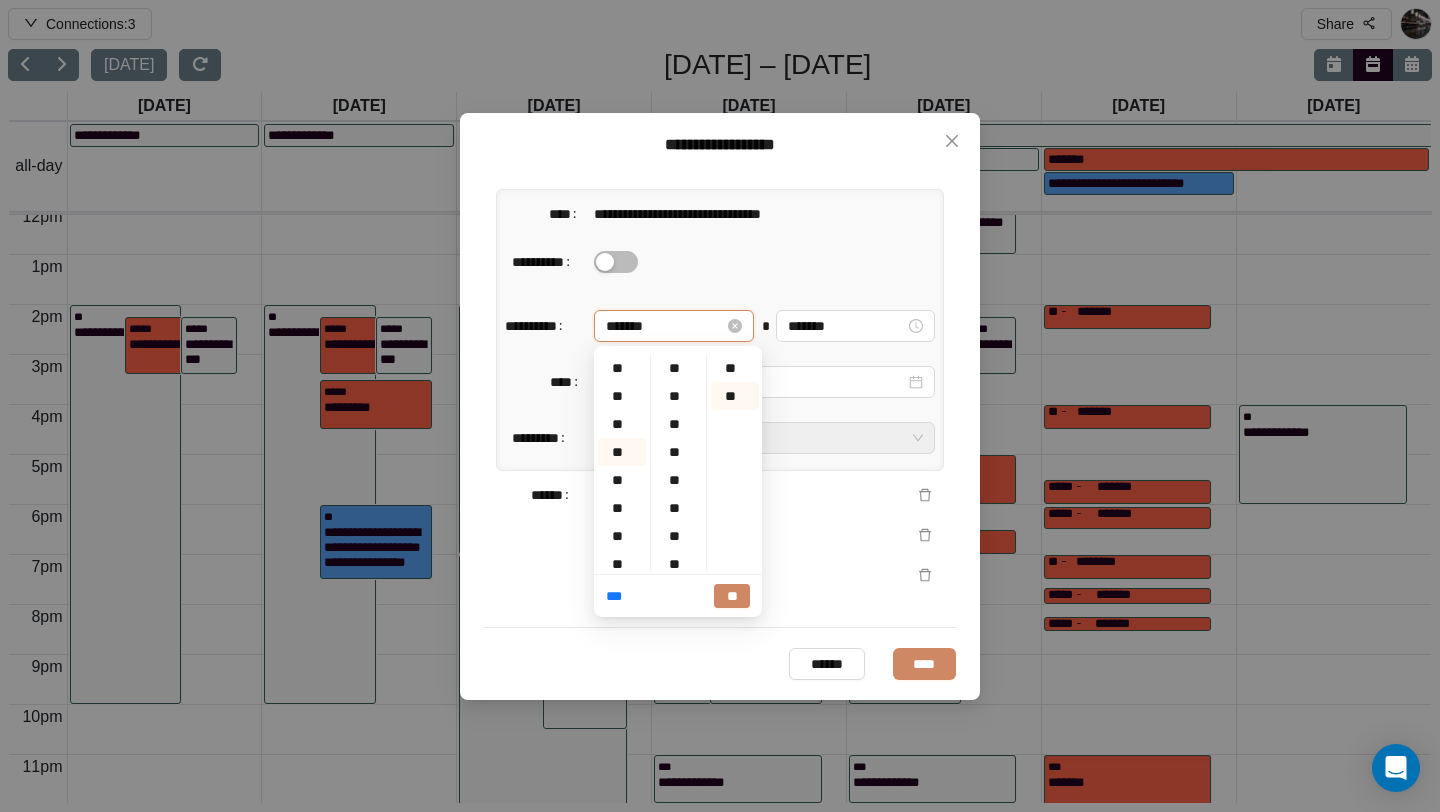 scroll, scrollTop: 84, scrollLeft: 0, axis: vertical 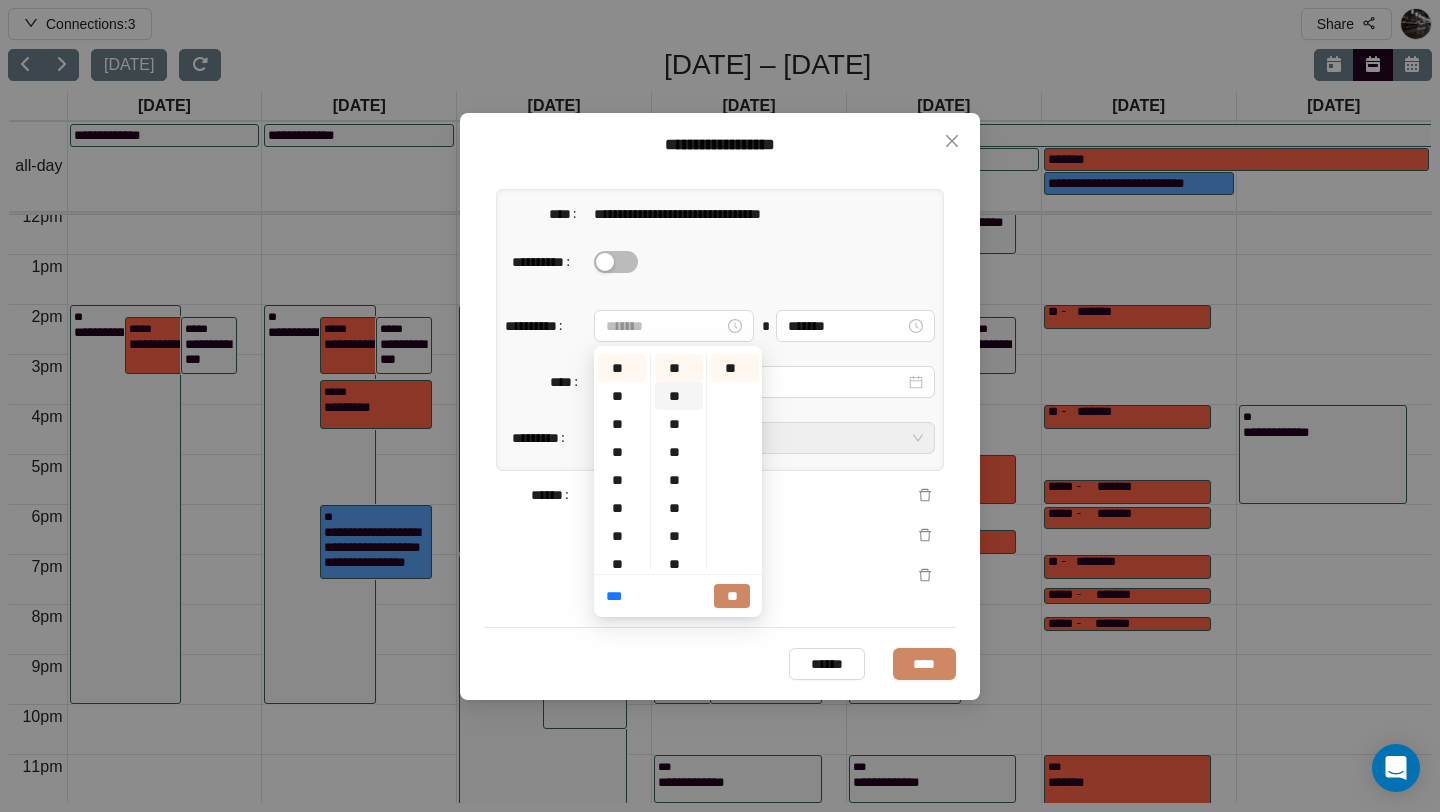 click on "**" at bounding box center [679, 396] 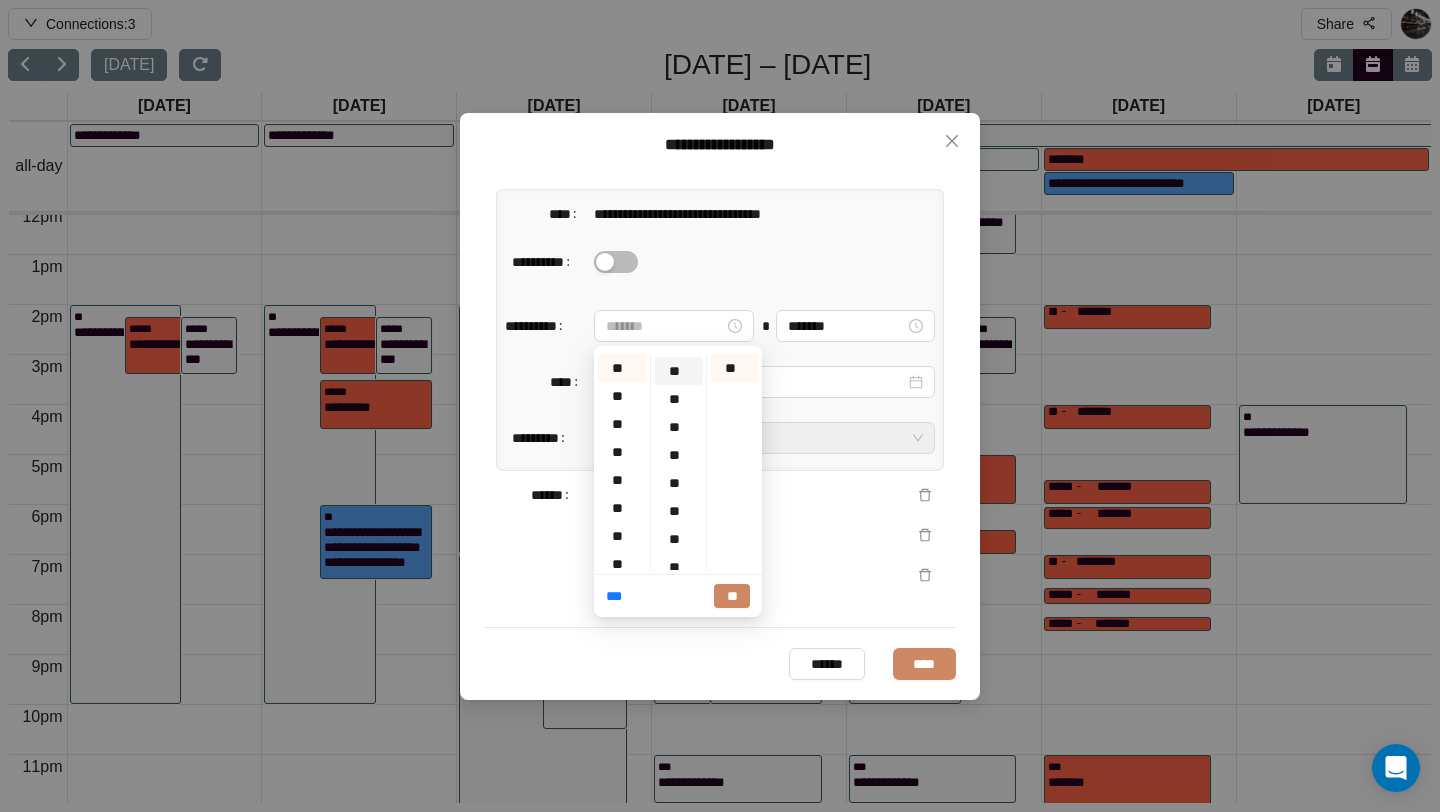 scroll, scrollTop: 448, scrollLeft: 0, axis: vertical 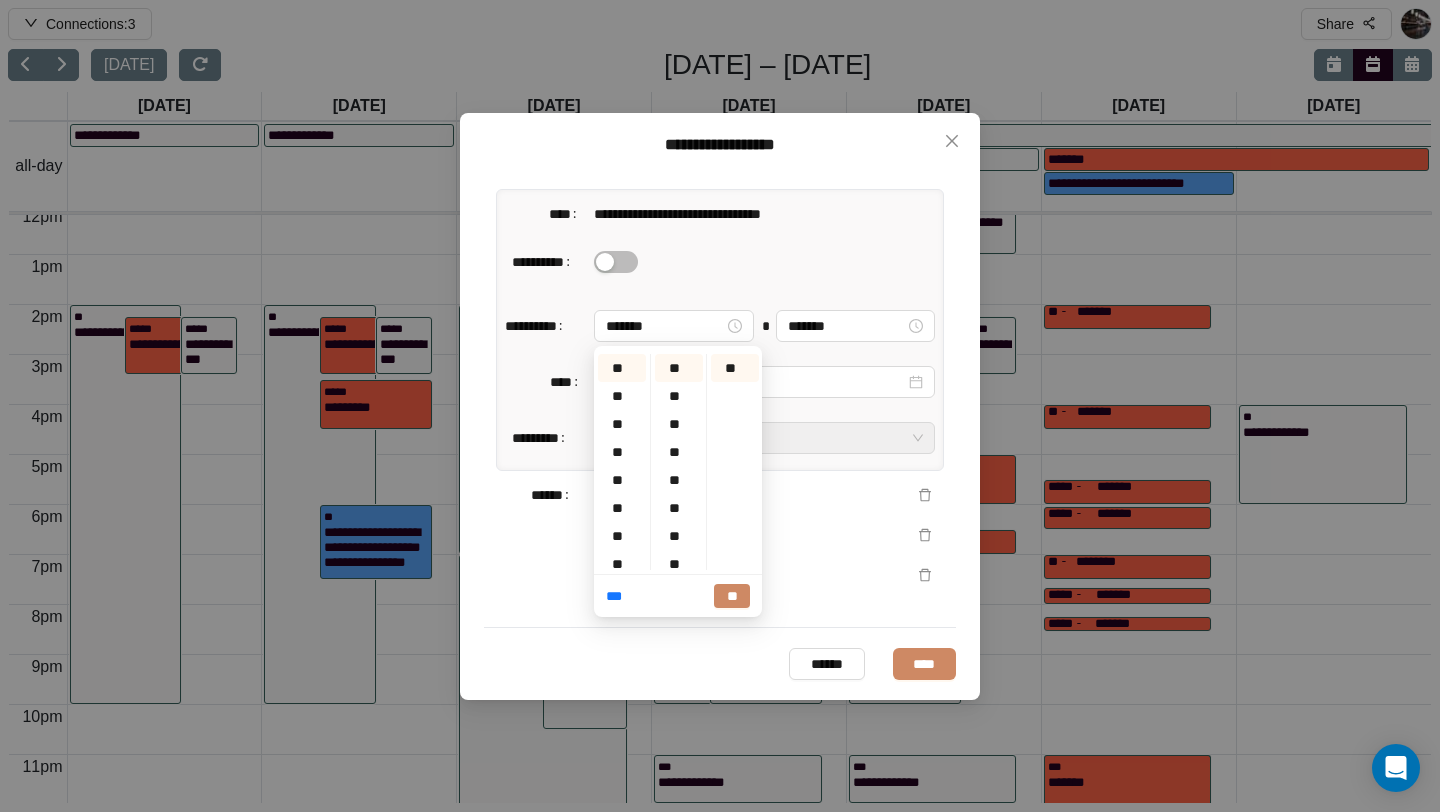 click at bounding box center (764, 266) 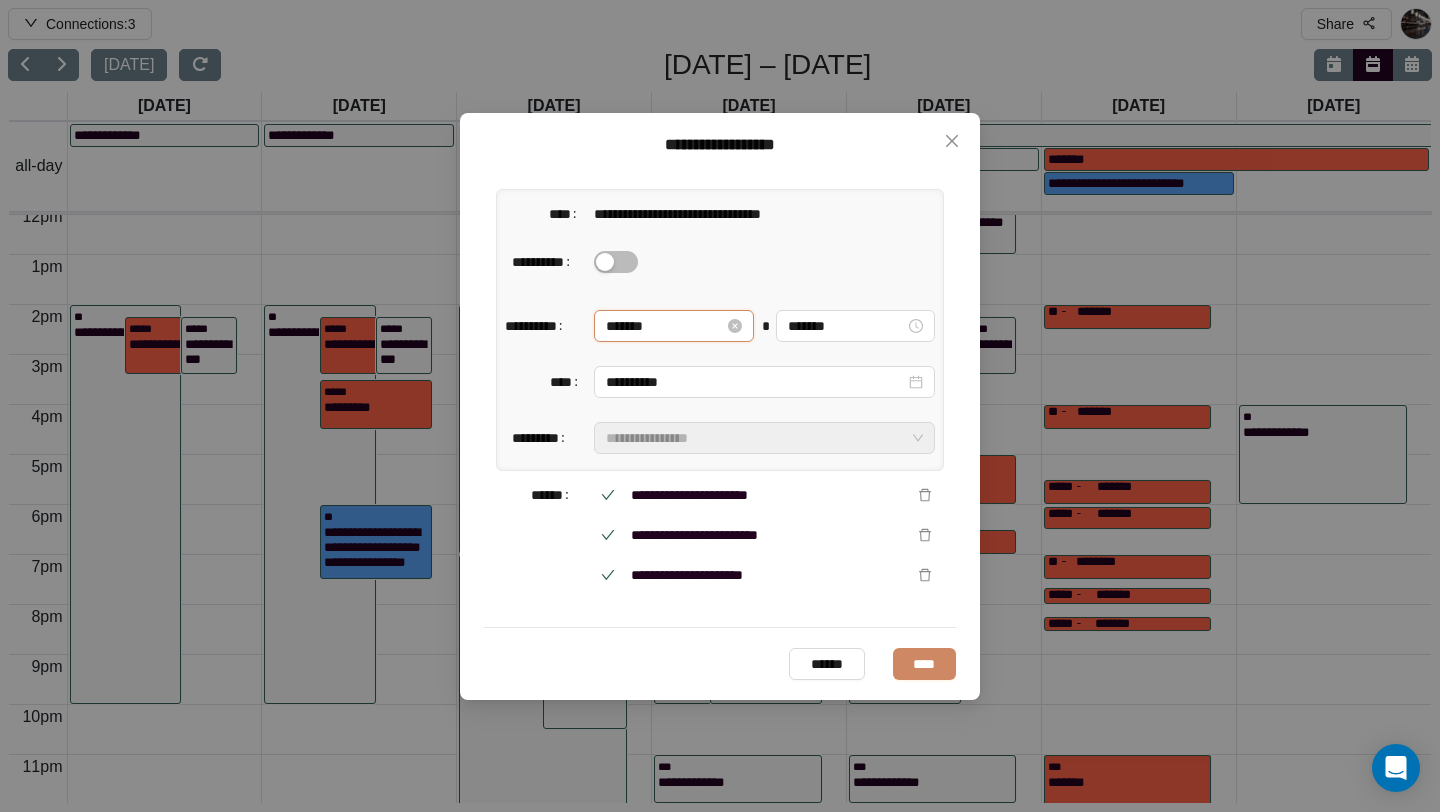 click on "*******" at bounding box center [664, 326] 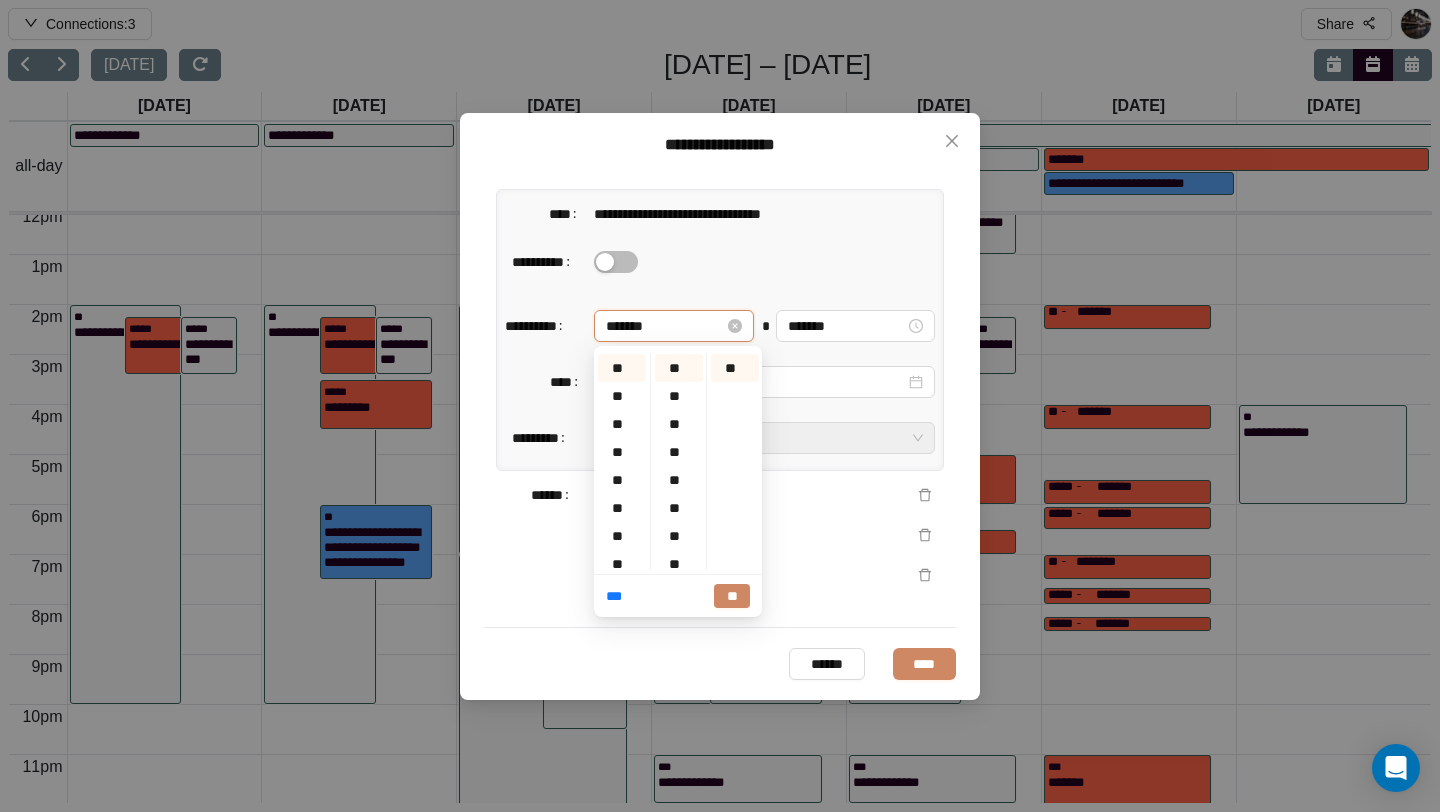 scroll, scrollTop: 420, scrollLeft: 0, axis: vertical 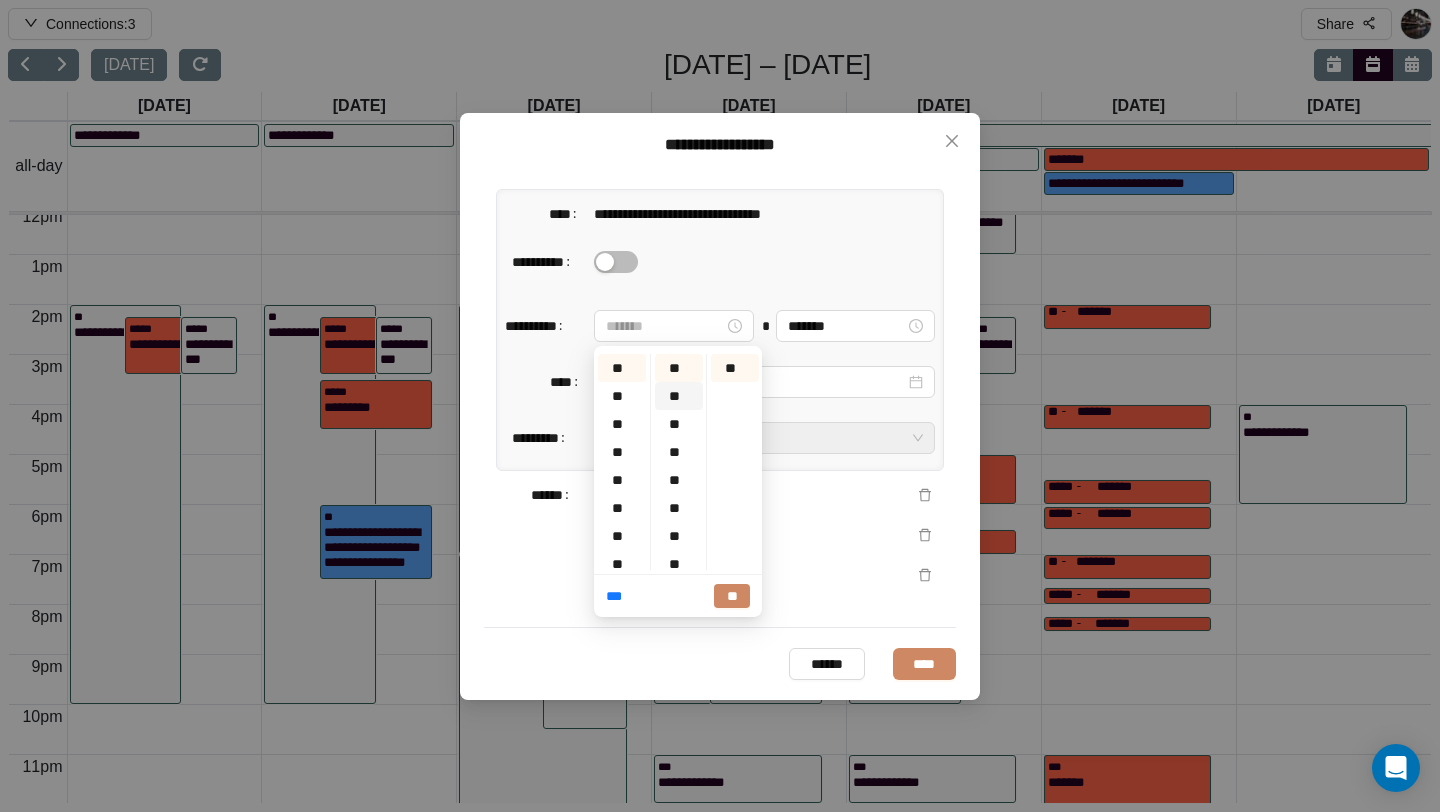 click on "**" at bounding box center (679, 396) 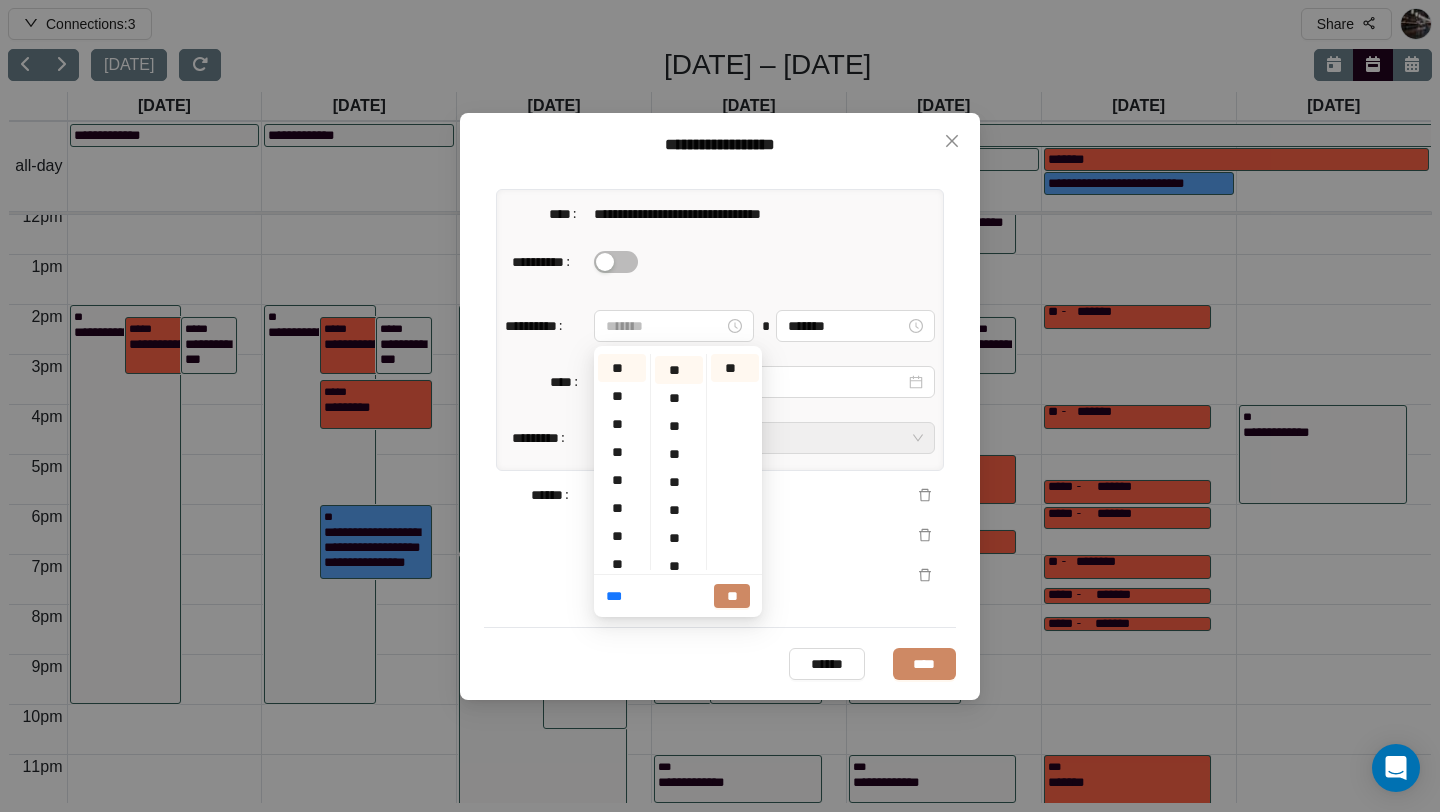 scroll, scrollTop: 448, scrollLeft: 0, axis: vertical 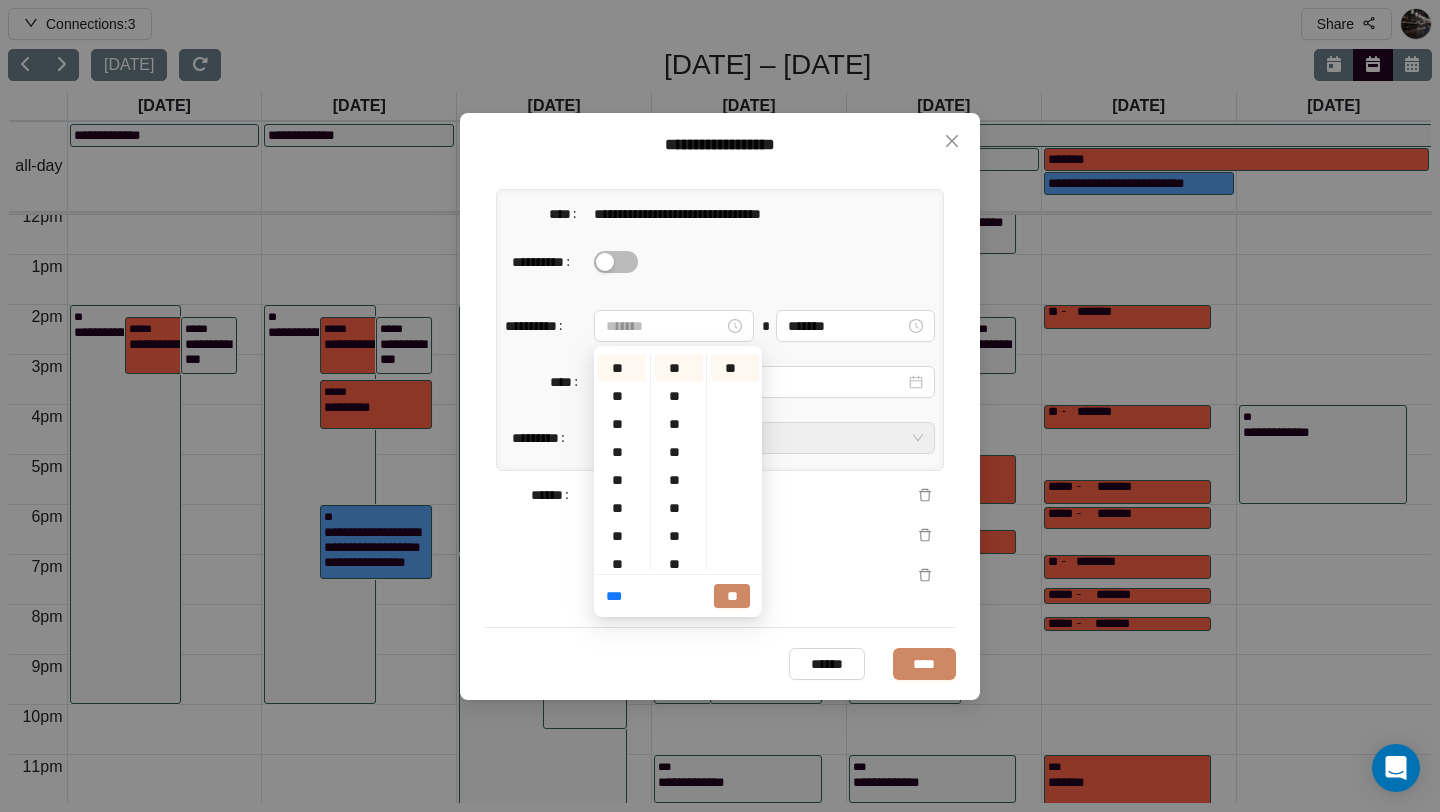 type on "*******" 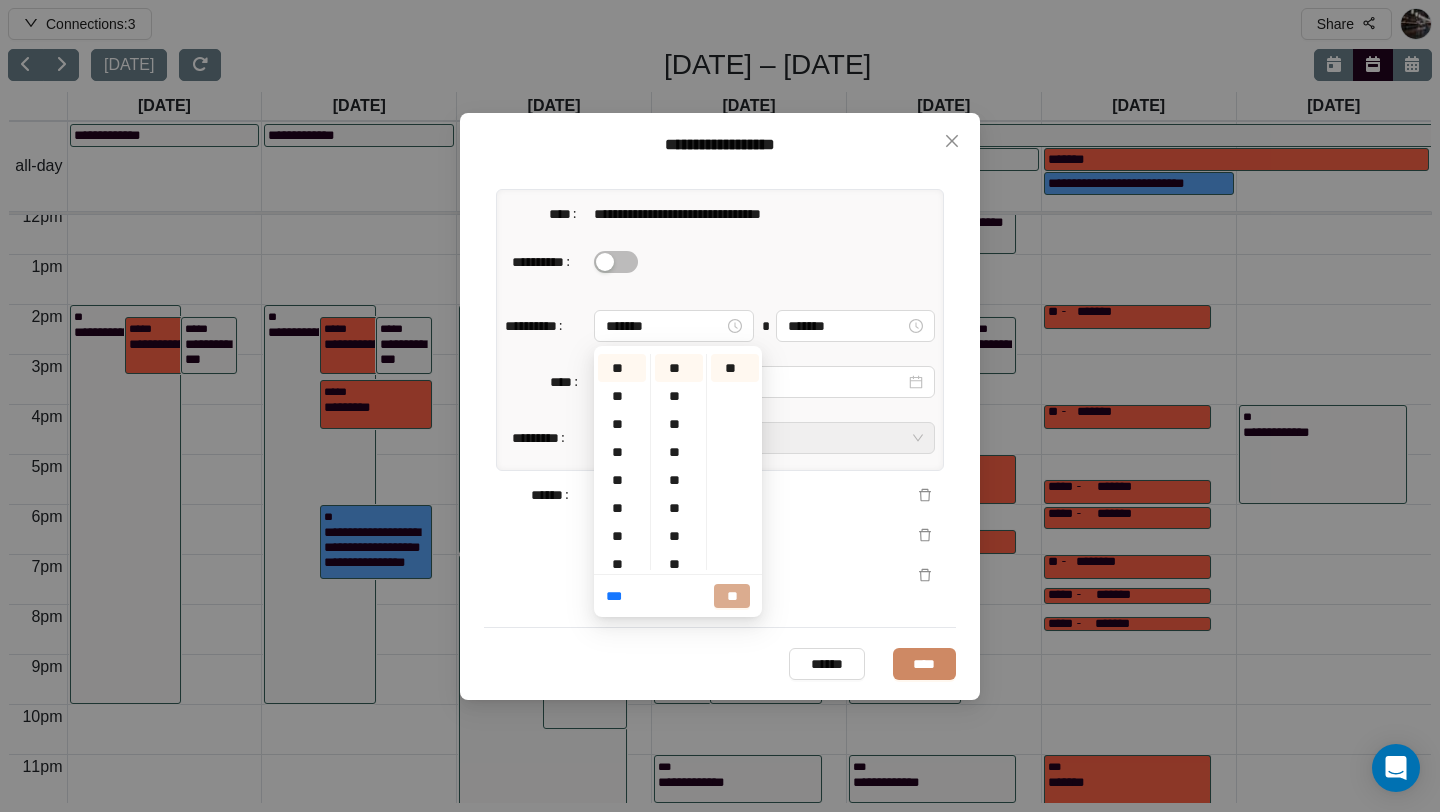 click on "**" at bounding box center [732, 596] 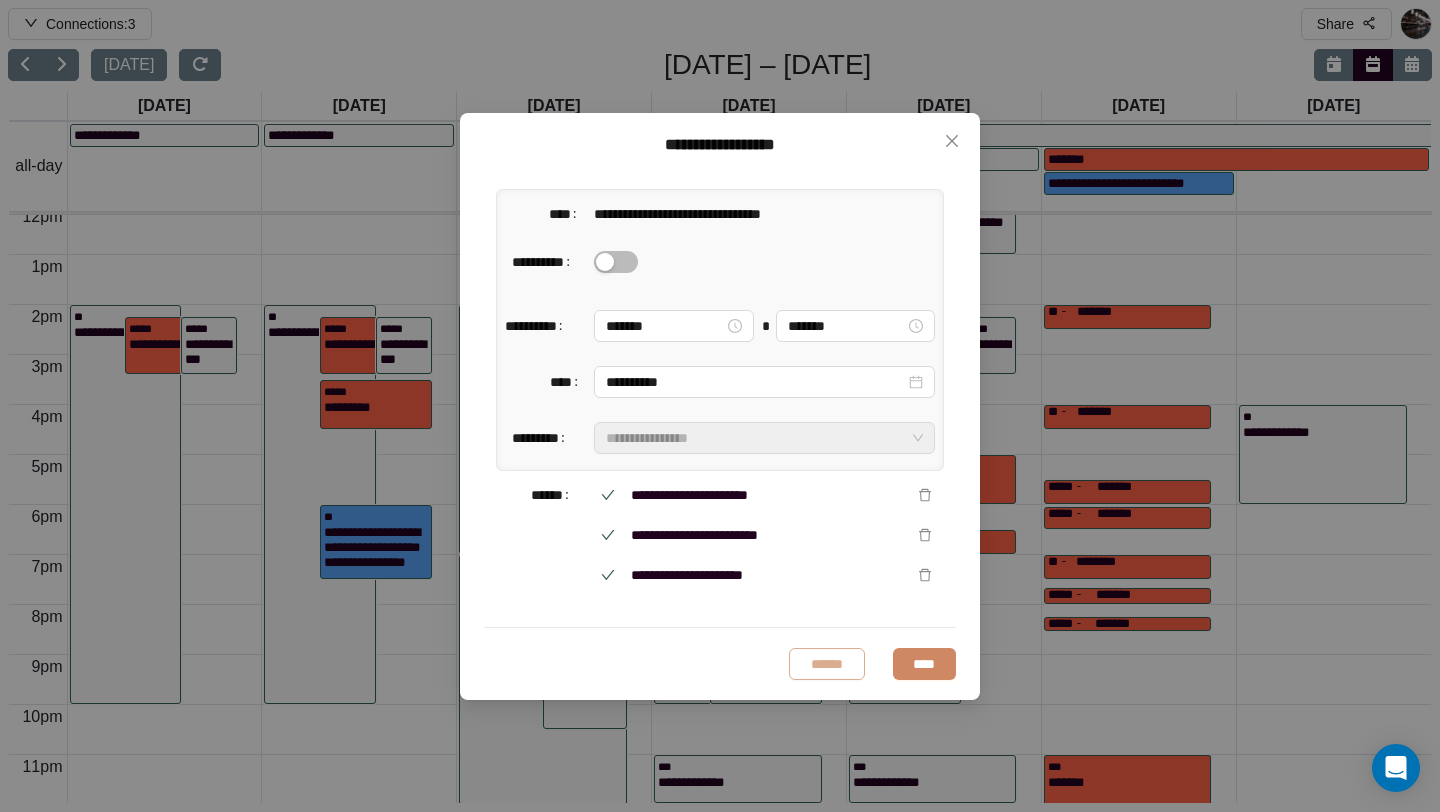 click on "******" at bounding box center (827, 664) 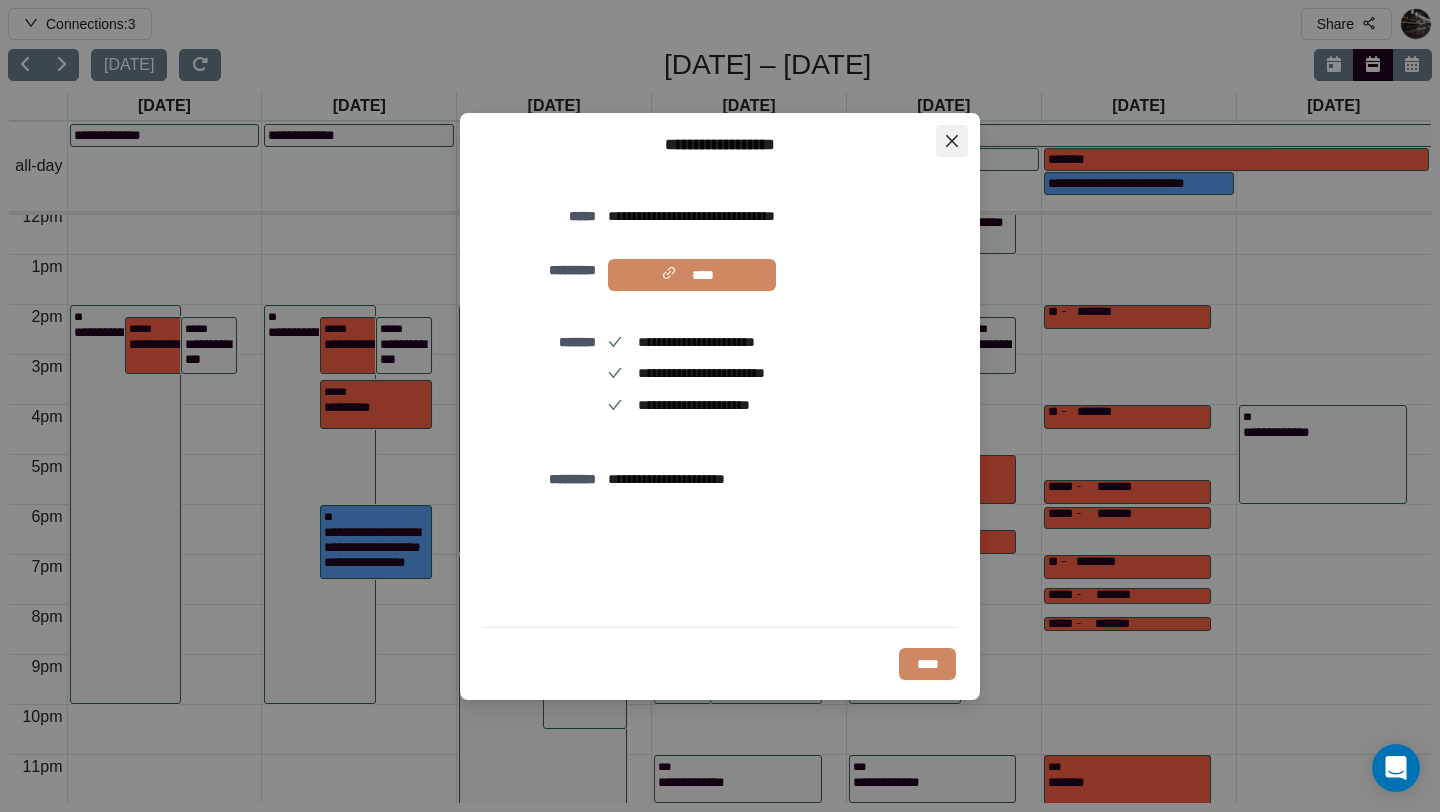 click at bounding box center [952, 141] 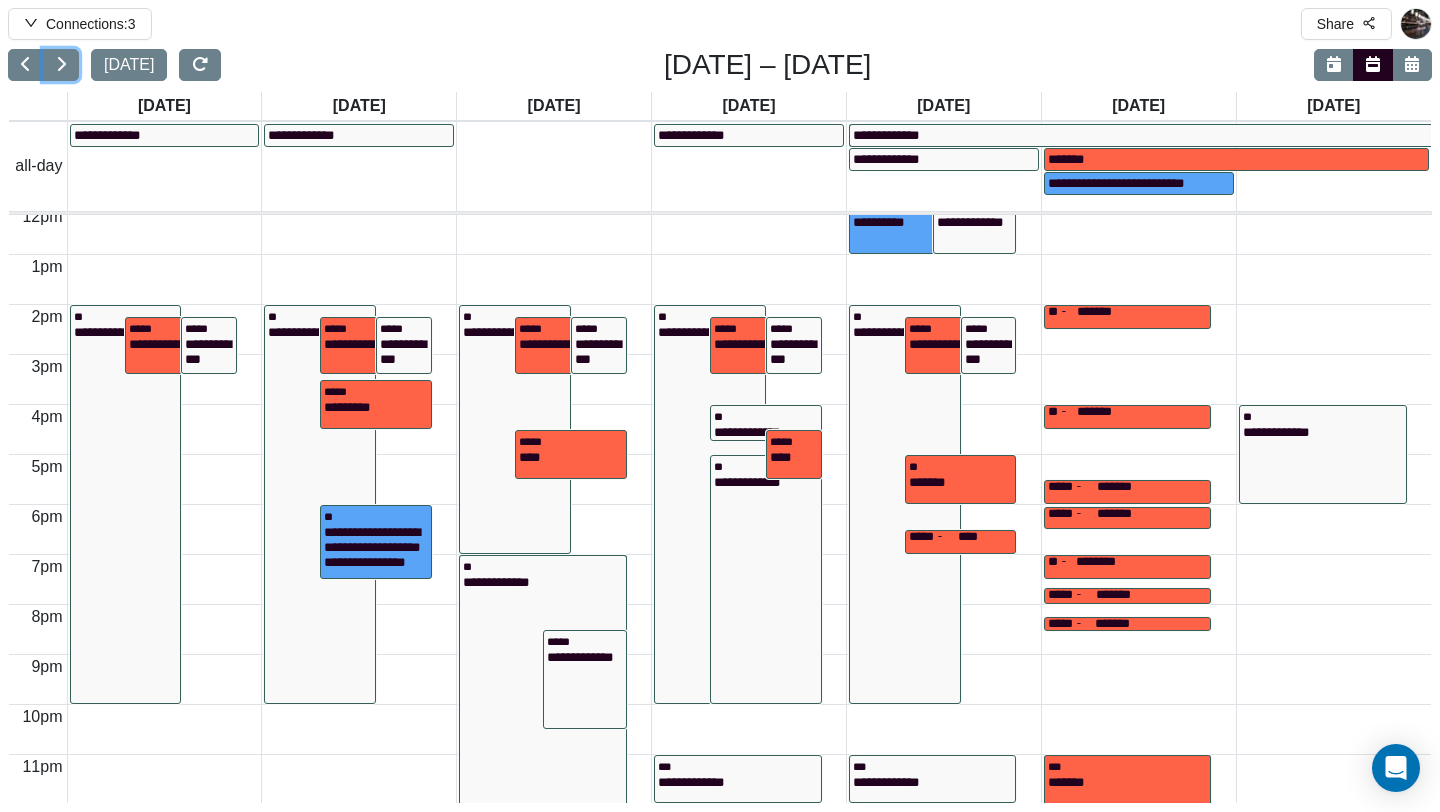click at bounding box center (61, 65) 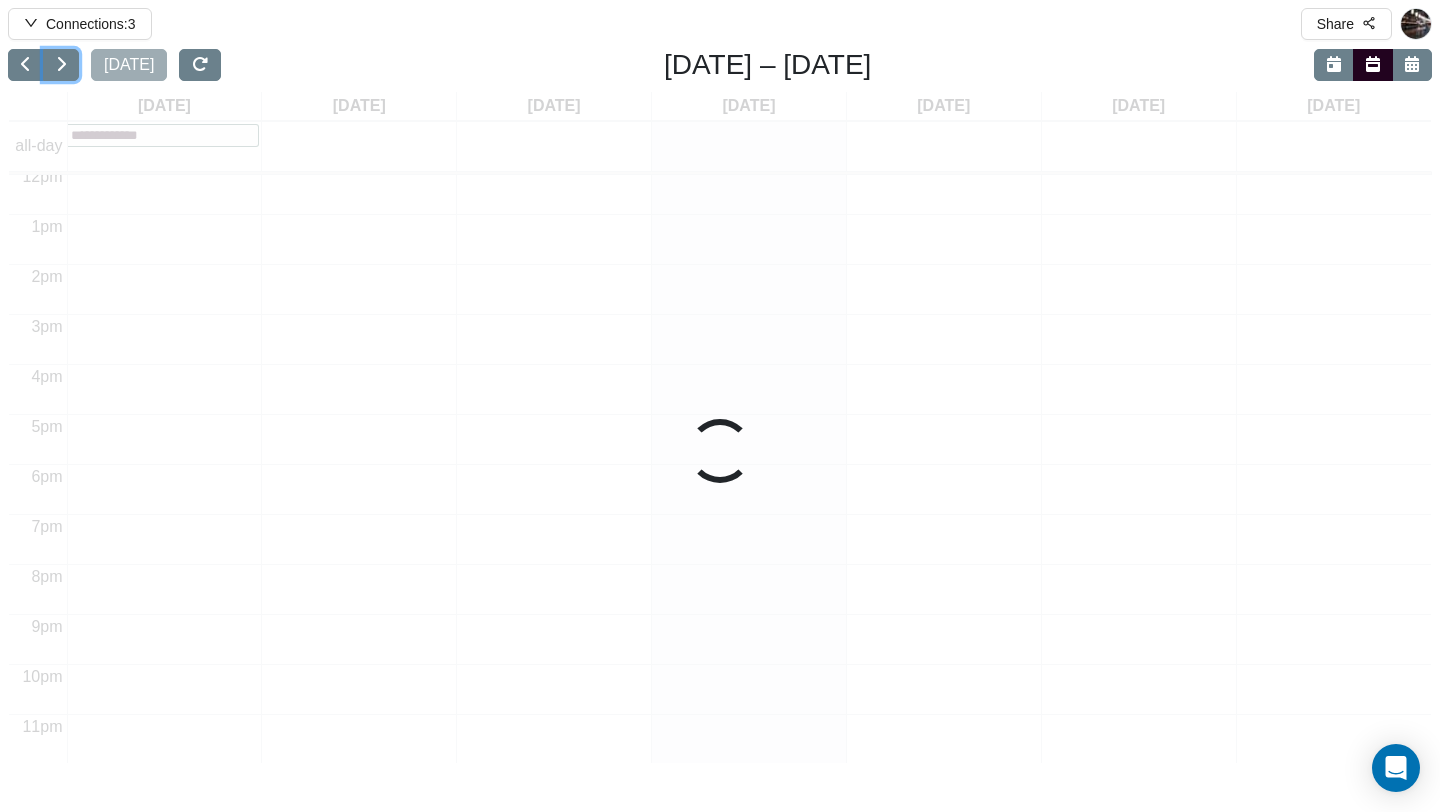 scroll, scrollTop: 301, scrollLeft: 0, axis: vertical 